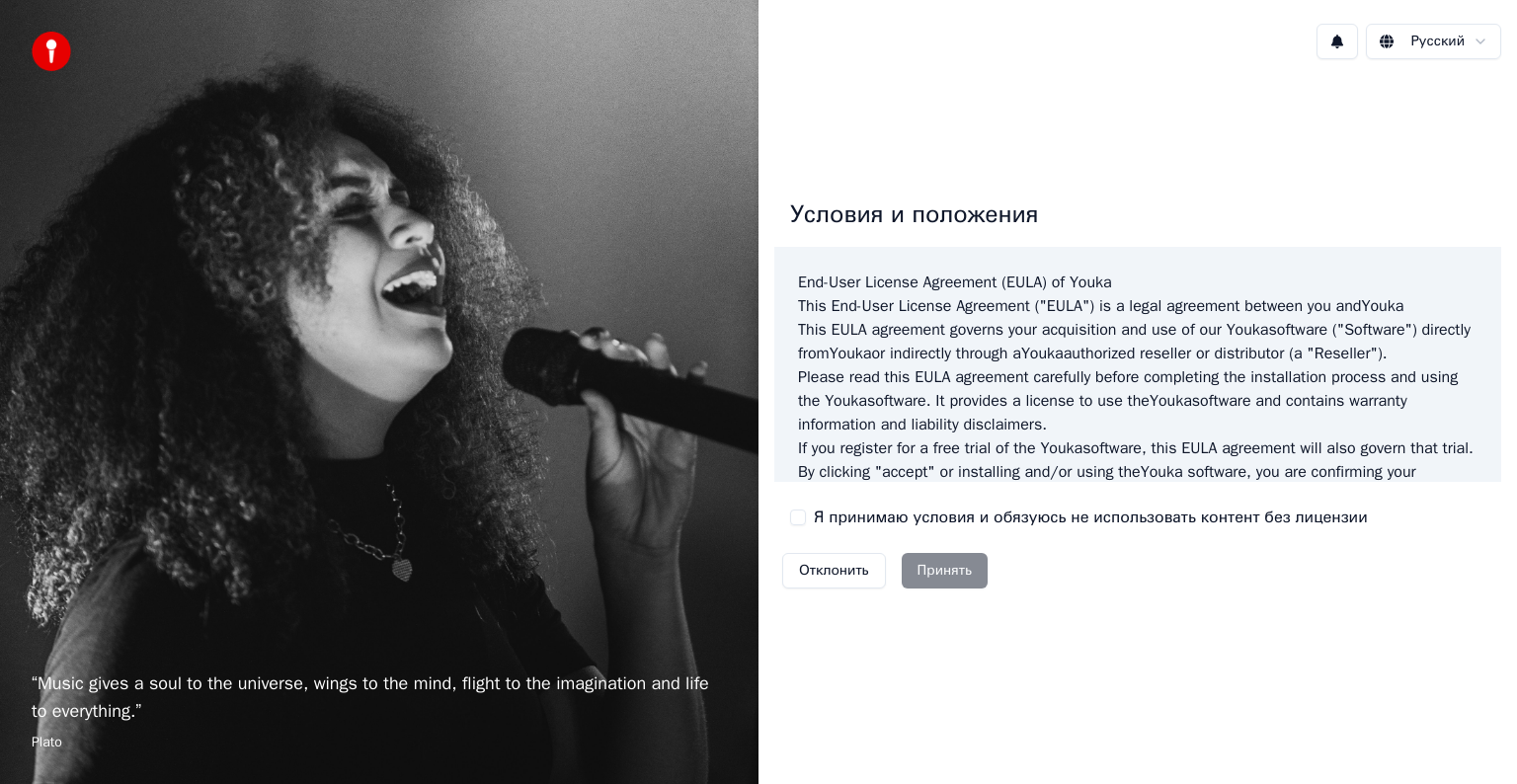 scroll, scrollTop: 0, scrollLeft: 0, axis: both 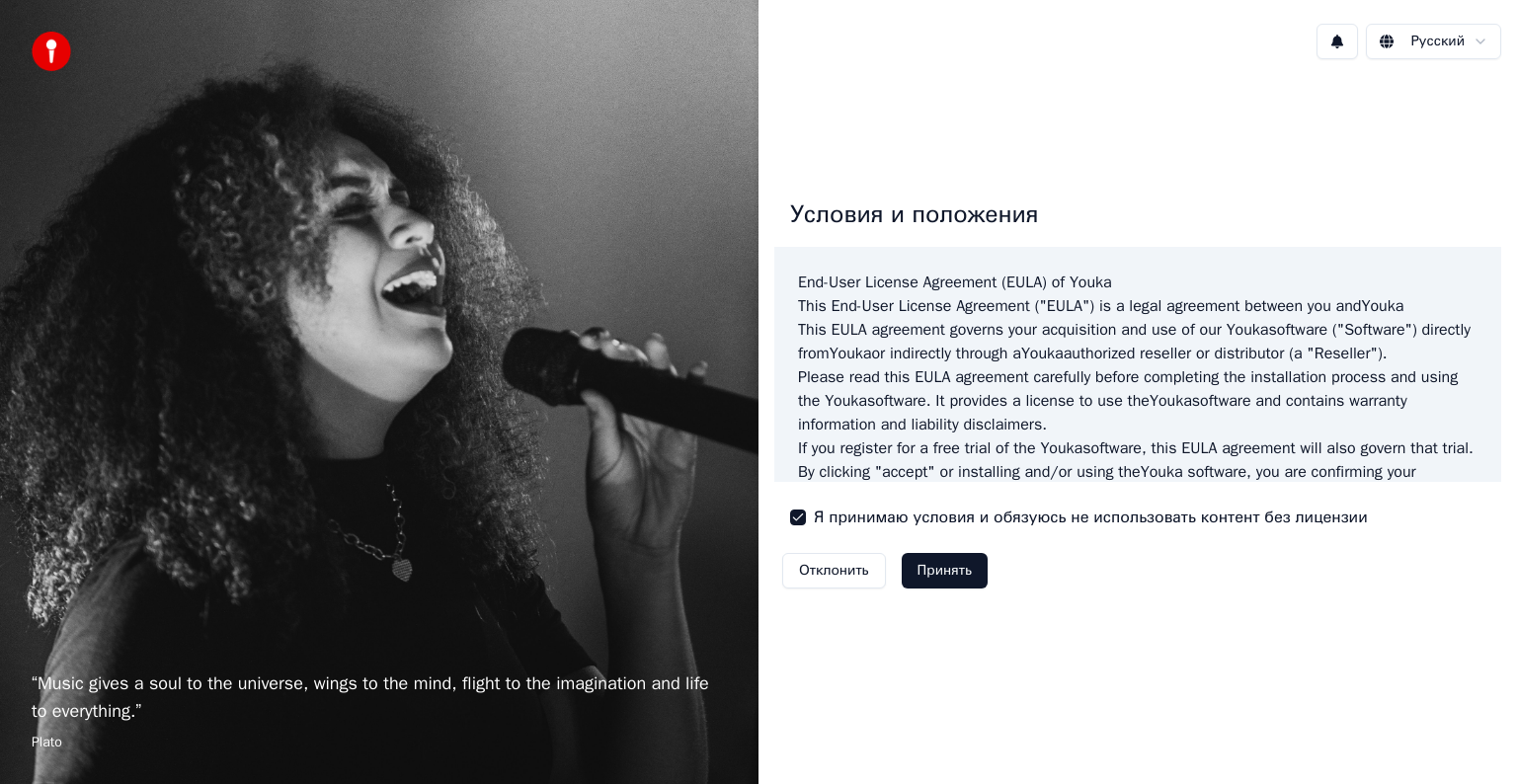 click on "Принять" at bounding box center (944, 571) 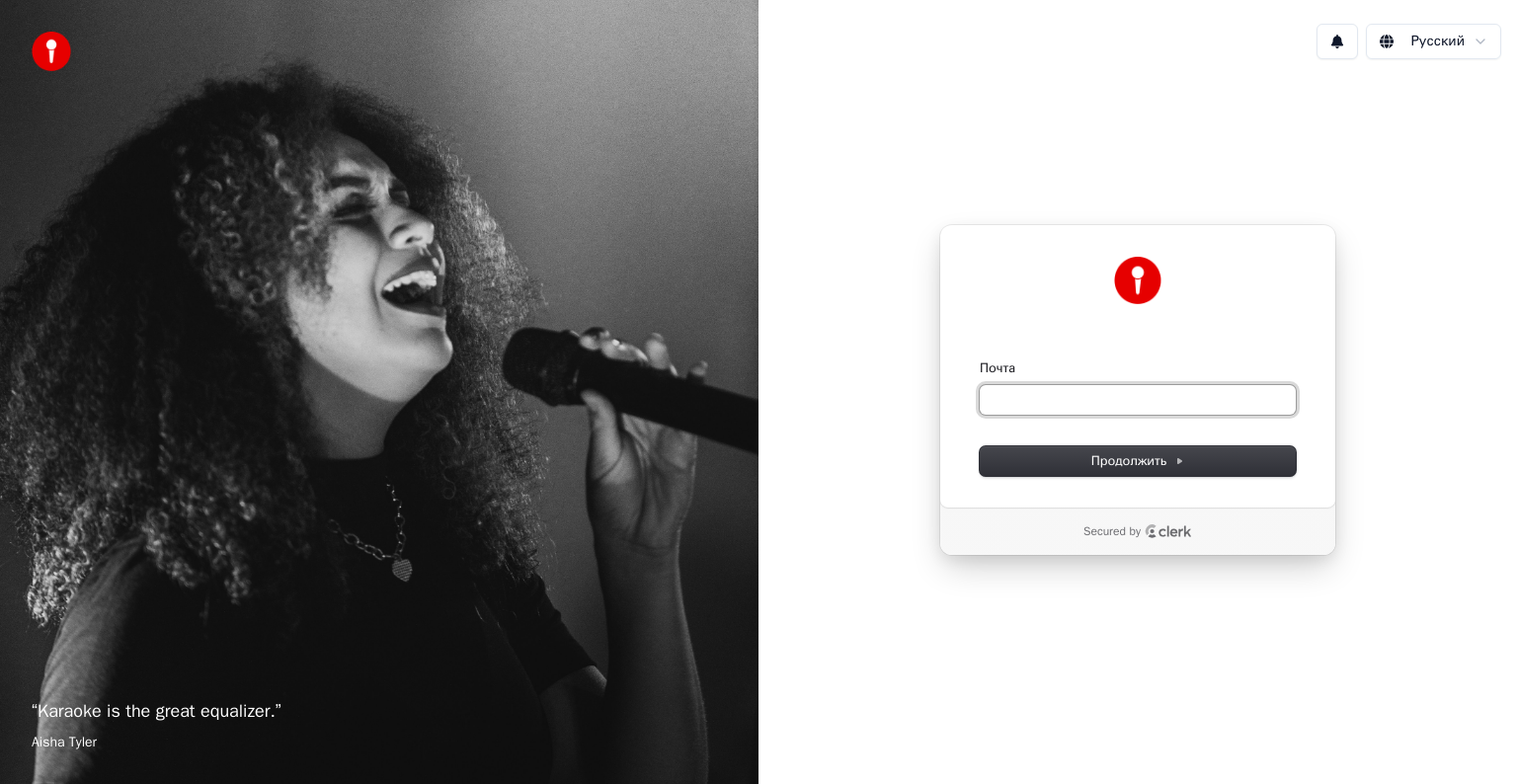 click on "Почта" at bounding box center (1138, 400) 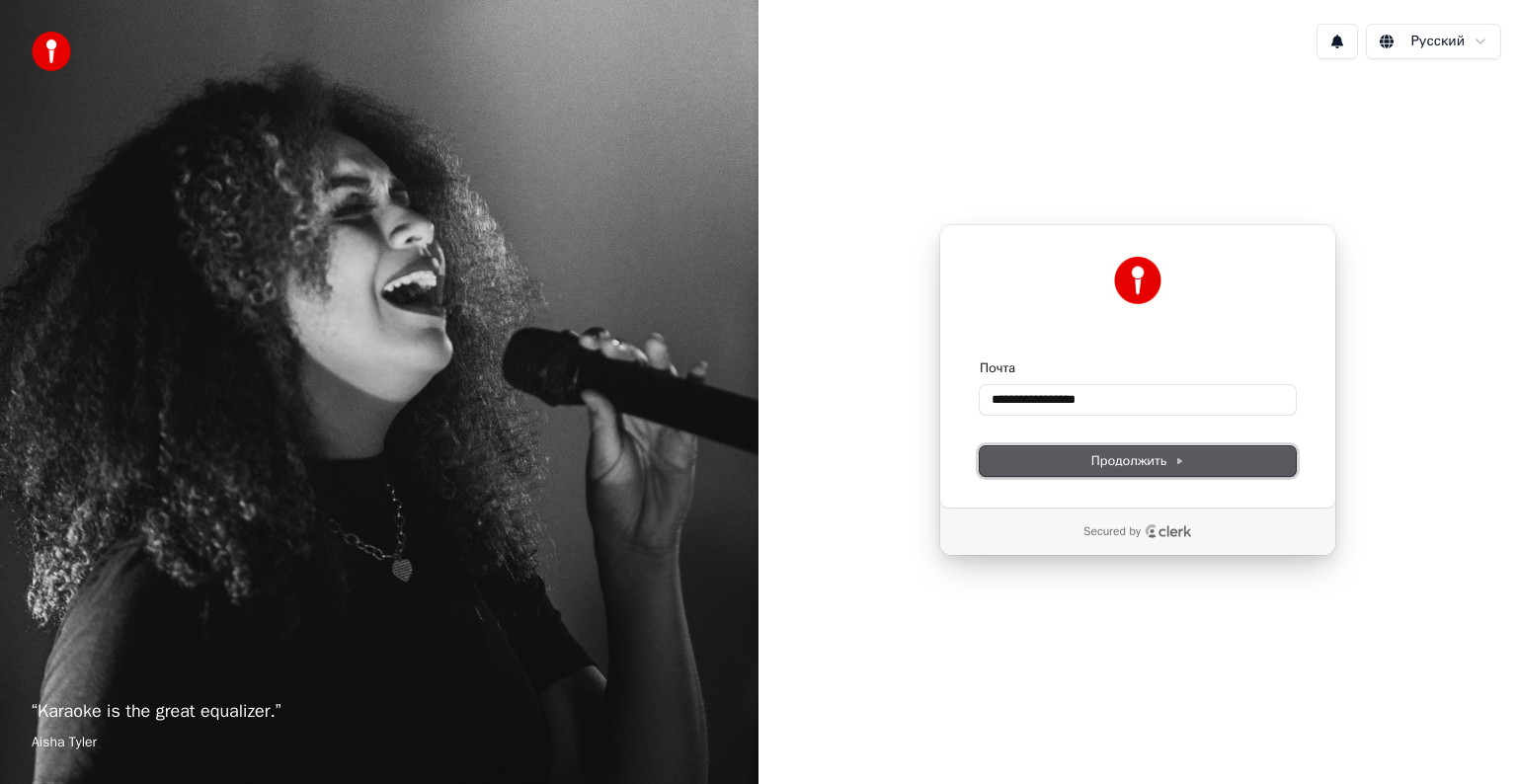 click on "Продолжить" at bounding box center [1138, 461] 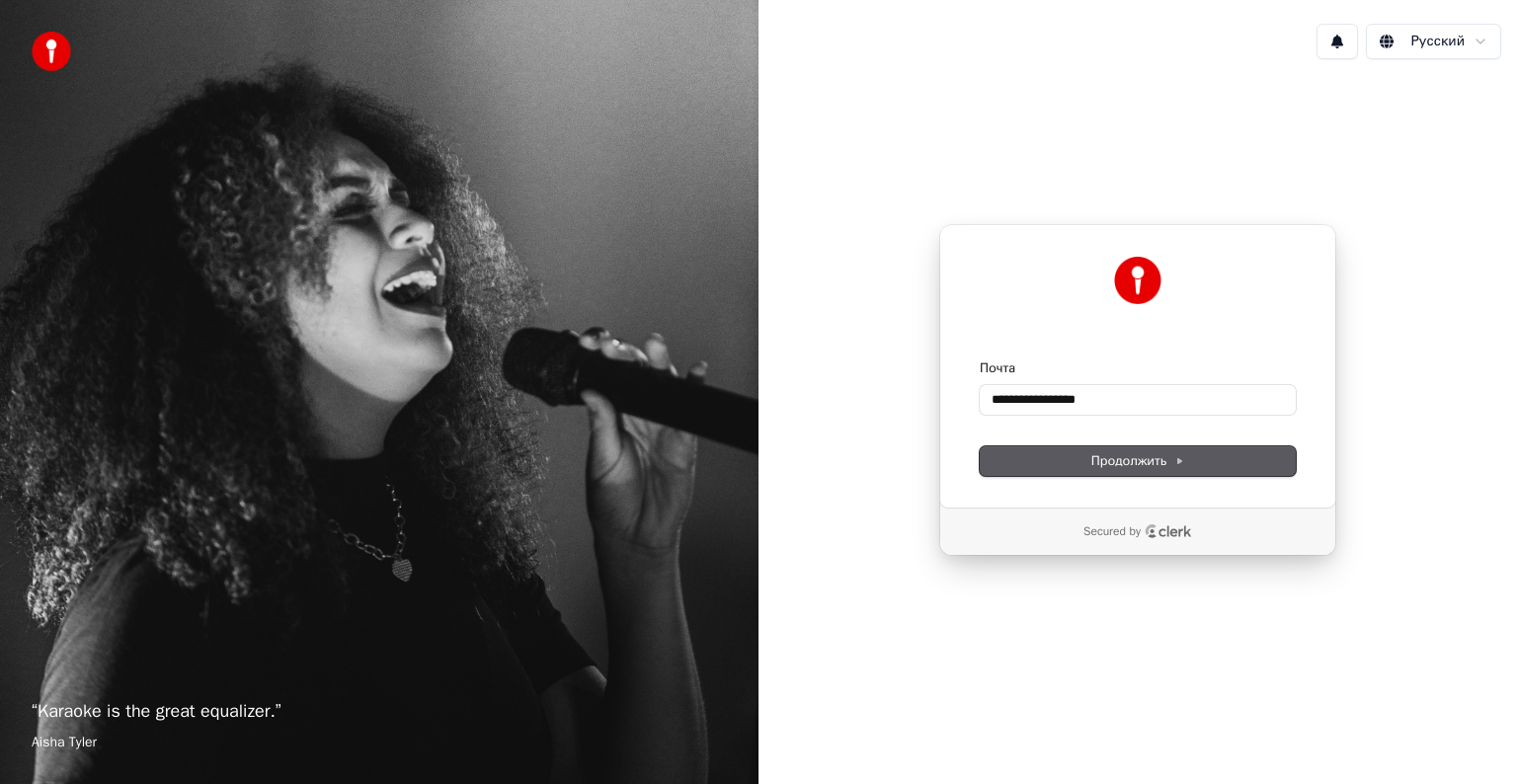 type on "**********" 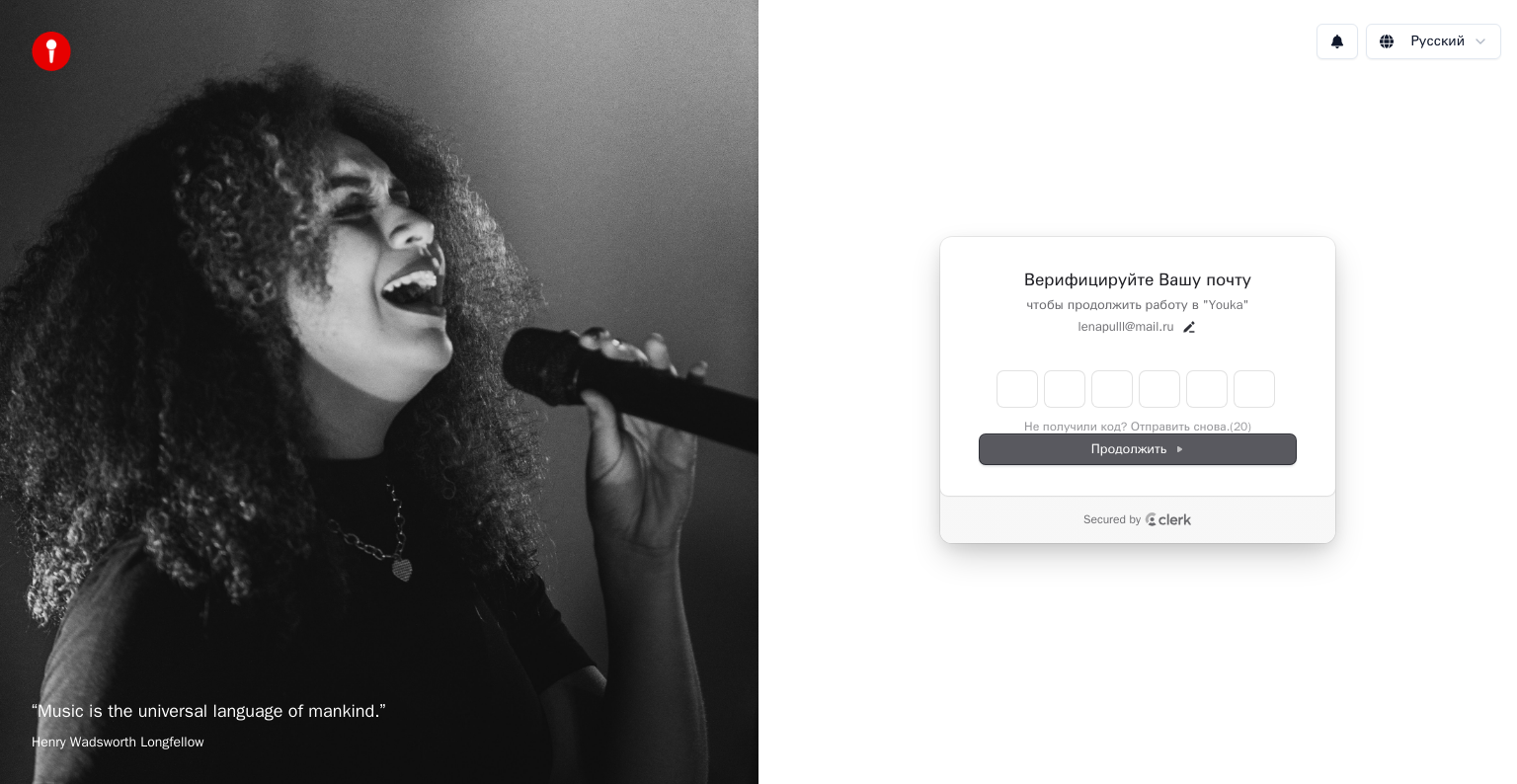 type on "*" 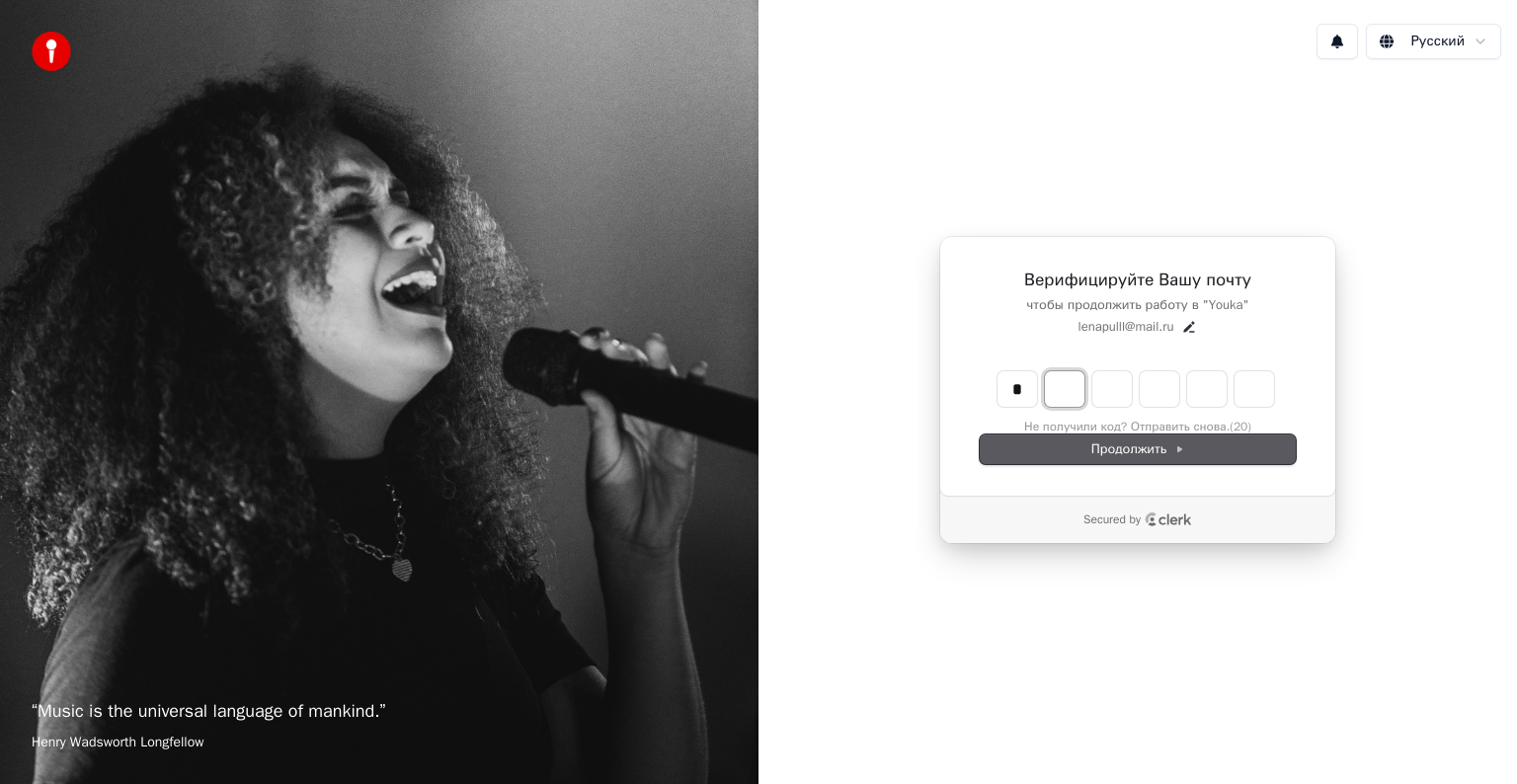type on "*" 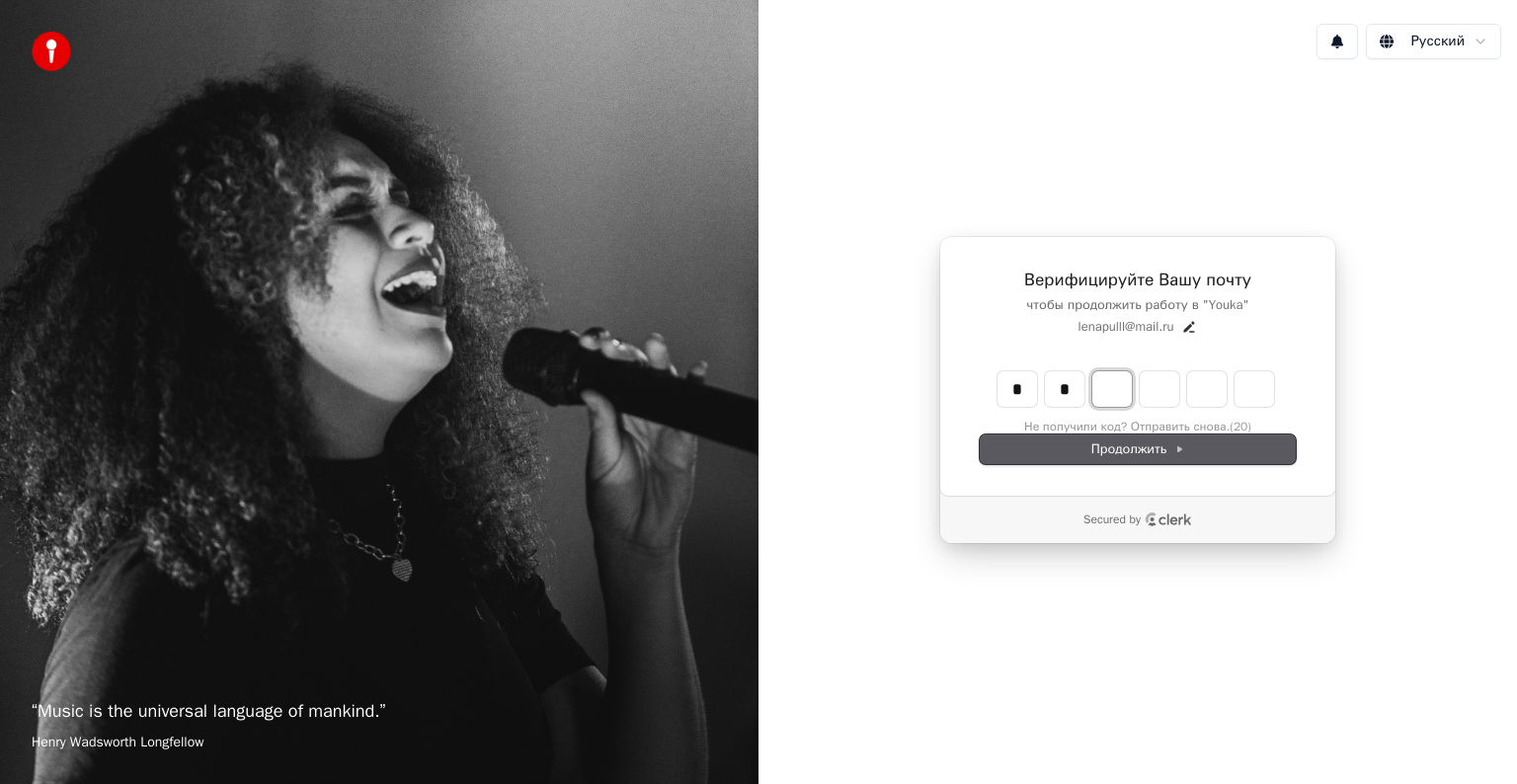 type on "**" 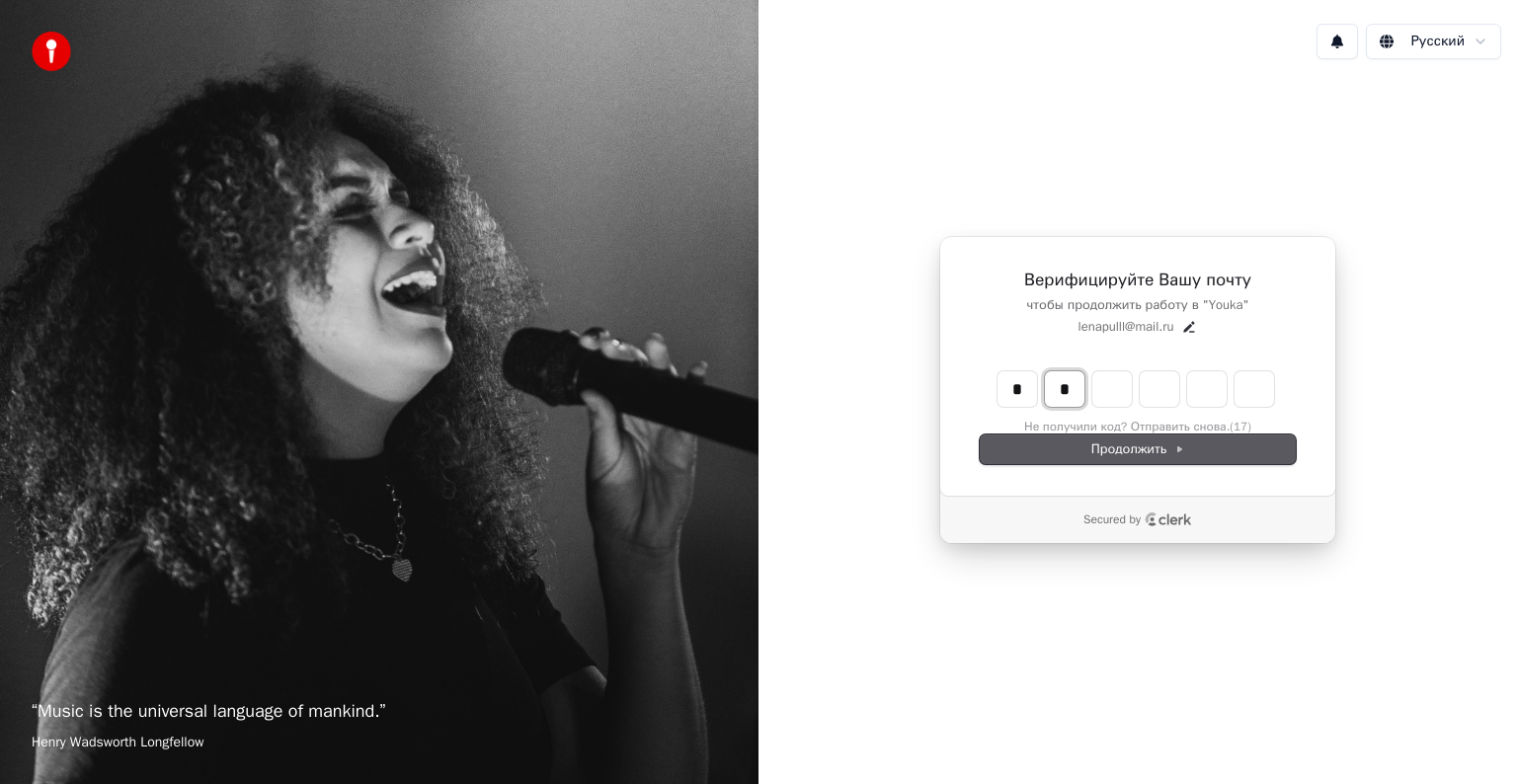 type on "*" 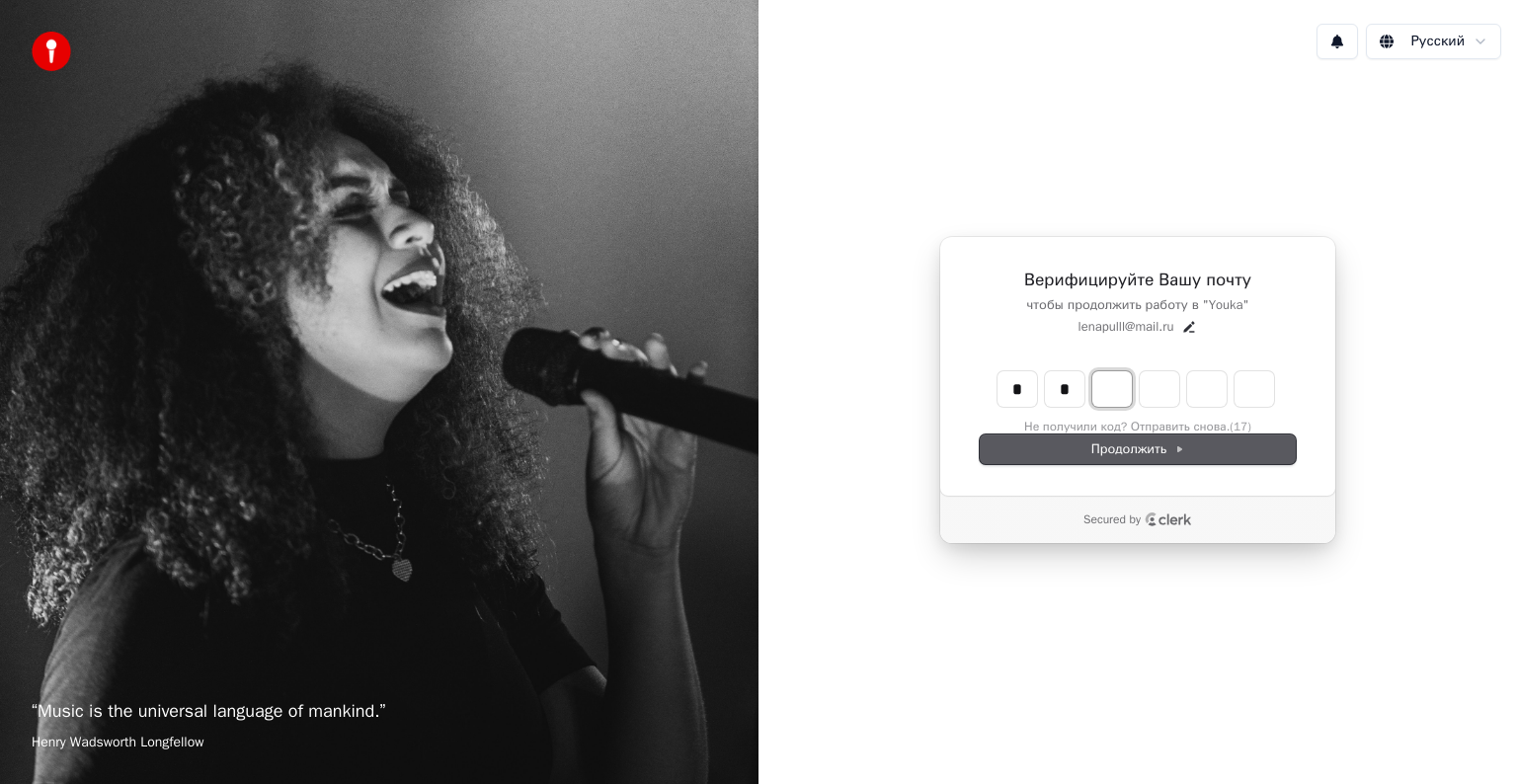 type on "**" 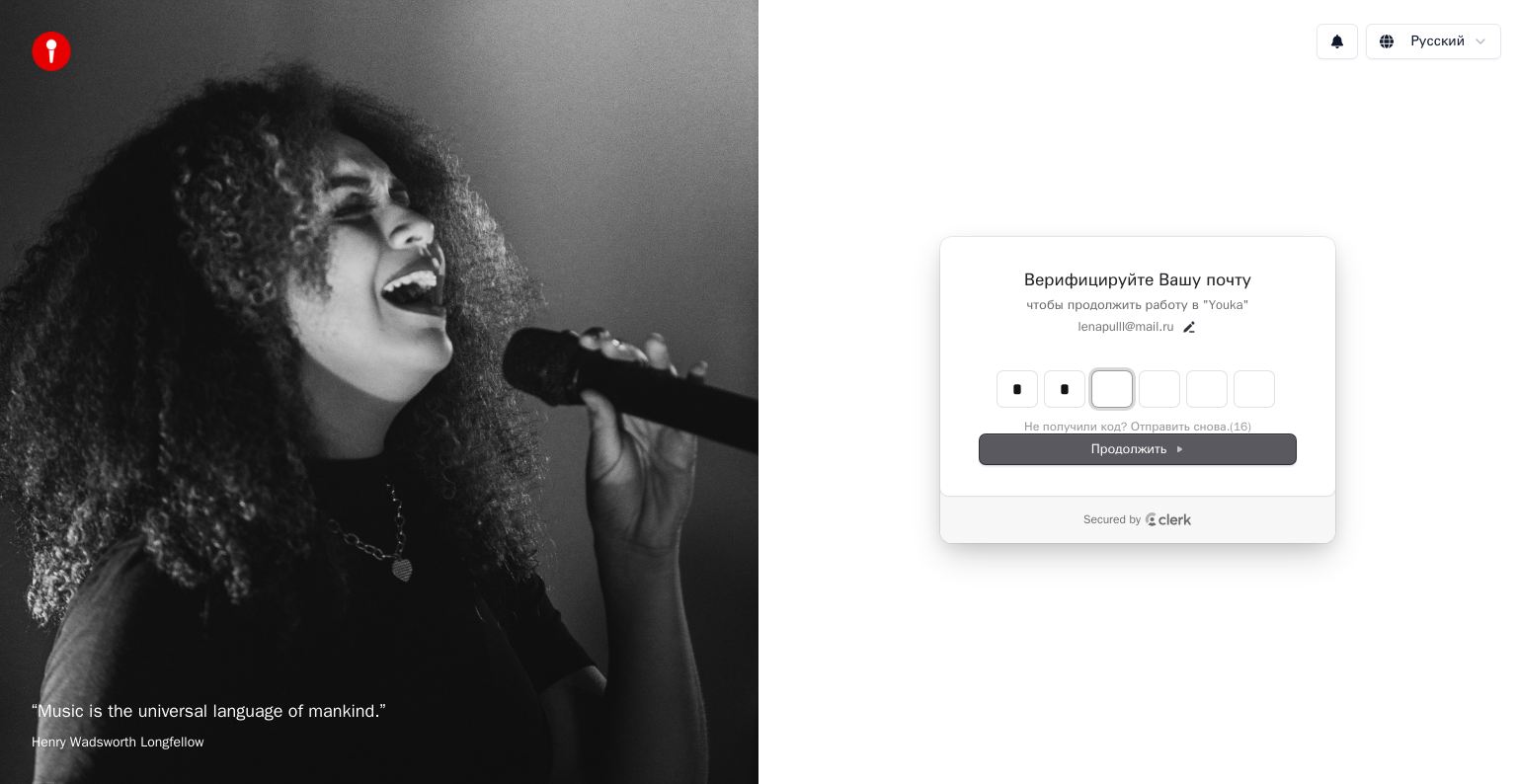 type on "*" 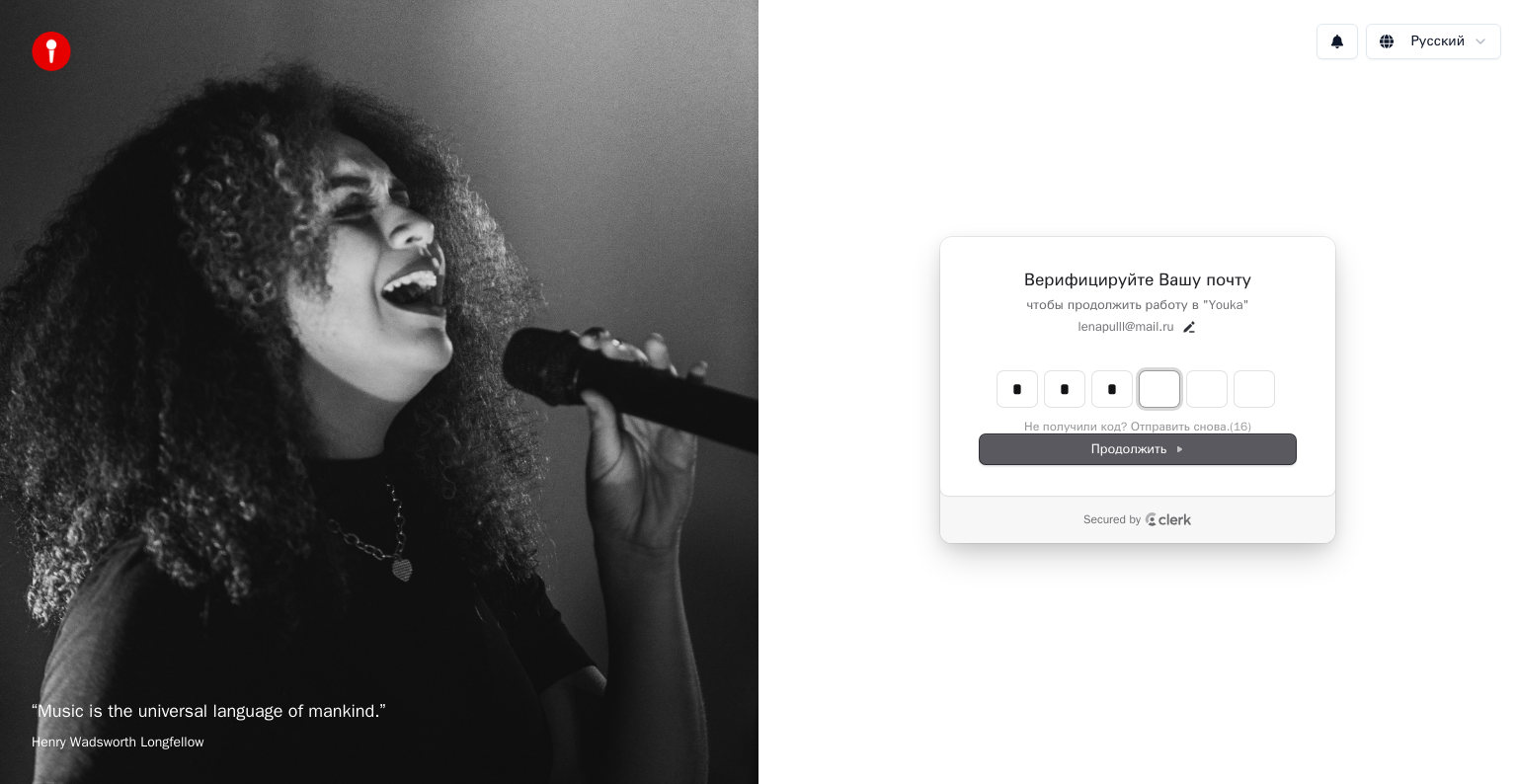 type on "***" 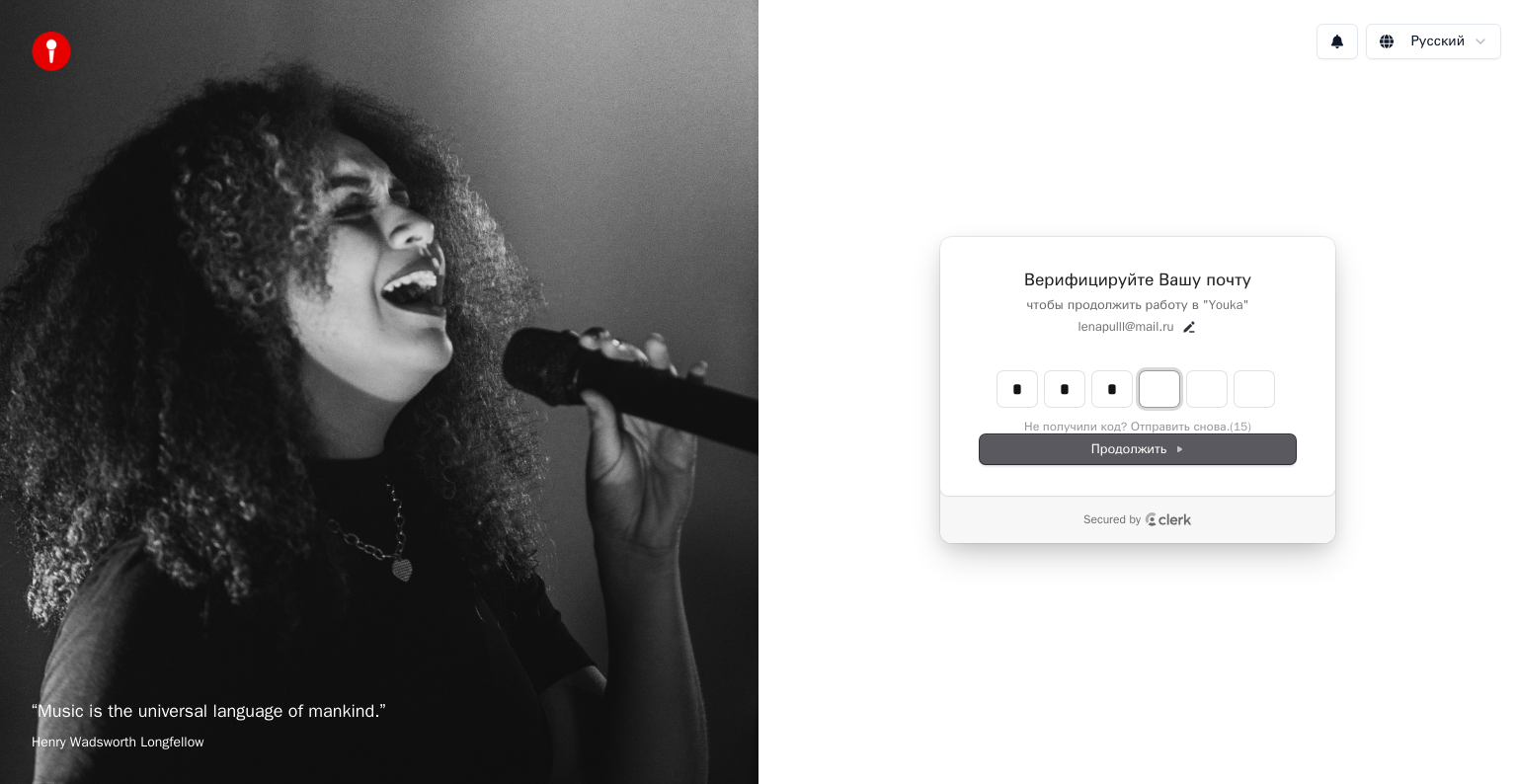 type on "*" 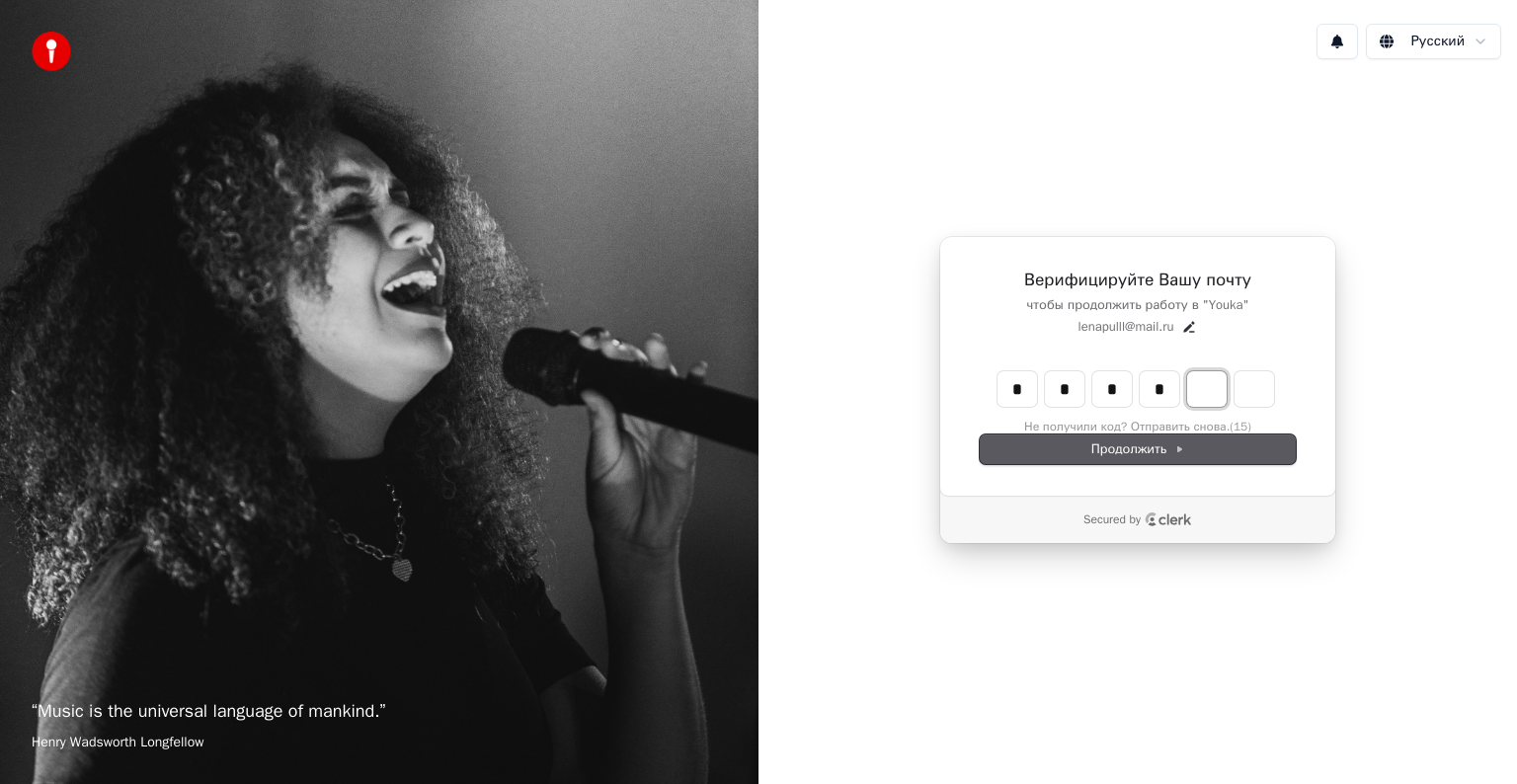 type on "****" 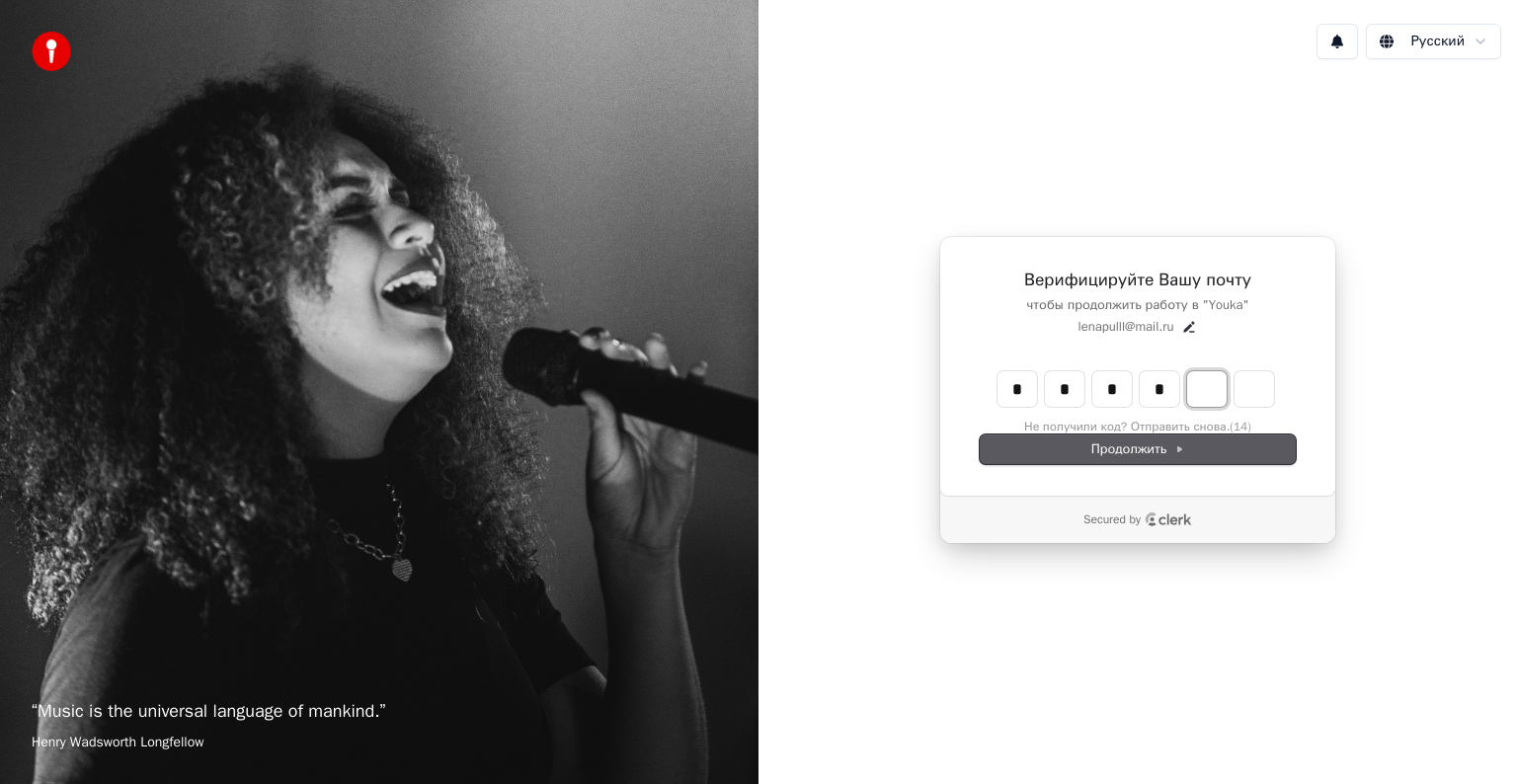 type on "*" 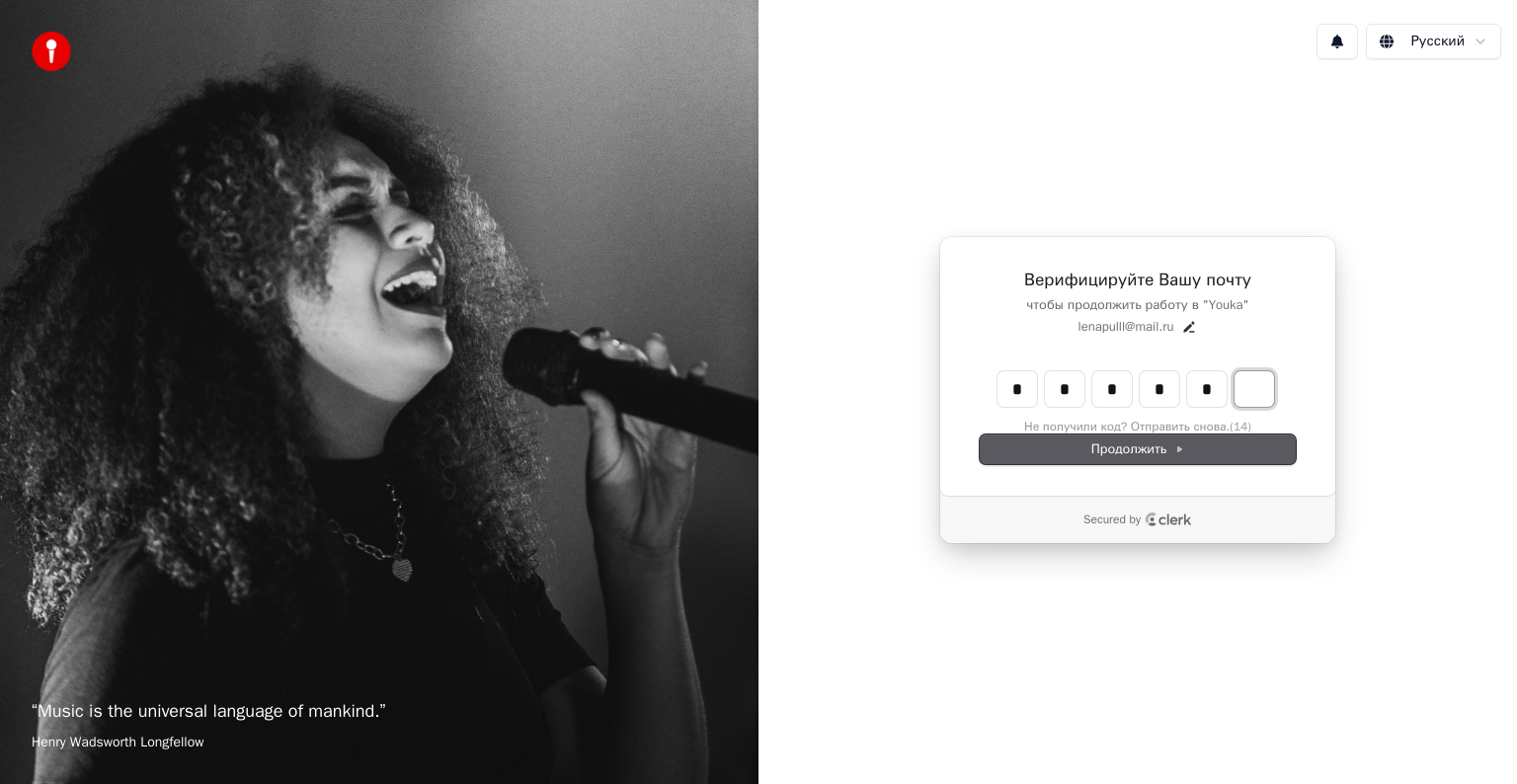 type on "******" 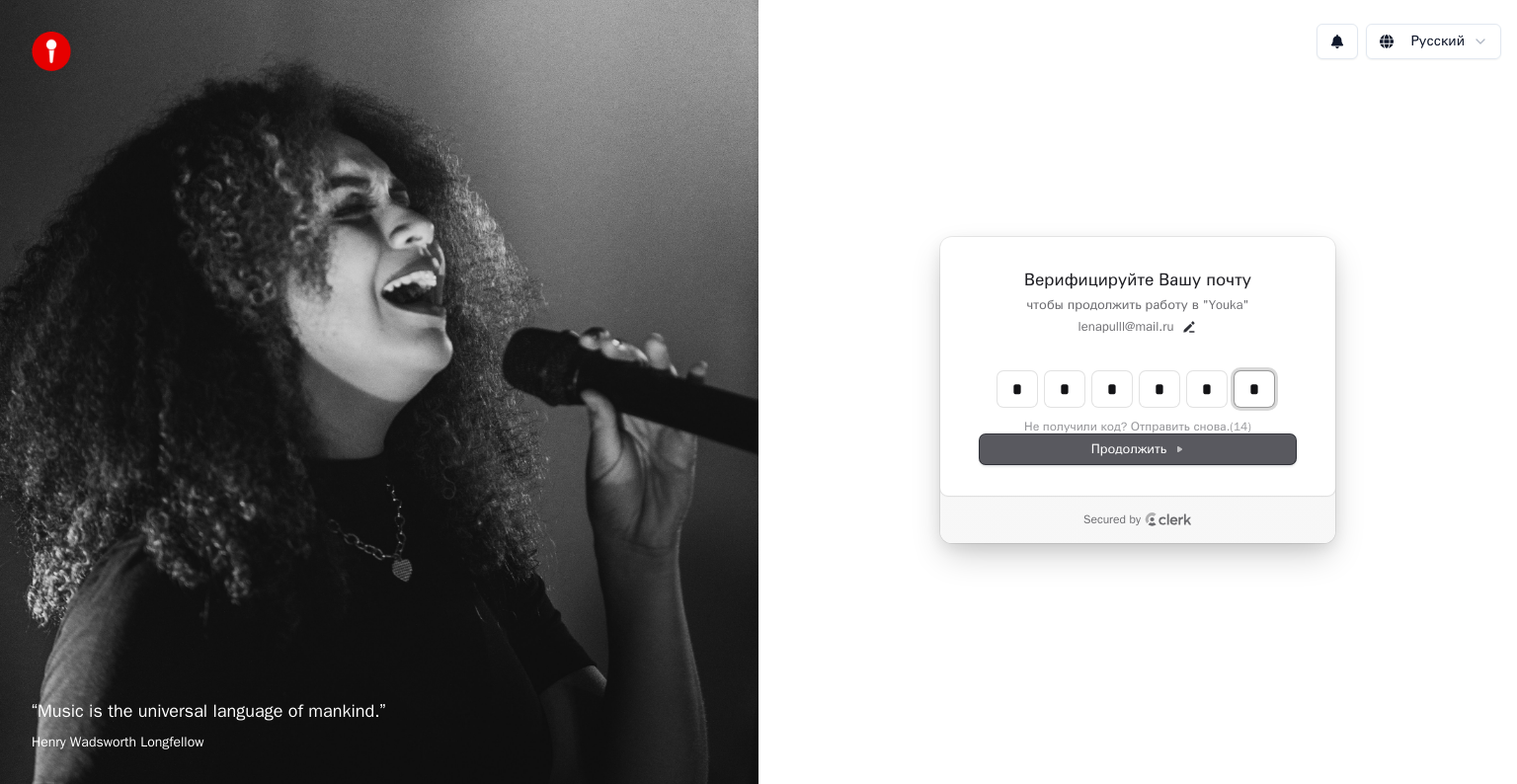 type on "*" 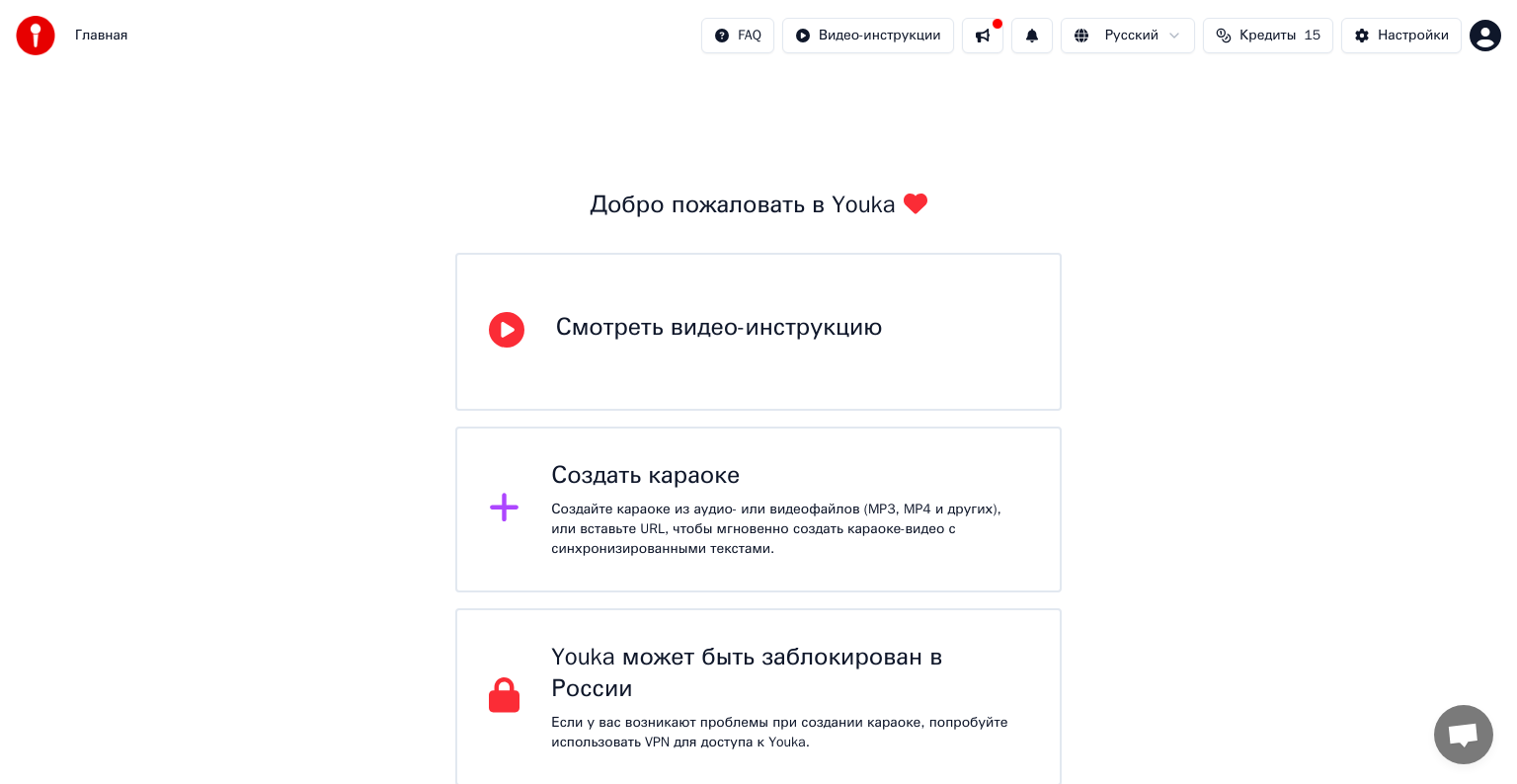click on "Создать караоке" at bounding box center [789, 476] 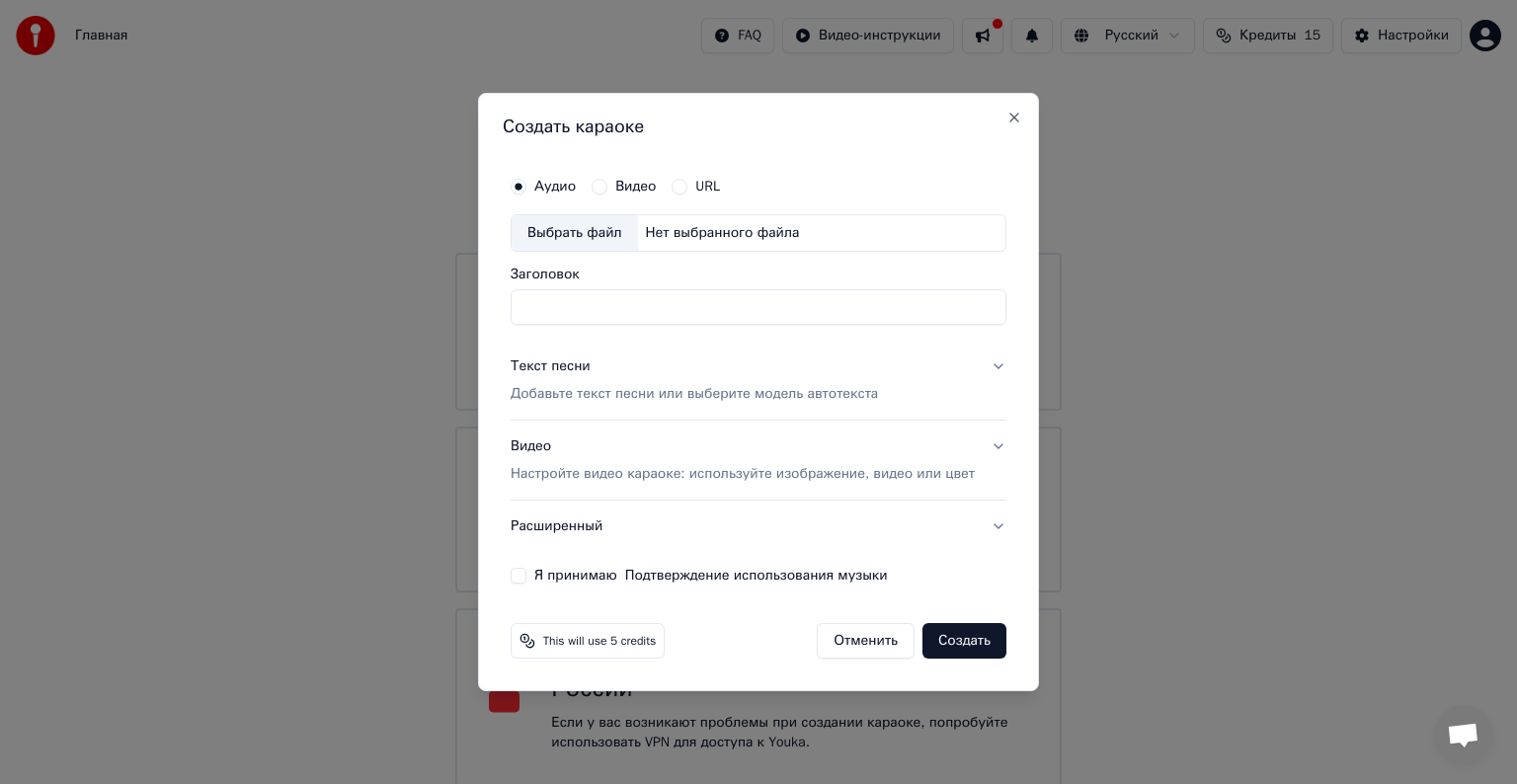 click on "Нет выбранного файла" at bounding box center [723, 233] 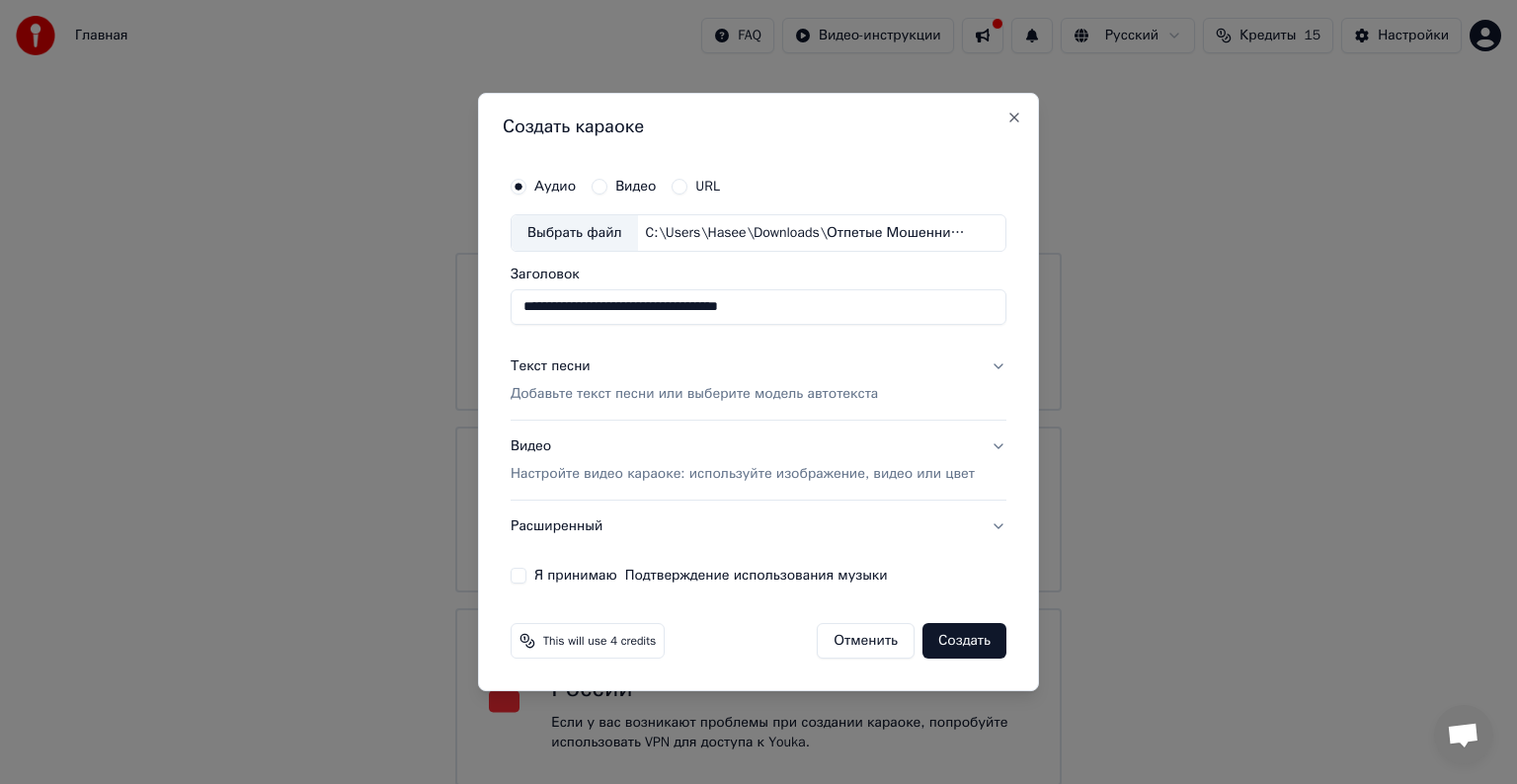 drag, startPoint x: 808, startPoint y: 301, endPoint x: 732, endPoint y: 301, distance: 76 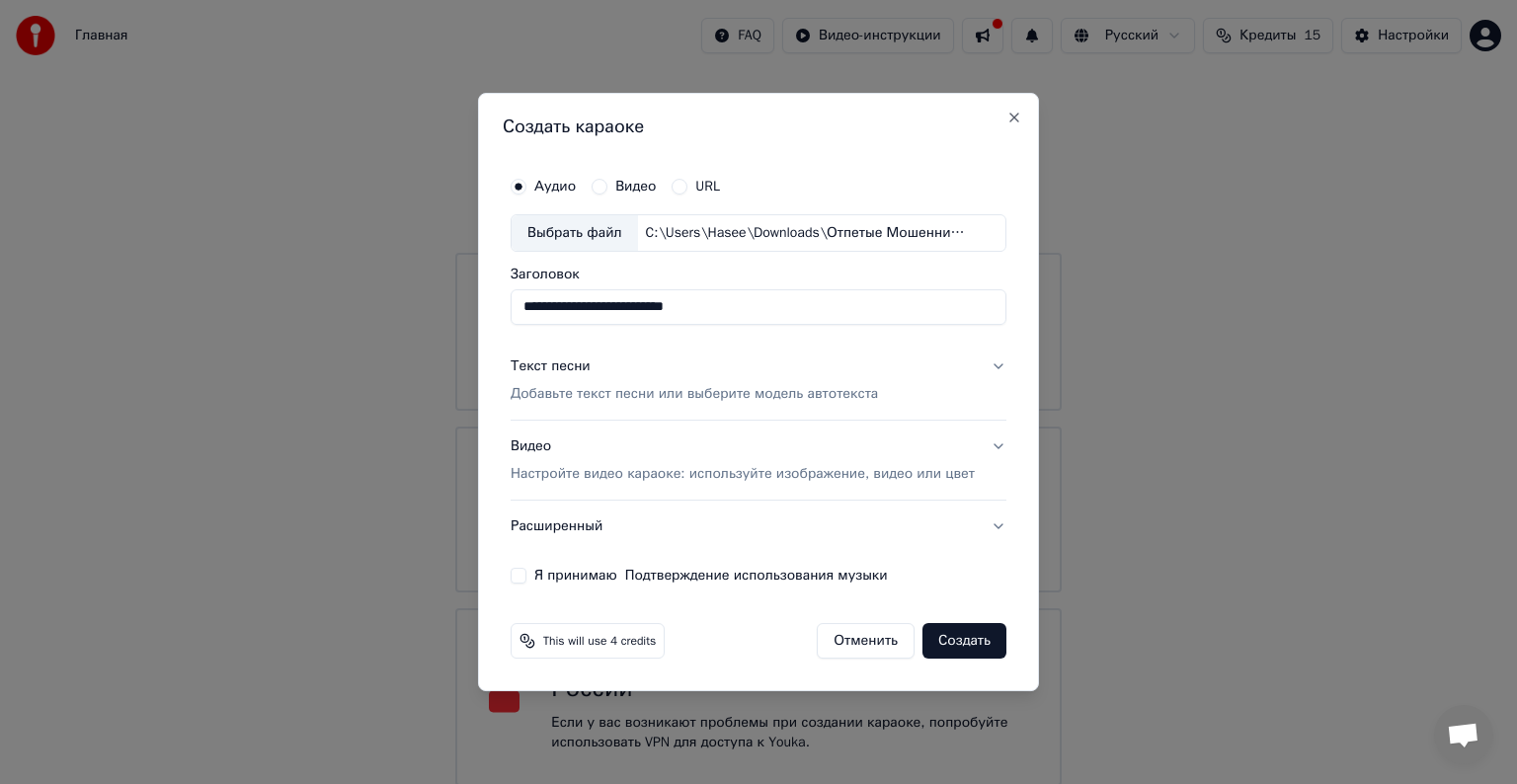type on "**********" 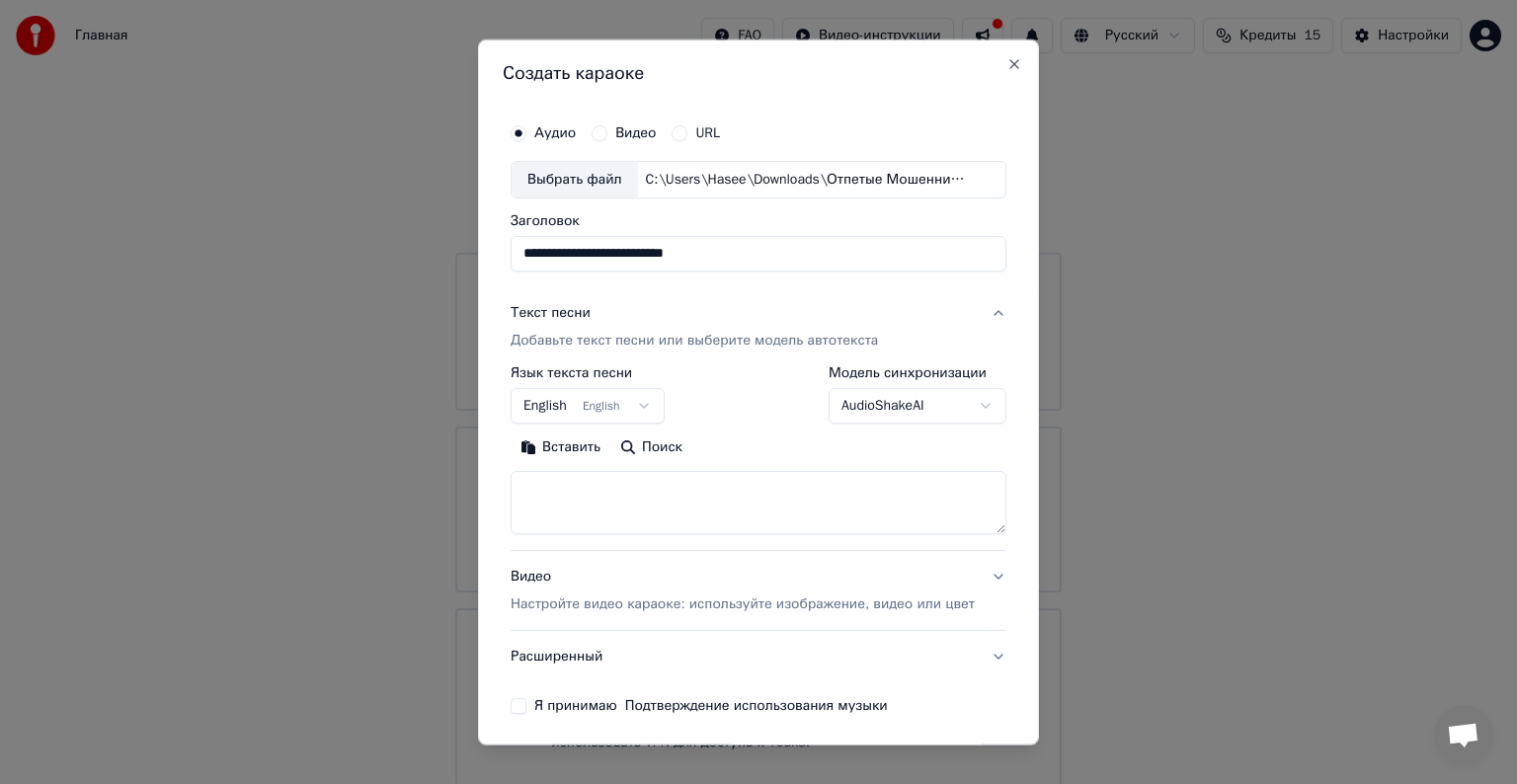 click on "English English" at bounding box center (588, 406) 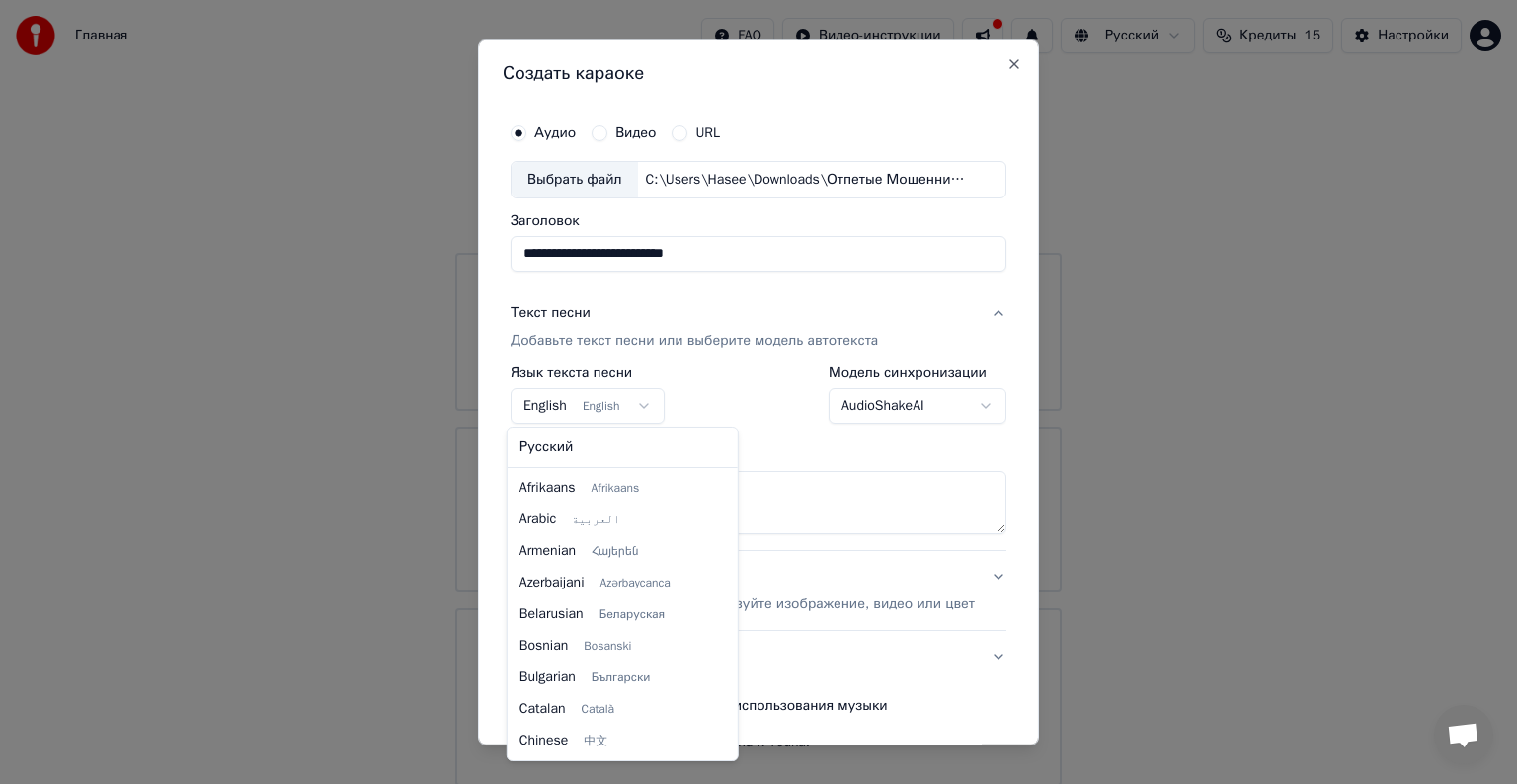 scroll, scrollTop: 158, scrollLeft: 0, axis: vertical 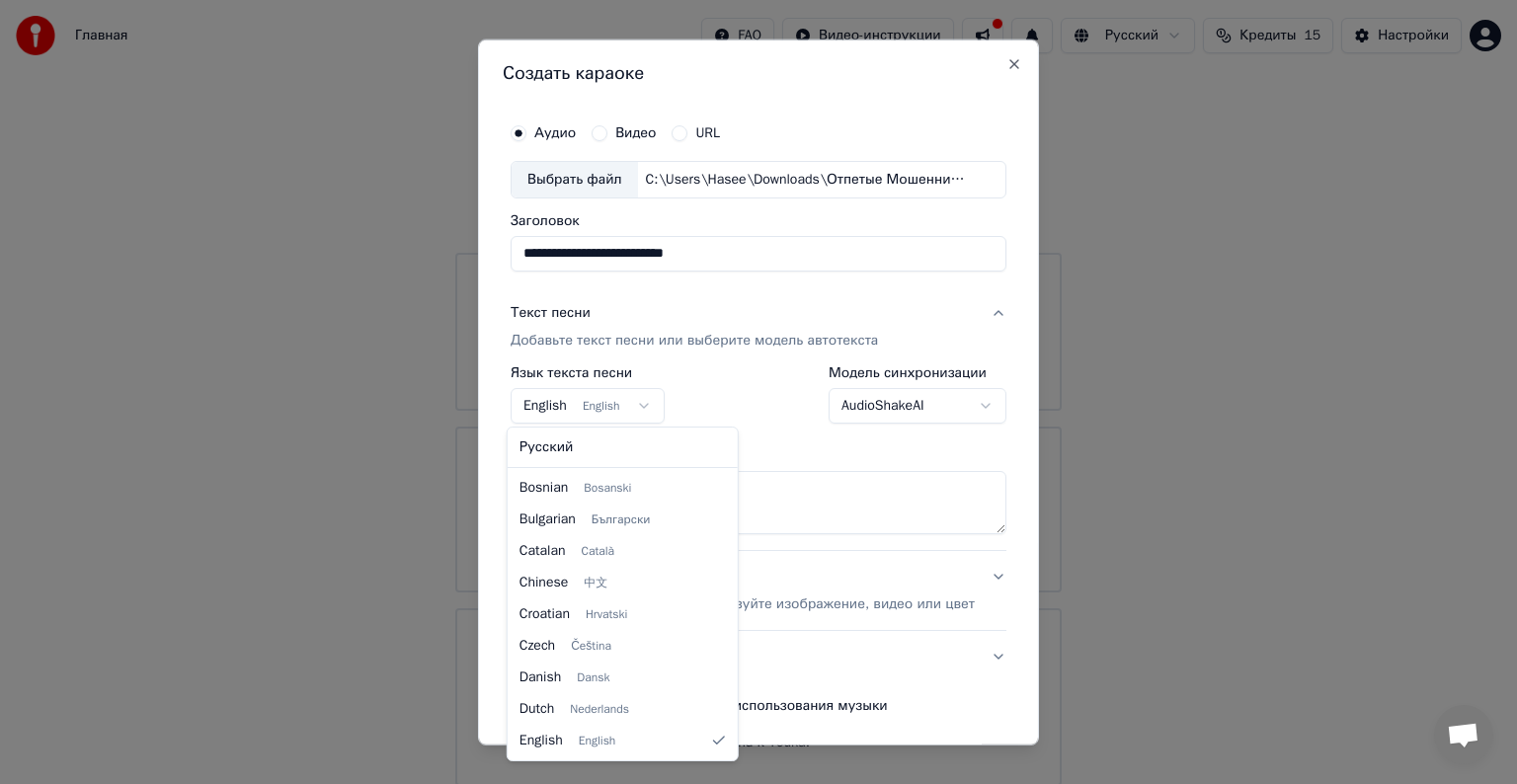select on "**" 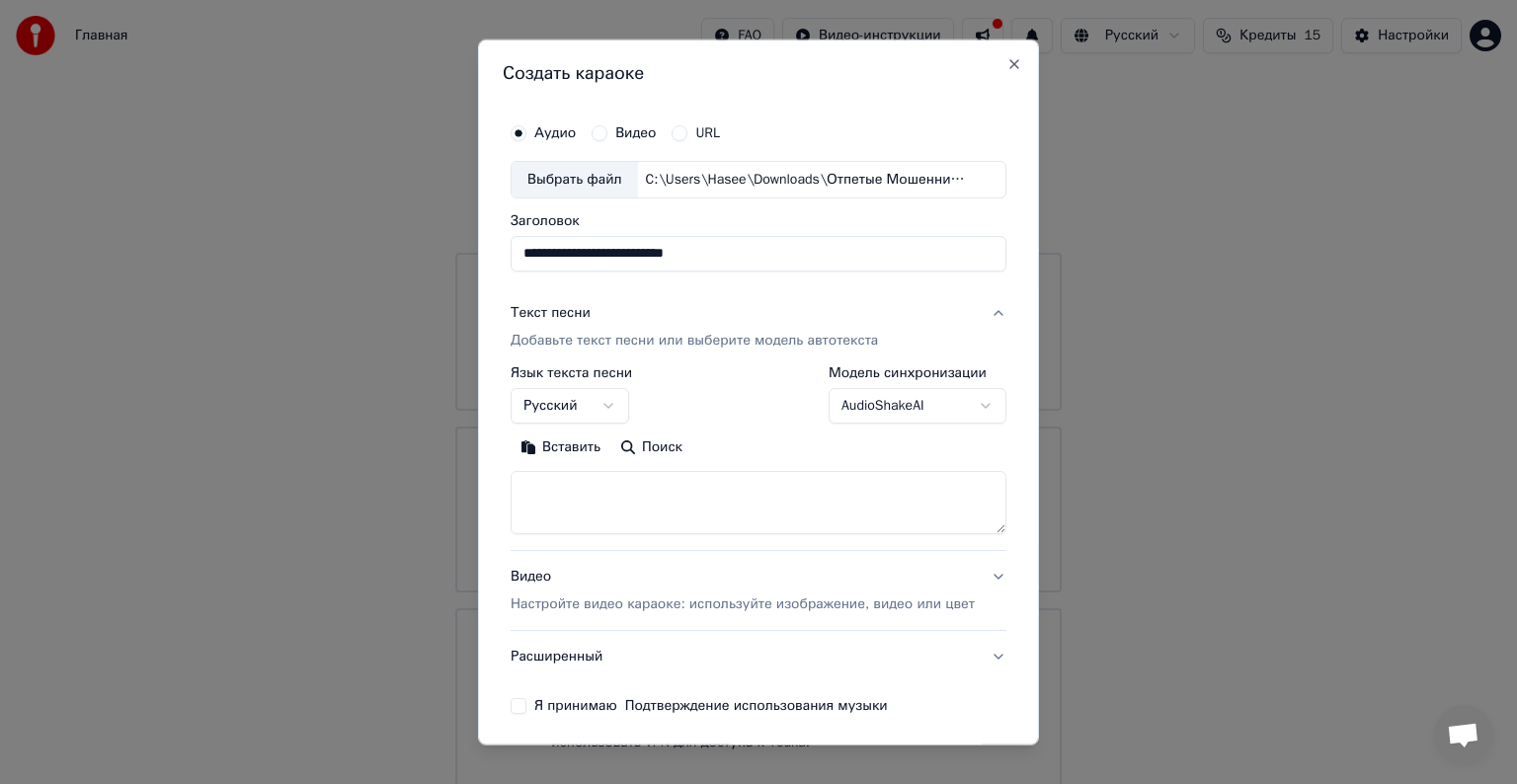 click at bounding box center [758, 503] 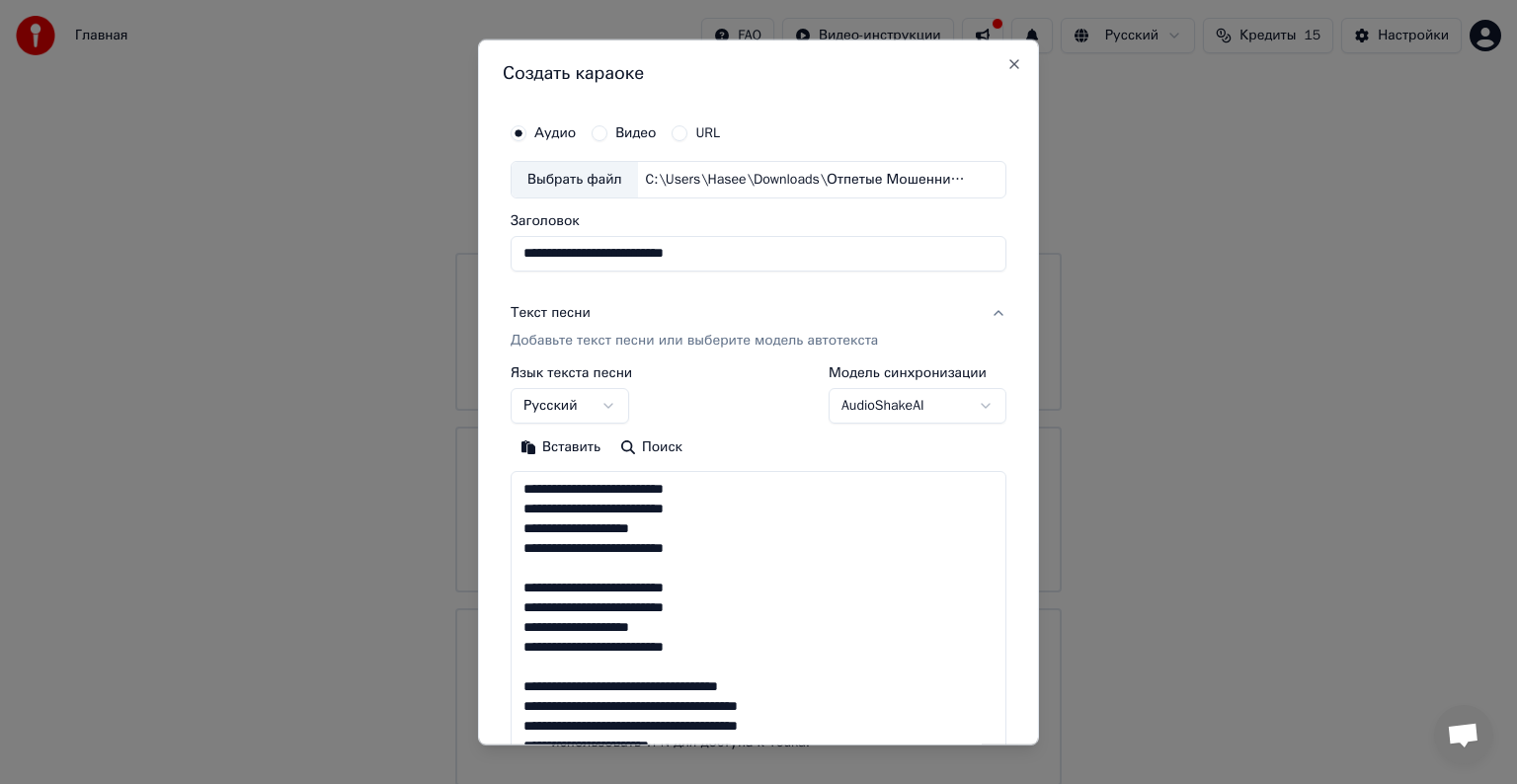 scroll, scrollTop: 616, scrollLeft: 0, axis: vertical 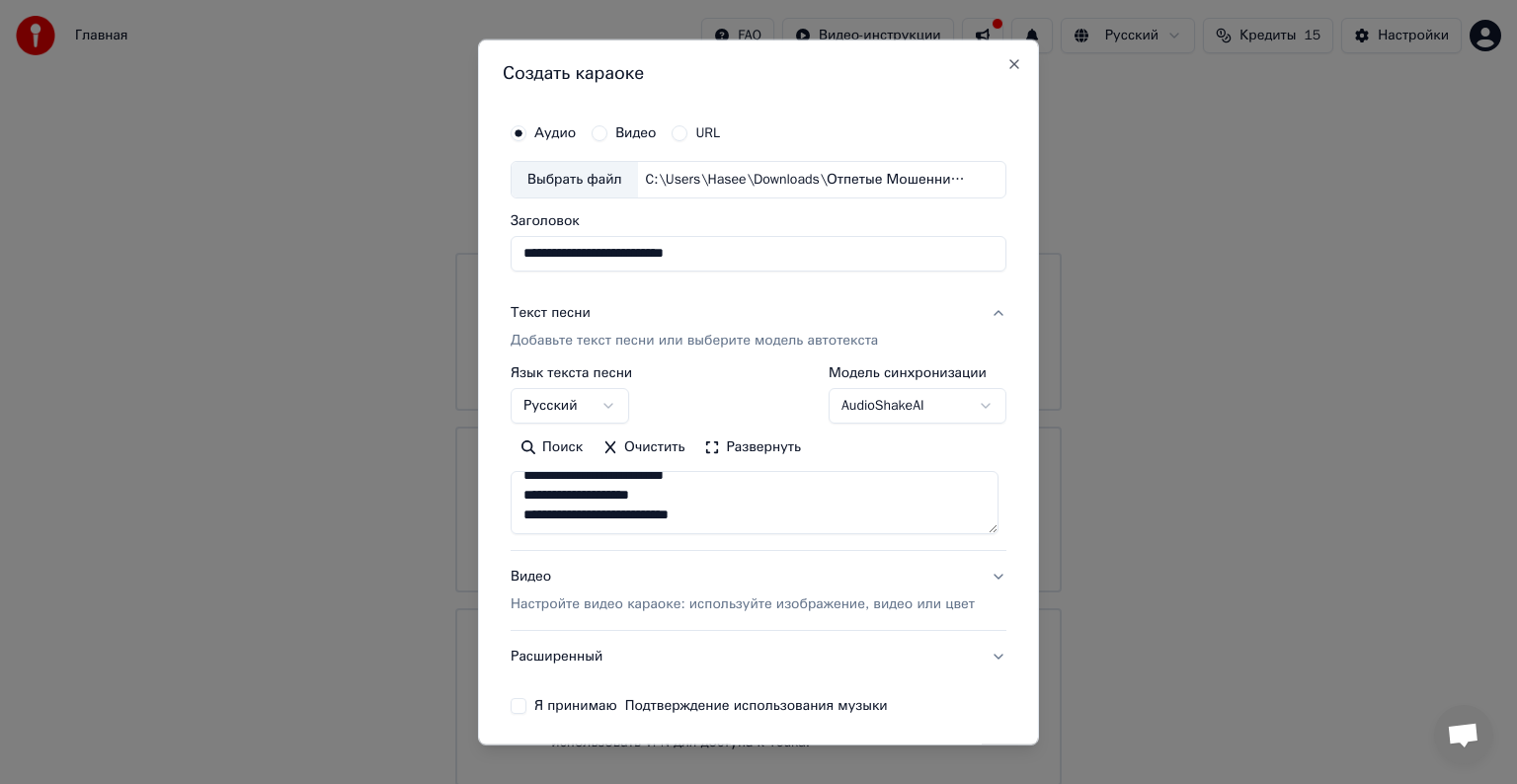 type on "**********" 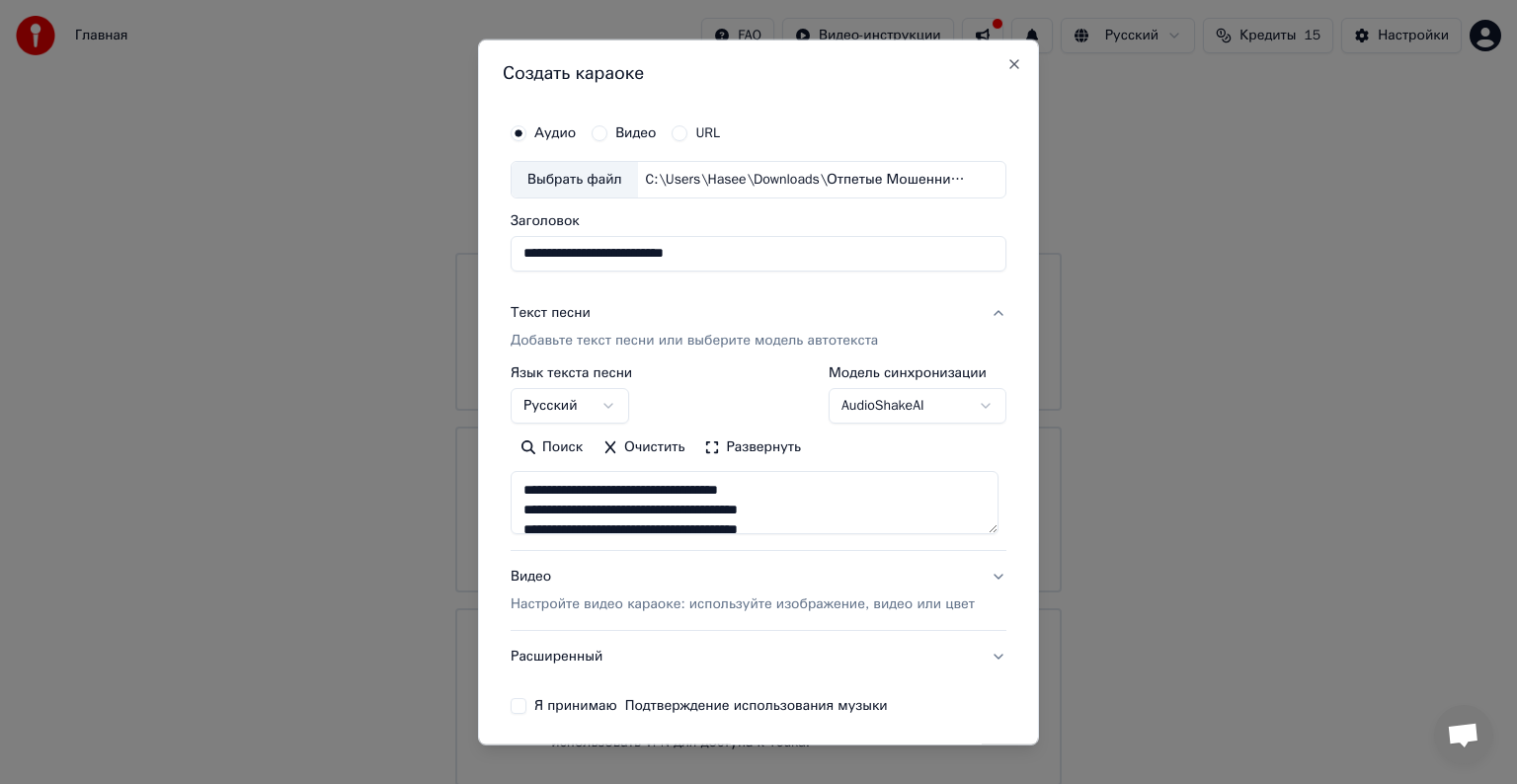 scroll, scrollTop: 0, scrollLeft: 0, axis: both 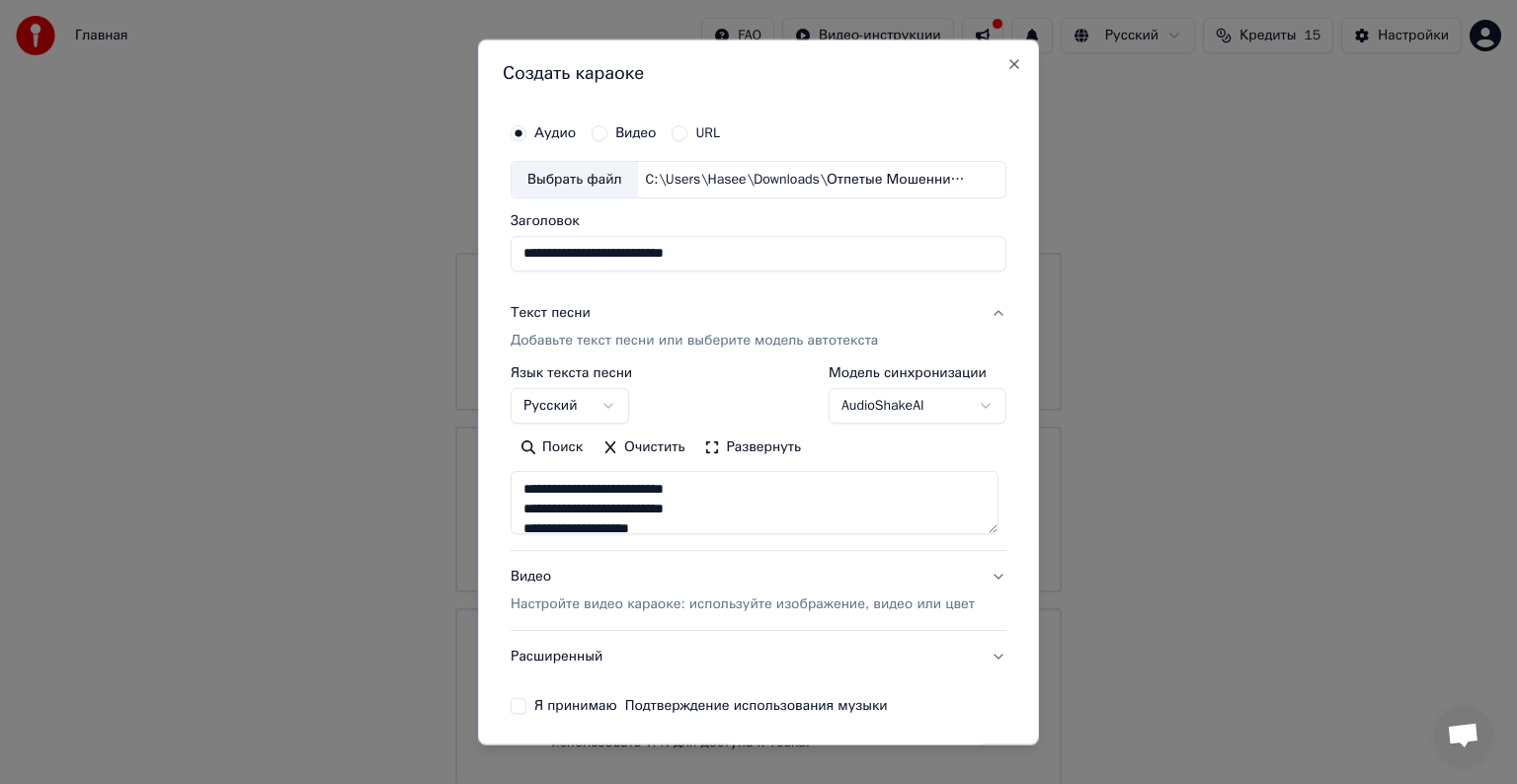 drag, startPoint x: 620, startPoint y: 520, endPoint x: 486, endPoint y: 438, distance: 157.0987 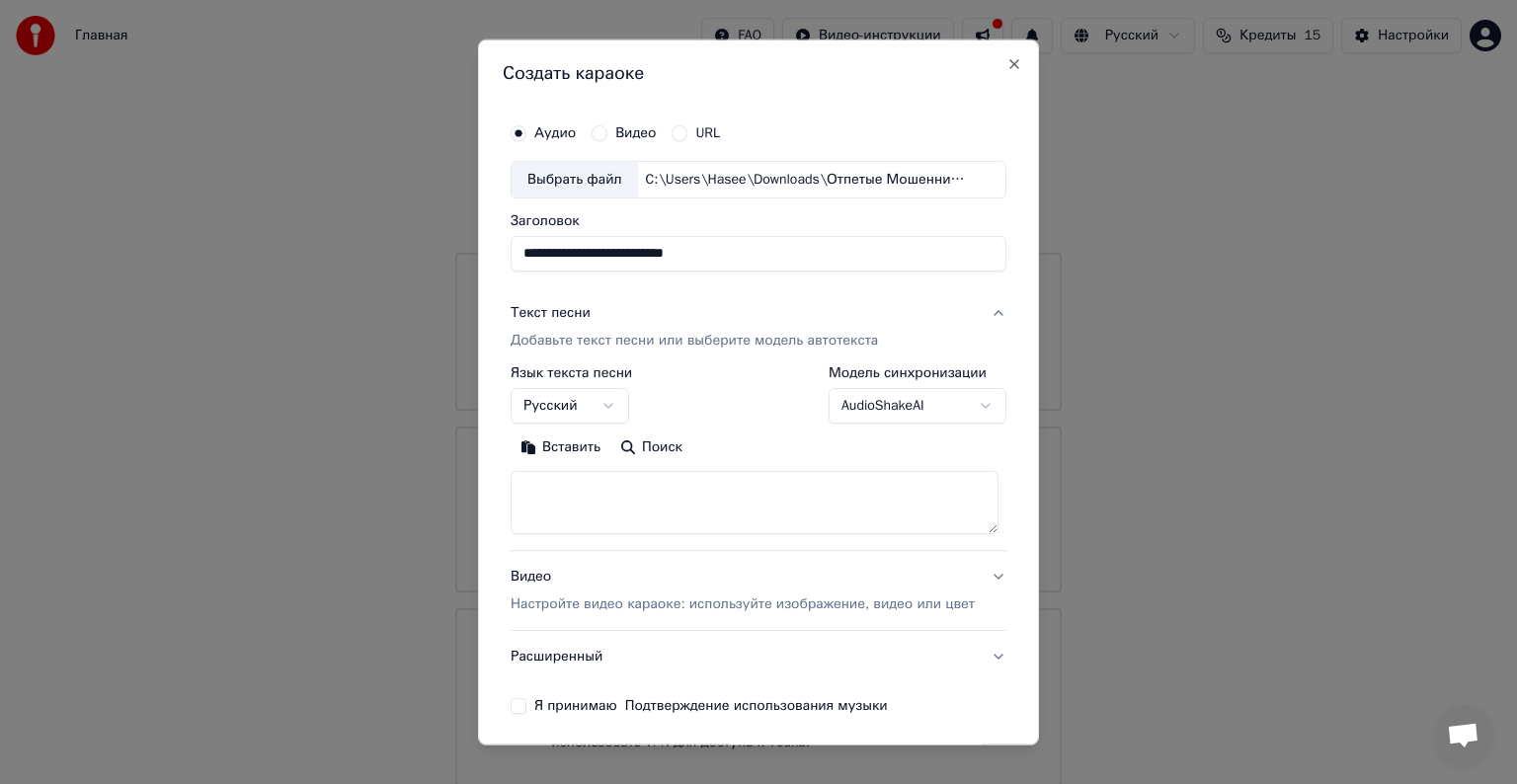 click at bounding box center (755, 503) 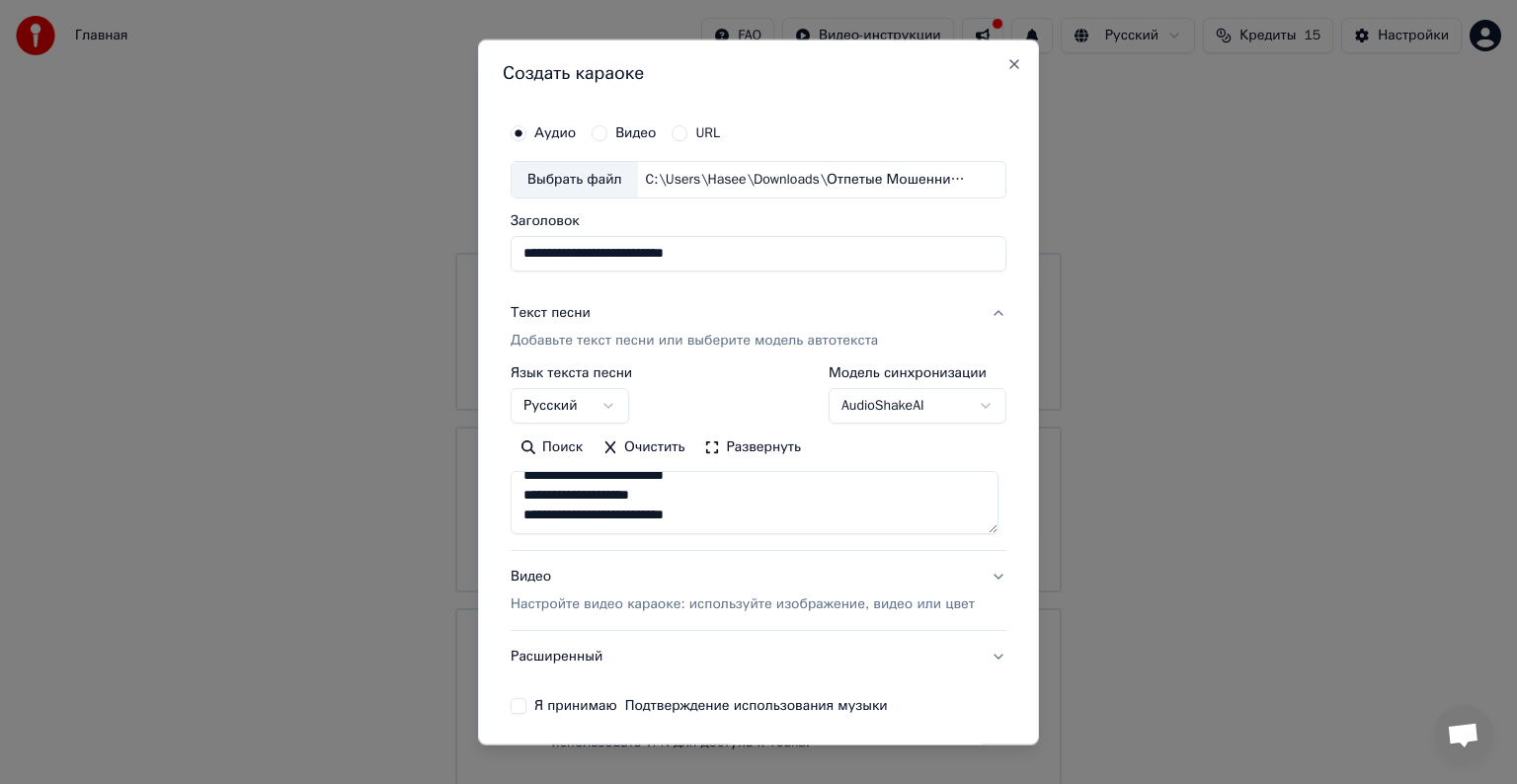 scroll, scrollTop: 1453, scrollLeft: 0, axis: vertical 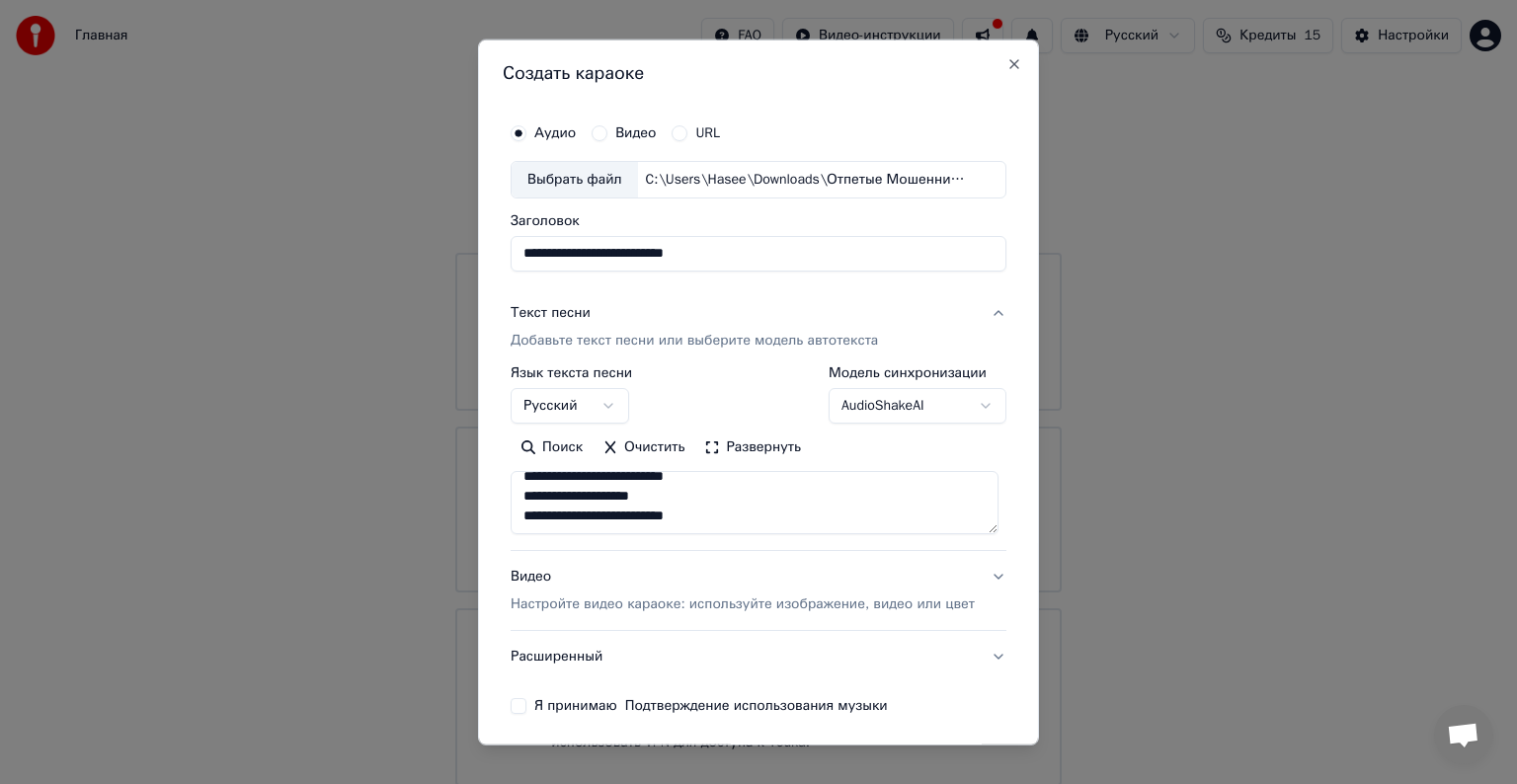 type on "**********" 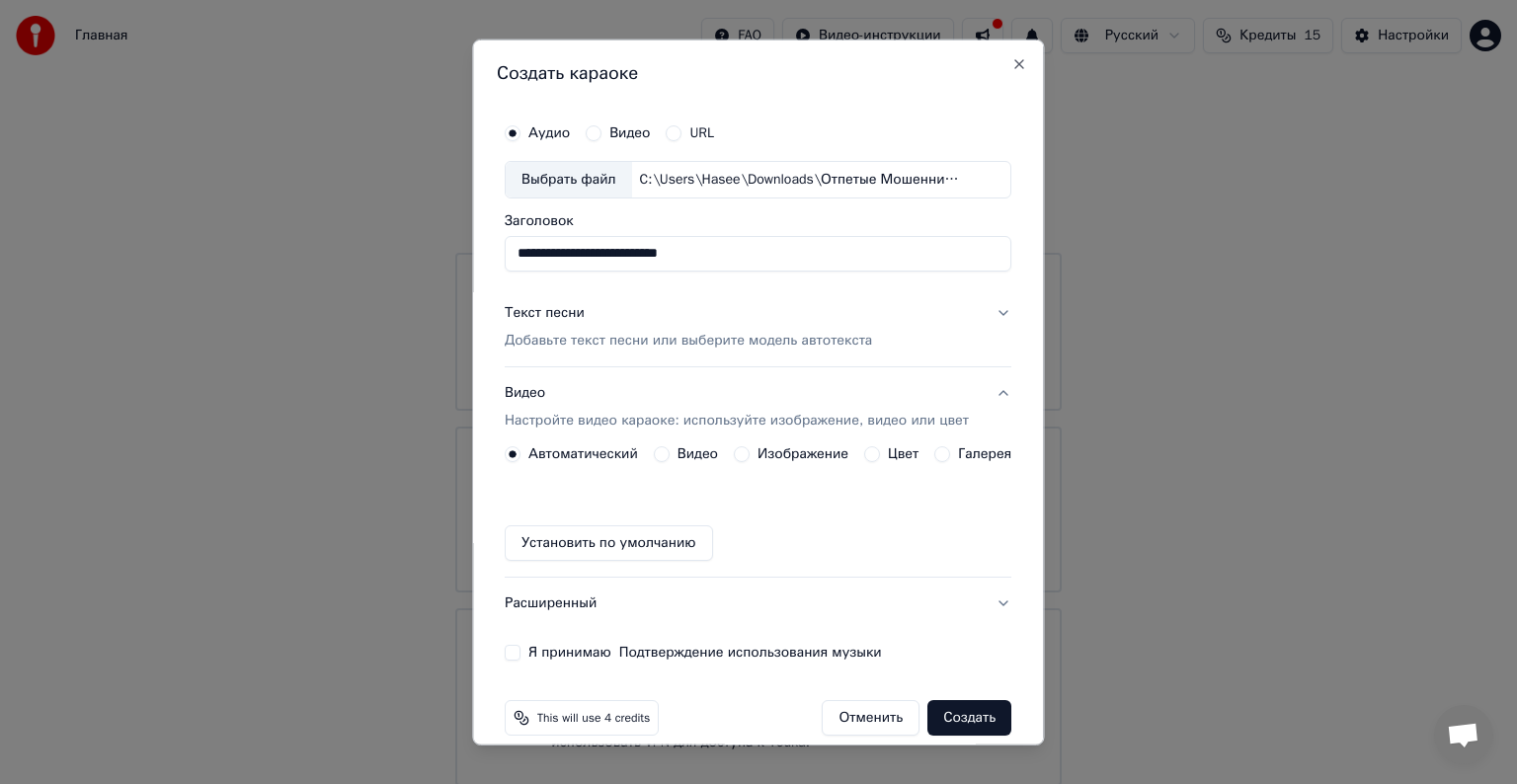 click on "Видео" at bounding box center [685, 454] 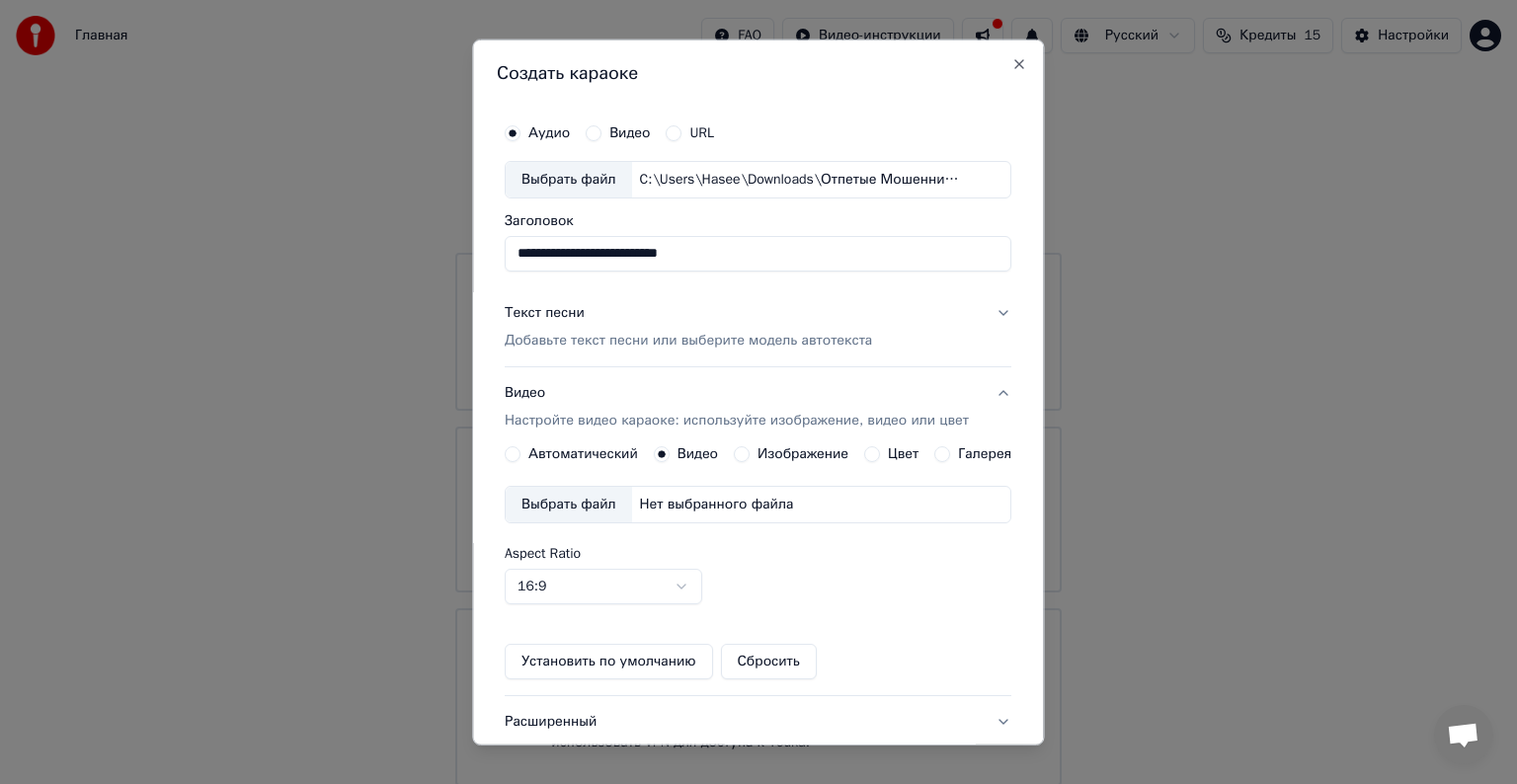 click on "Изображение" at bounding box center (803, 454) 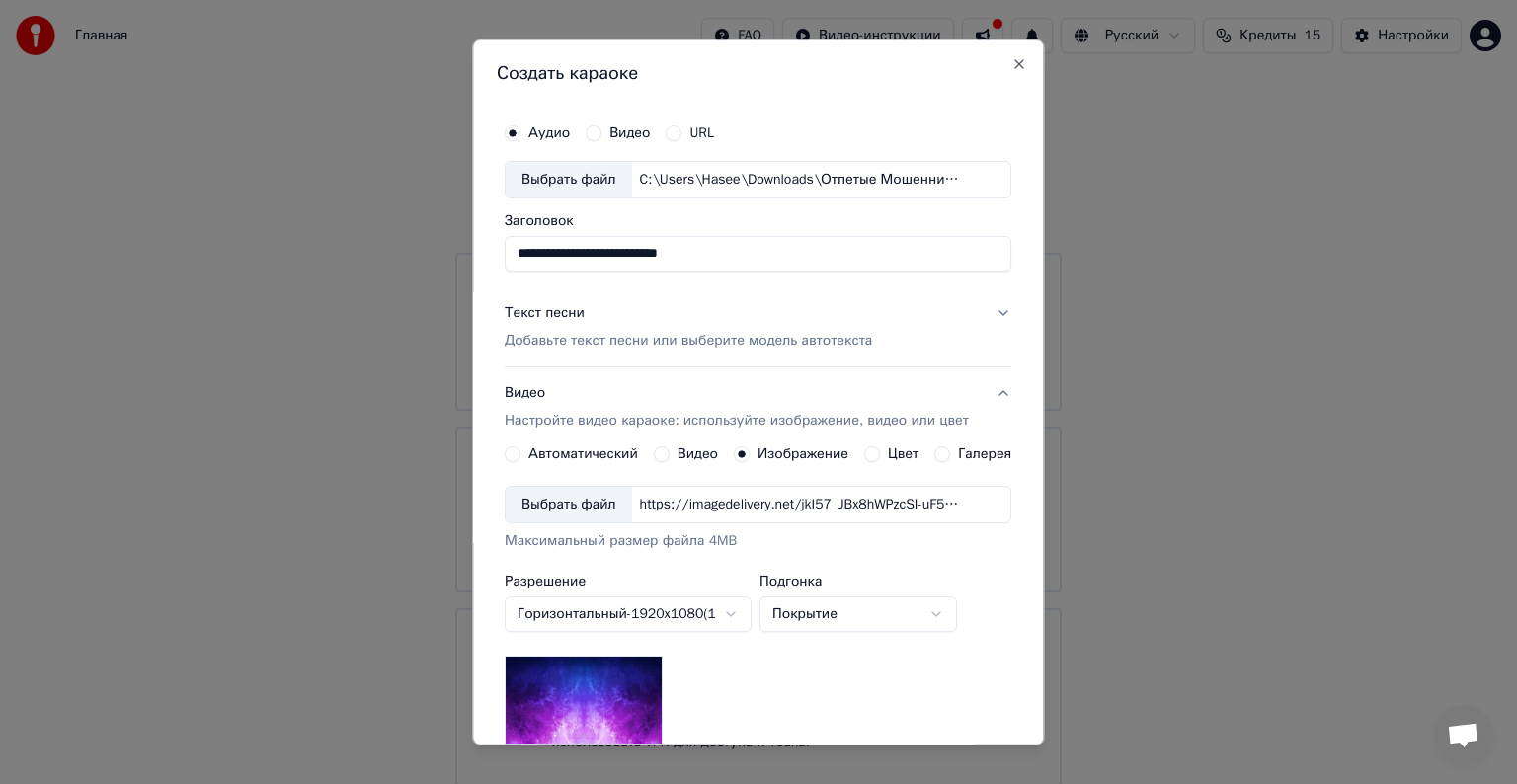 click on "Цвет" at bounding box center [904, 454] 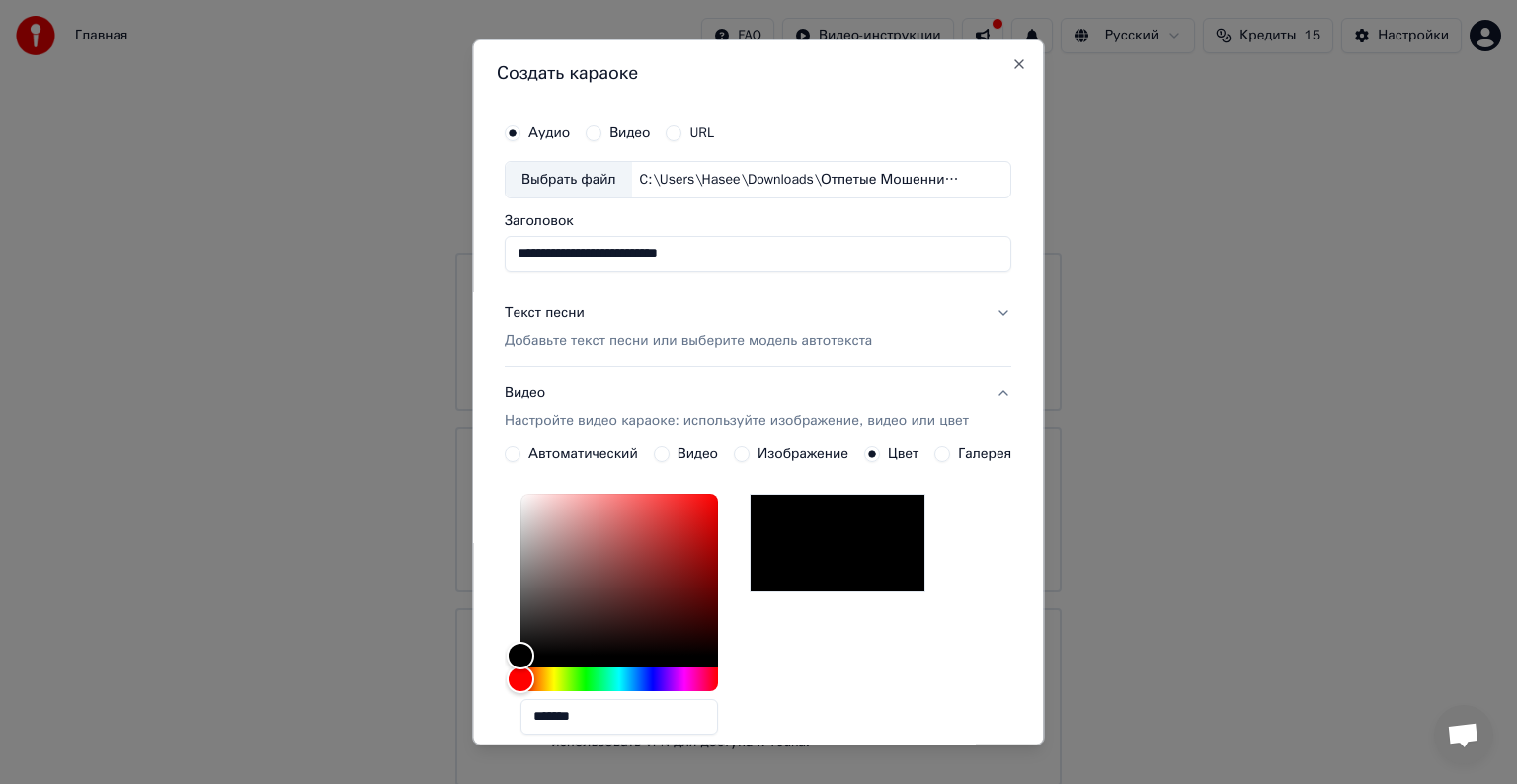 click on "Галерея" at bounding box center [974, 454] 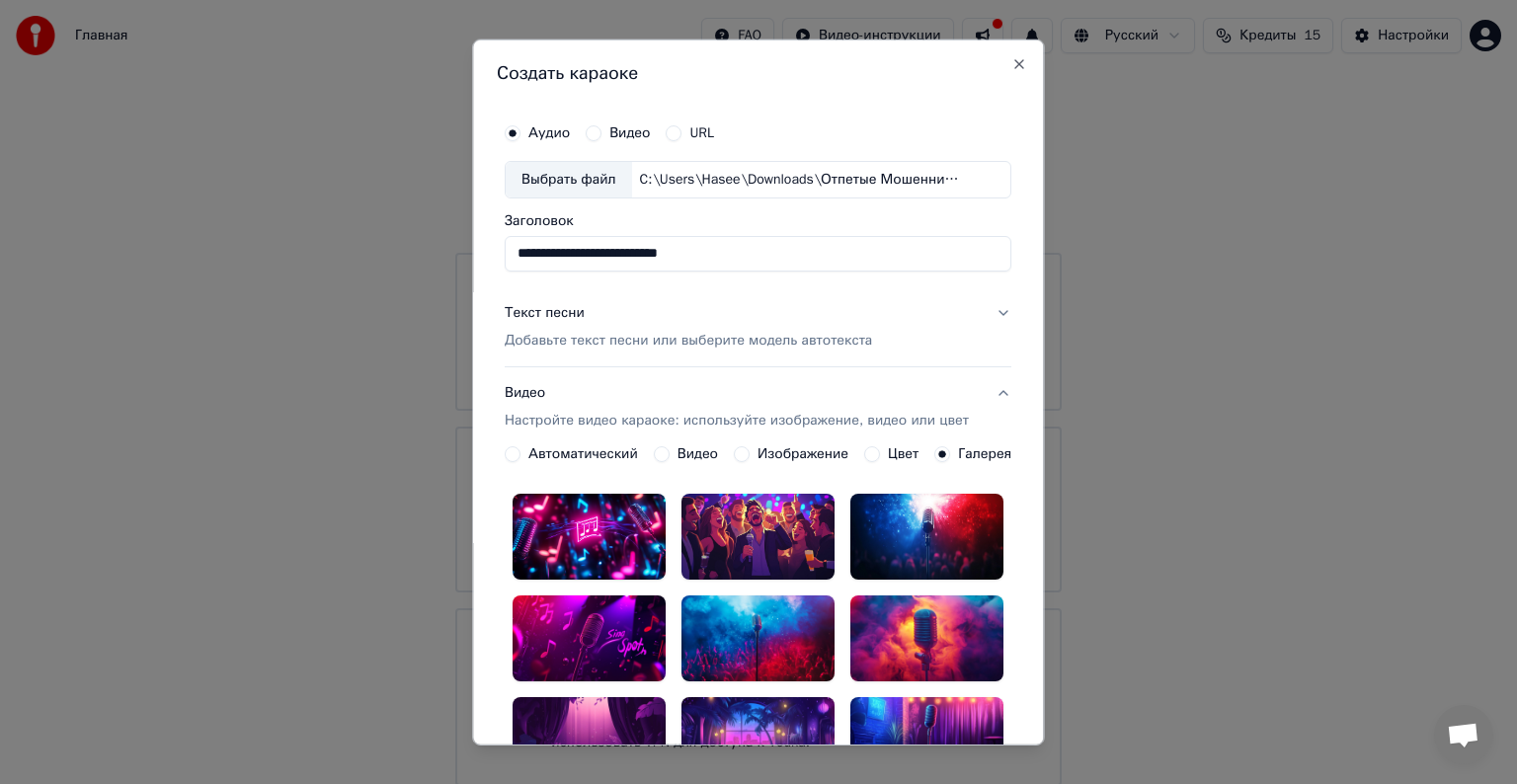 click on "Изображение" at bounding box center (803, 454) 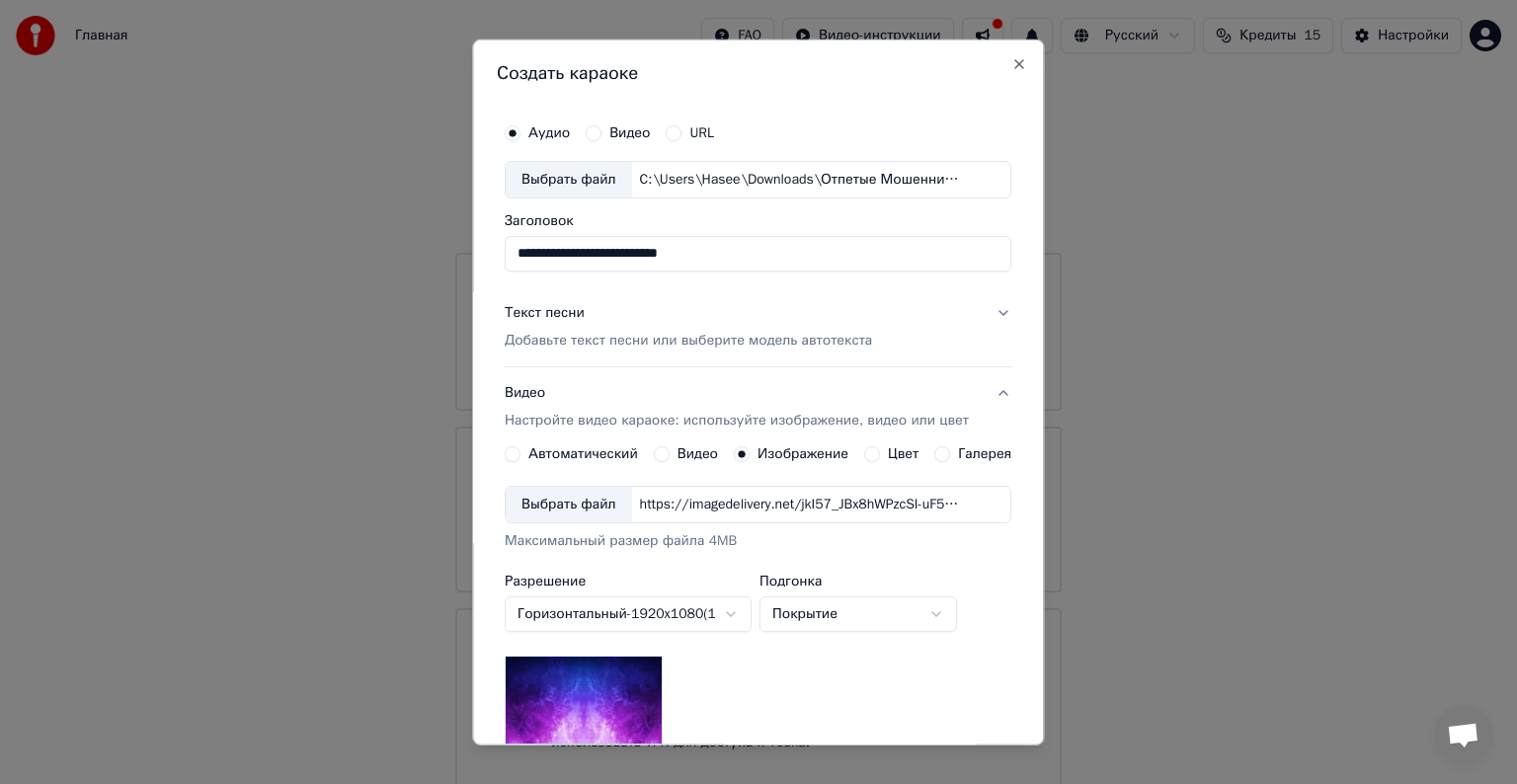 click on "https://imagedelivery.net/jkI57_JBx8hWPzcSI-uF5w/c7639807-3f76-4ea5-9112-66e75e03d200/16x9" at bounding box center (800, 505) 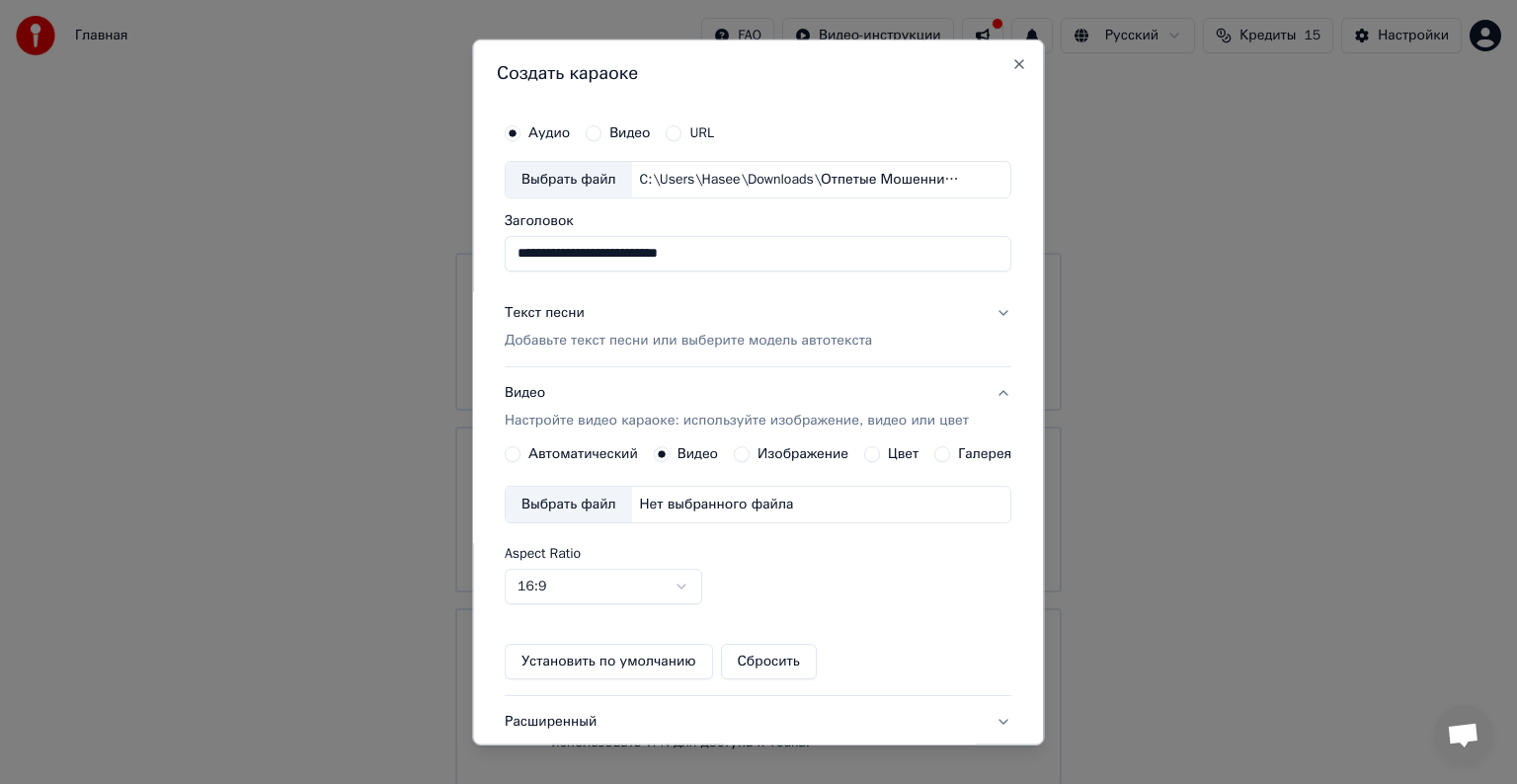 click on "**********" at bounding box center [758, 393] 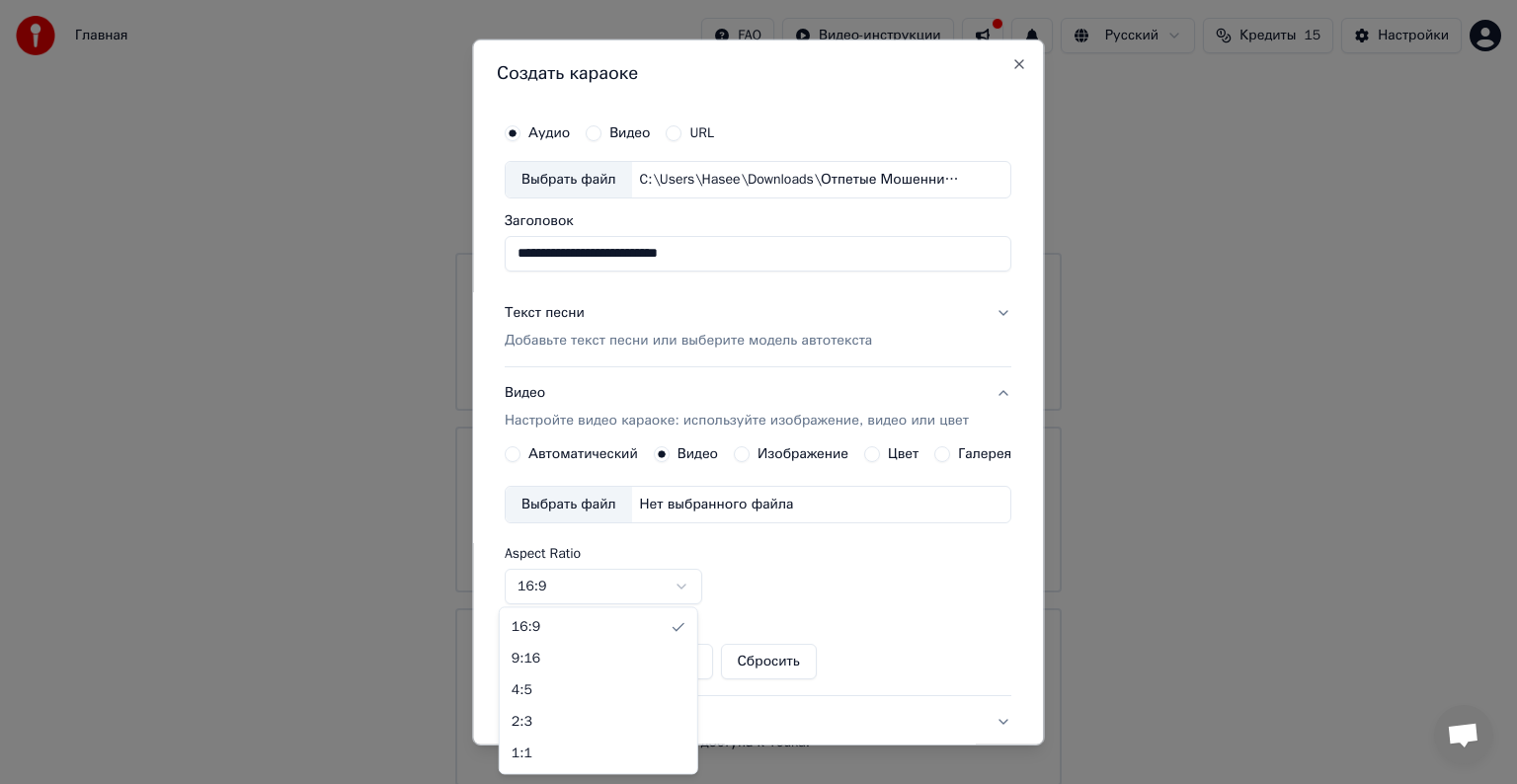select on "***" 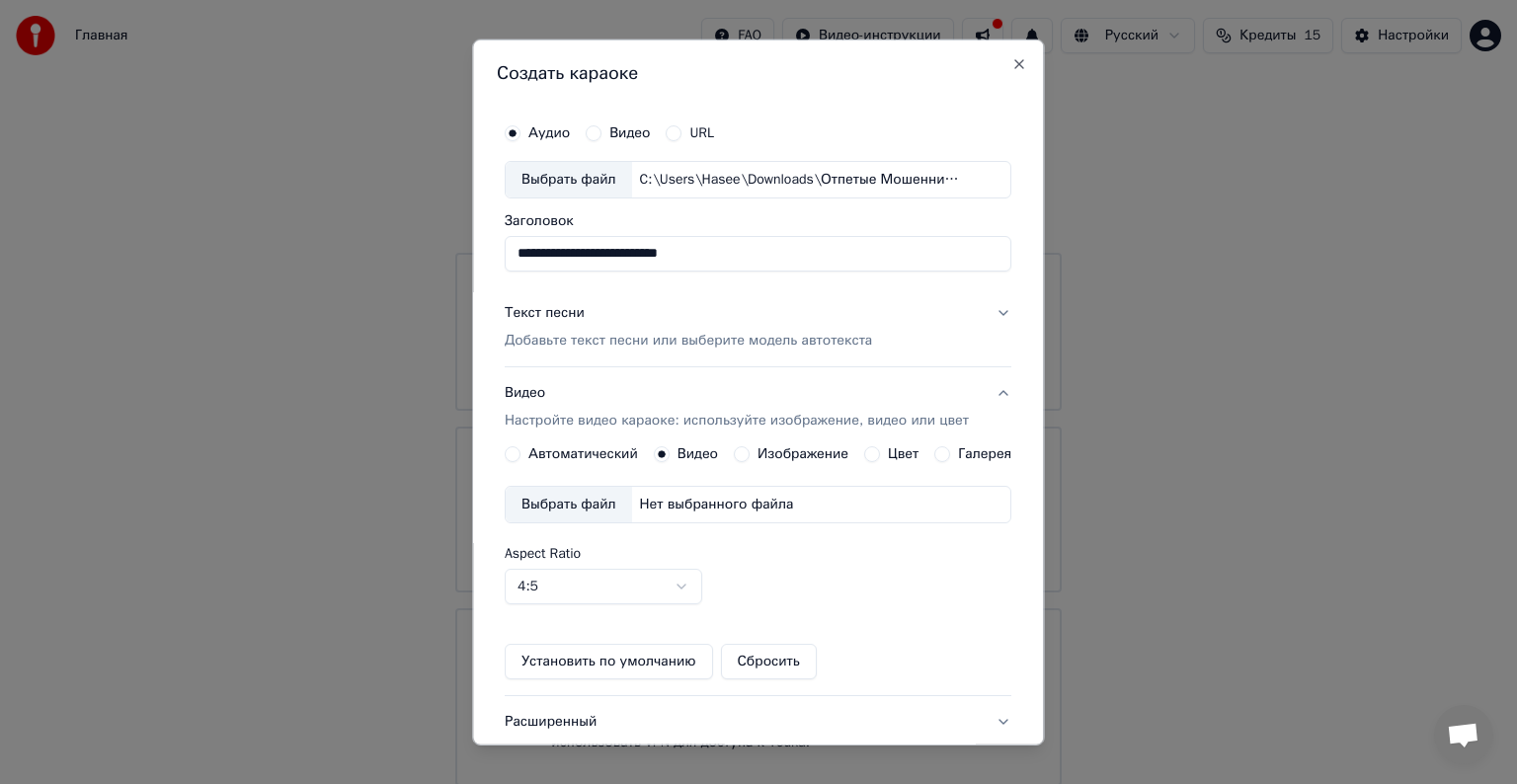 click on "Автоматический" at bounding box center [583, 454] 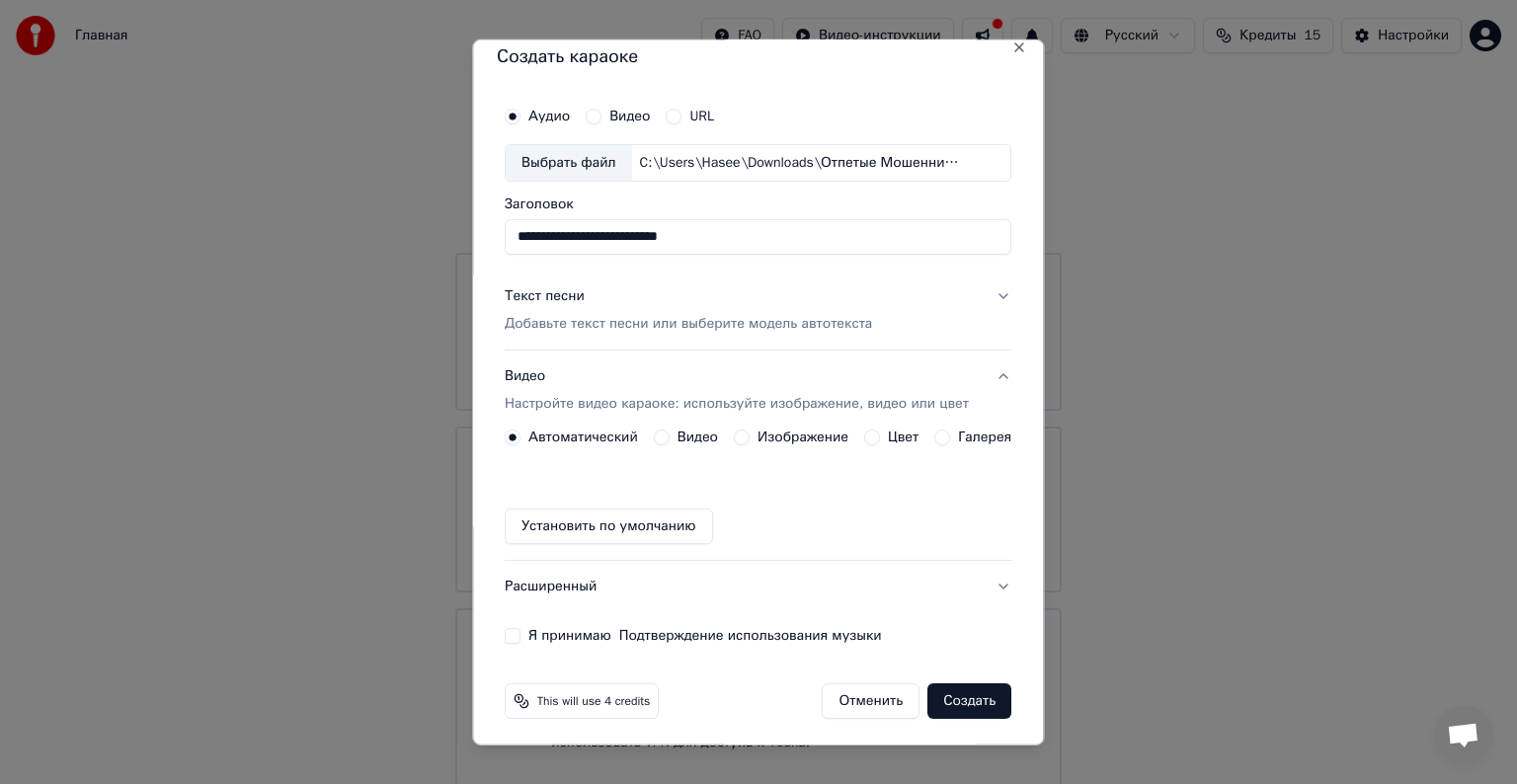 scroll, scrollTop: 22, scrollLeft: 0, axis: vertical 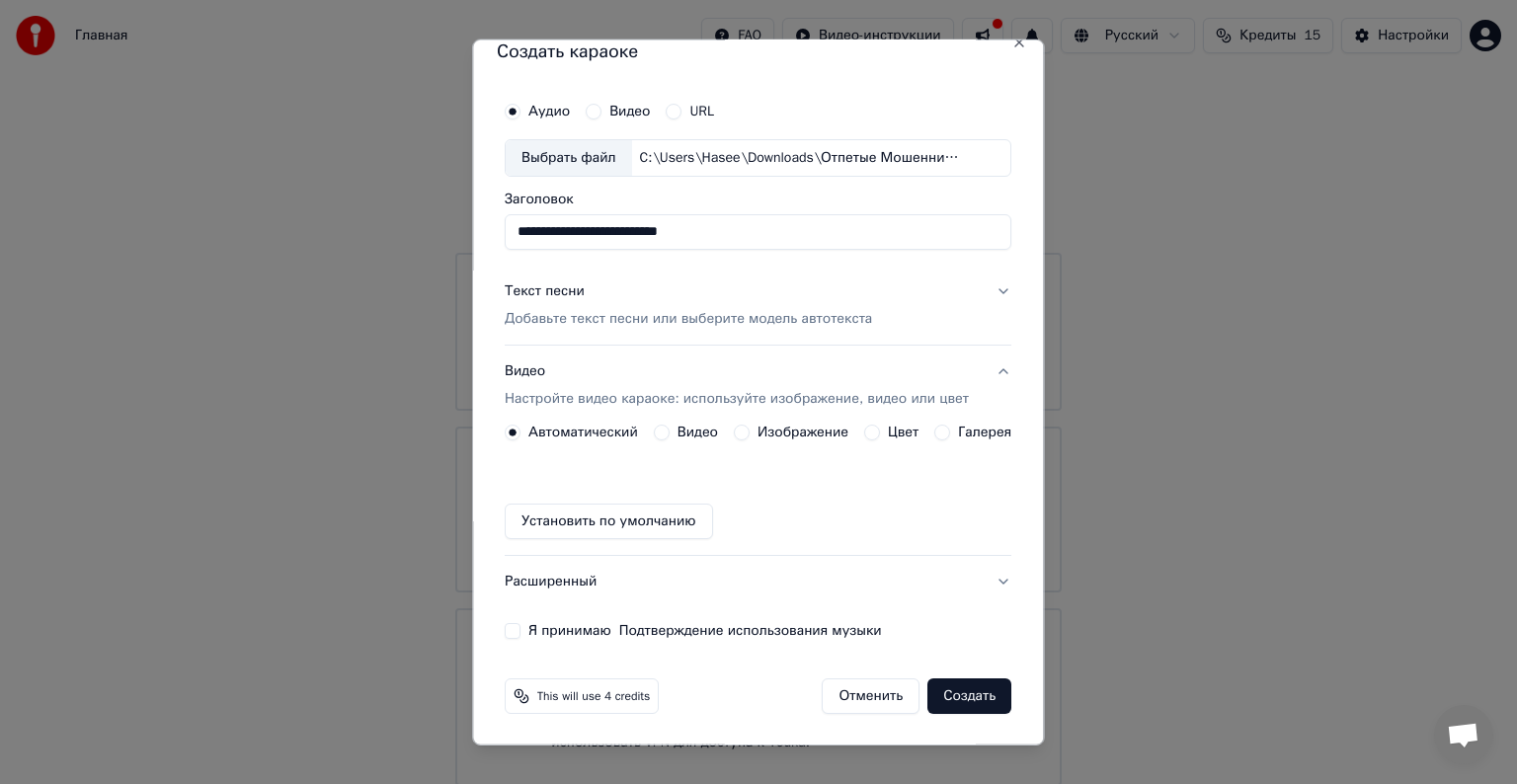 click on "Я принимаю   Подтверждение использования музыки" at bounding box center [513, 631] 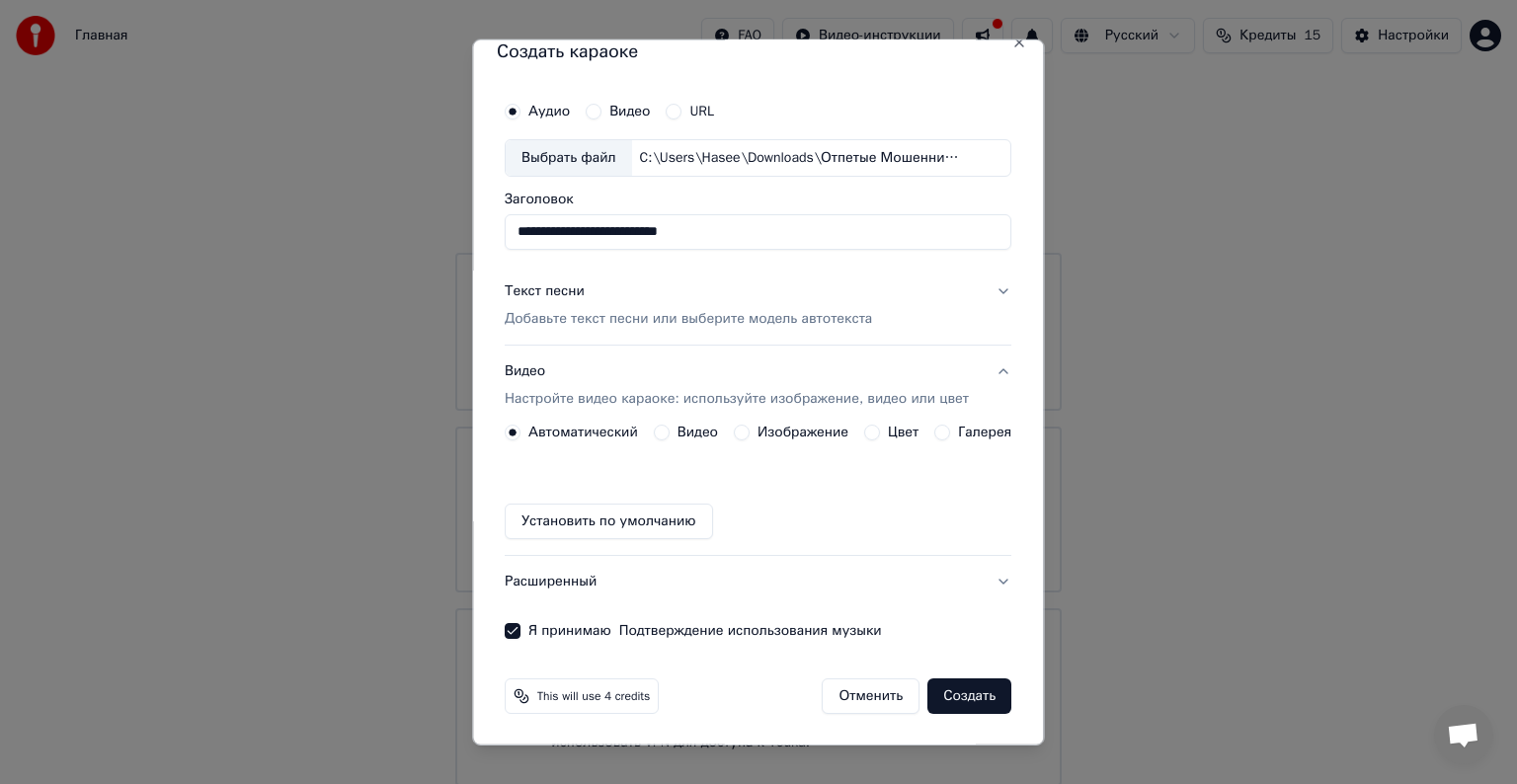 click on "Цвет" at bounding box center (873, 432) 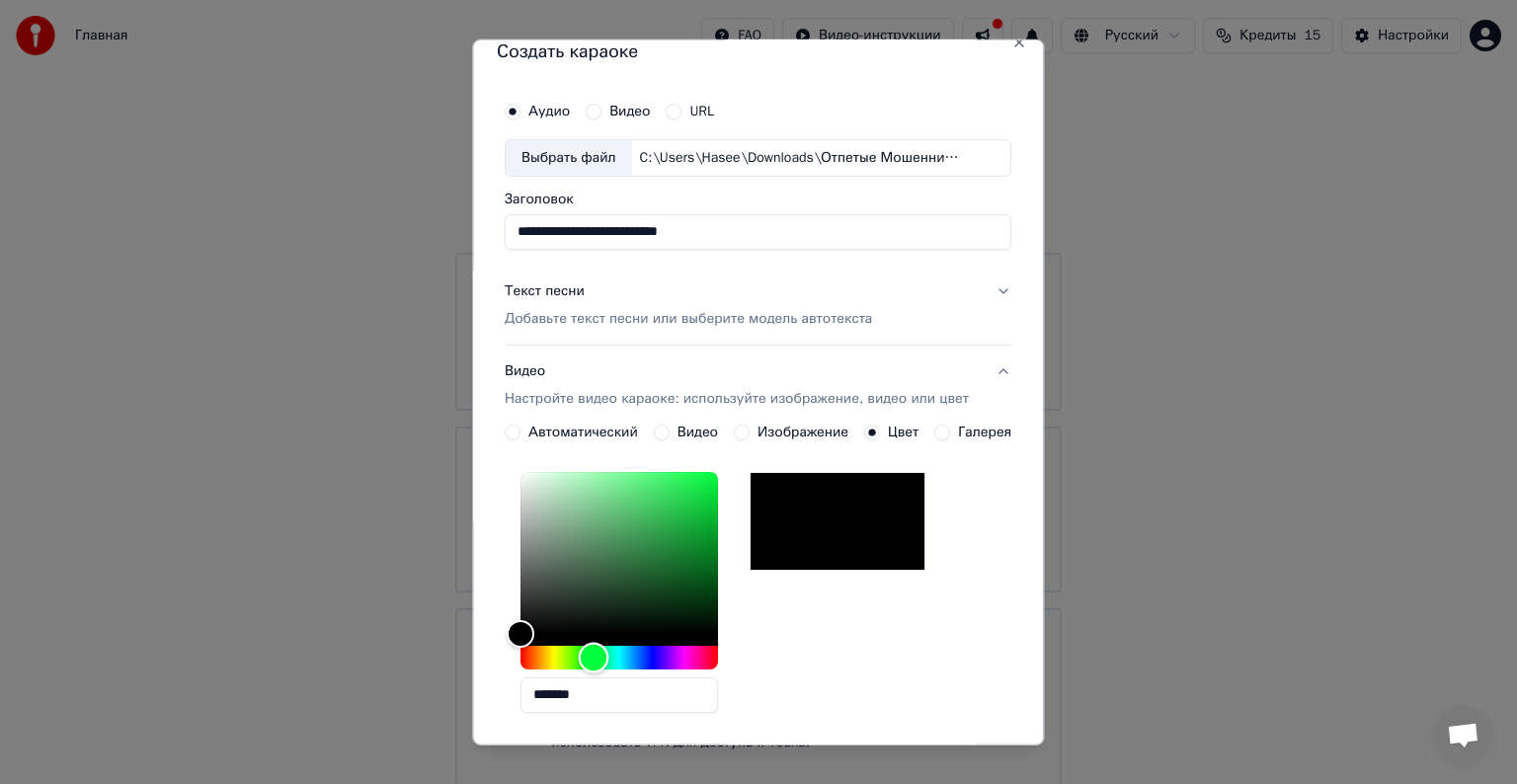 drag, startPoint x: 549, startPoint y: 664, endPoint x: 600, endPoint y: 660, distance: 51.156622 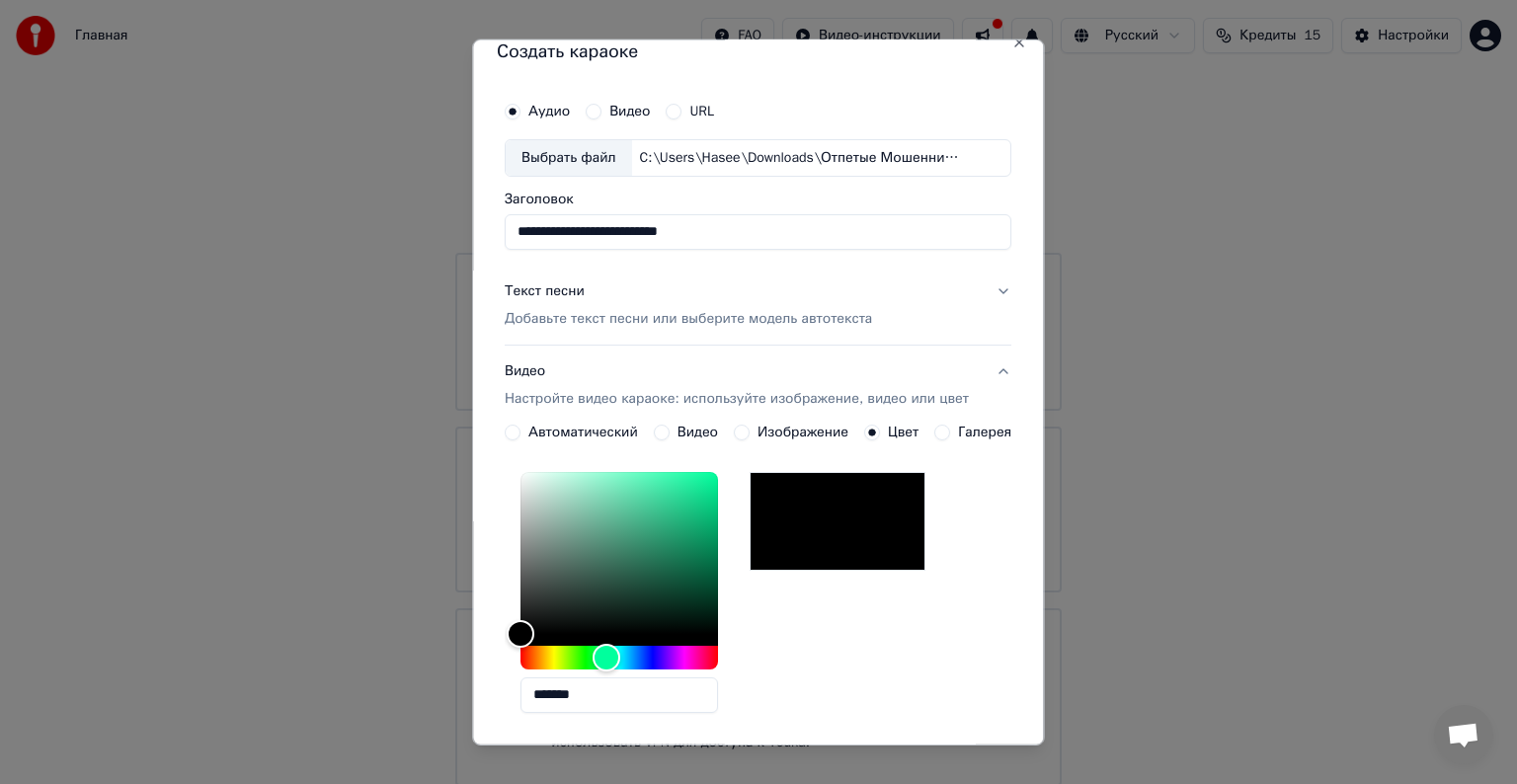 click on "Изображение" at bounding box center [803, 432] 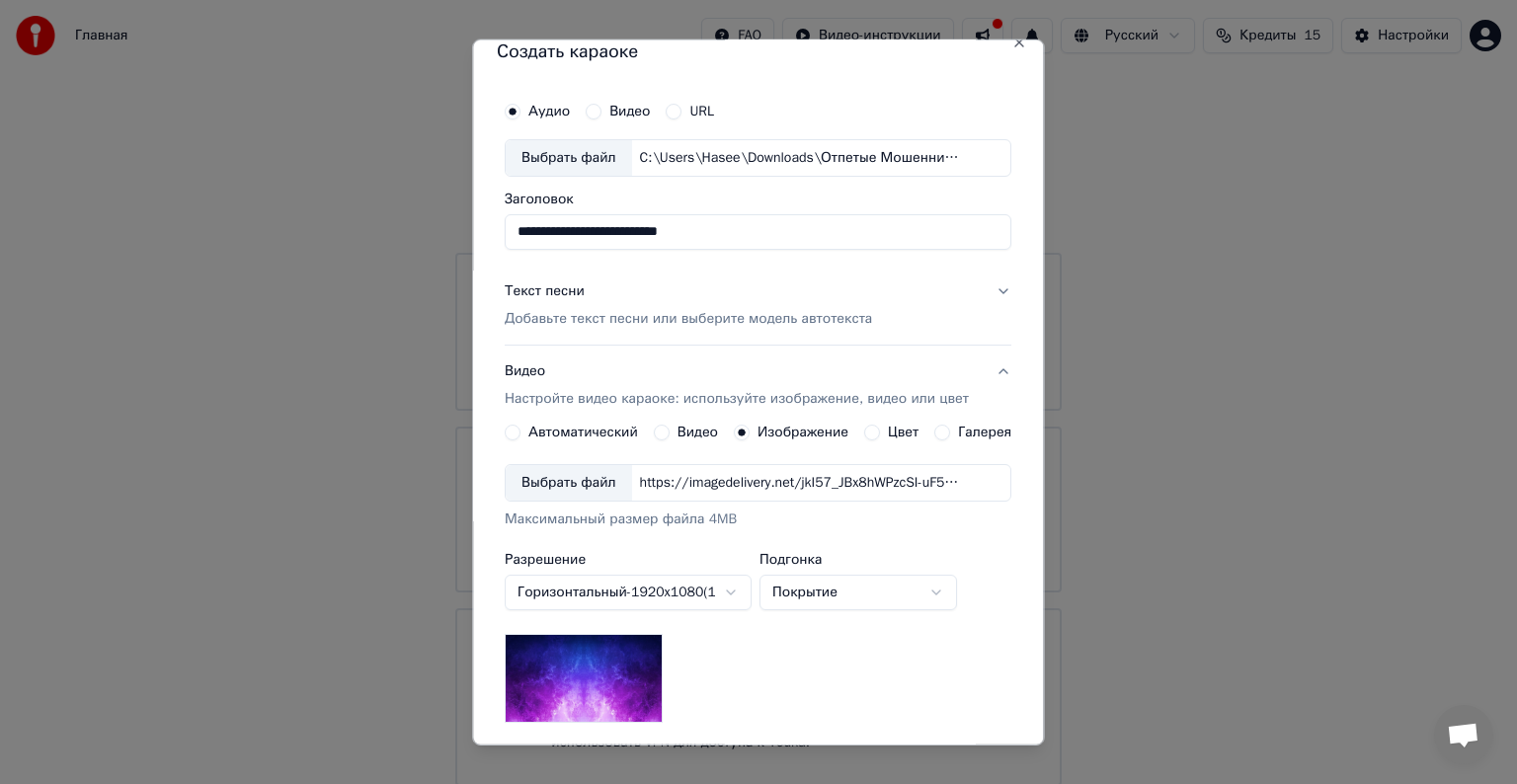 click on "Выбрать файл" at bounding box center [569, 483] 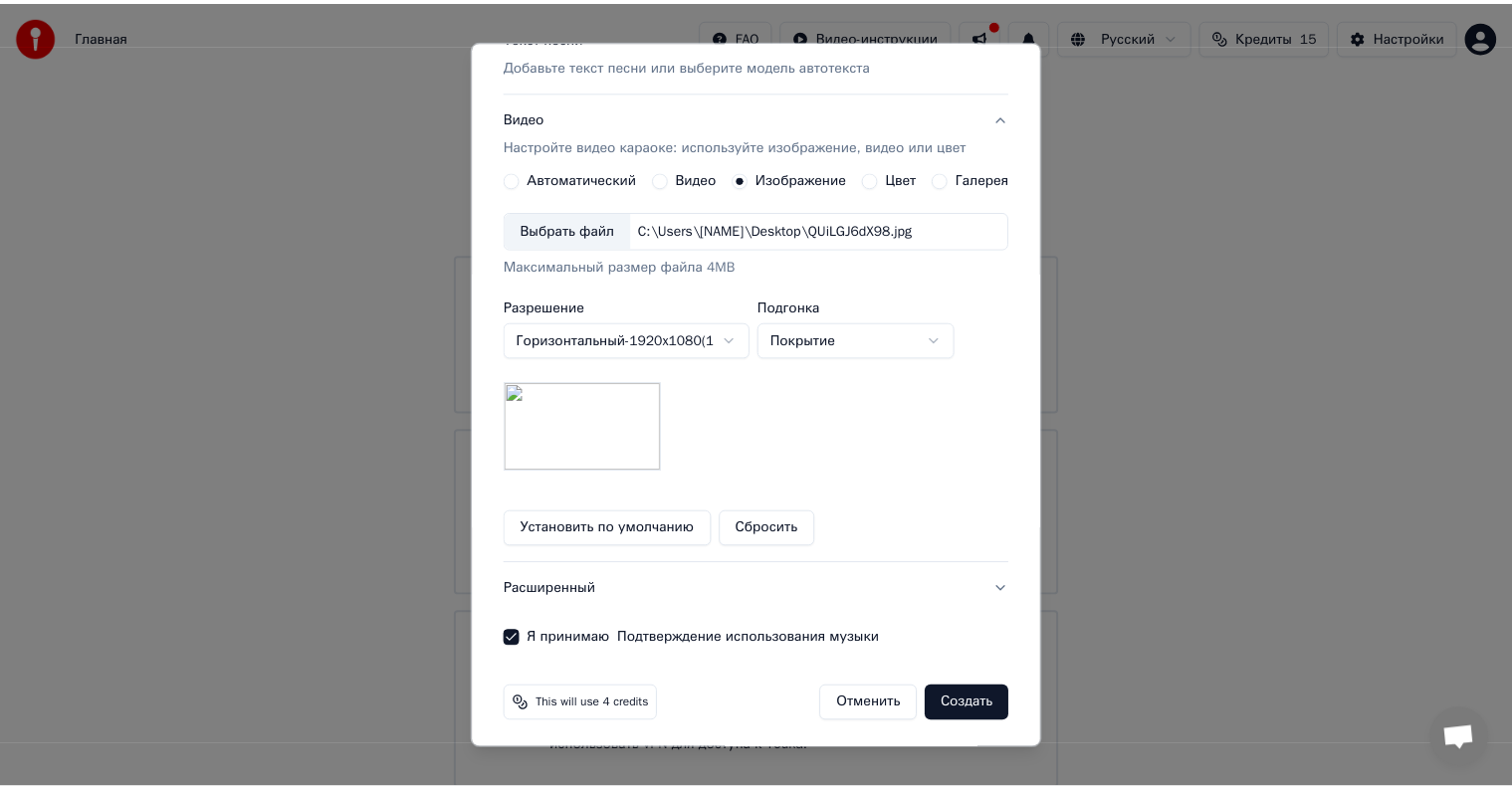 scroll, scrollTop: 283, scrollLeft: 0, axis: vertical 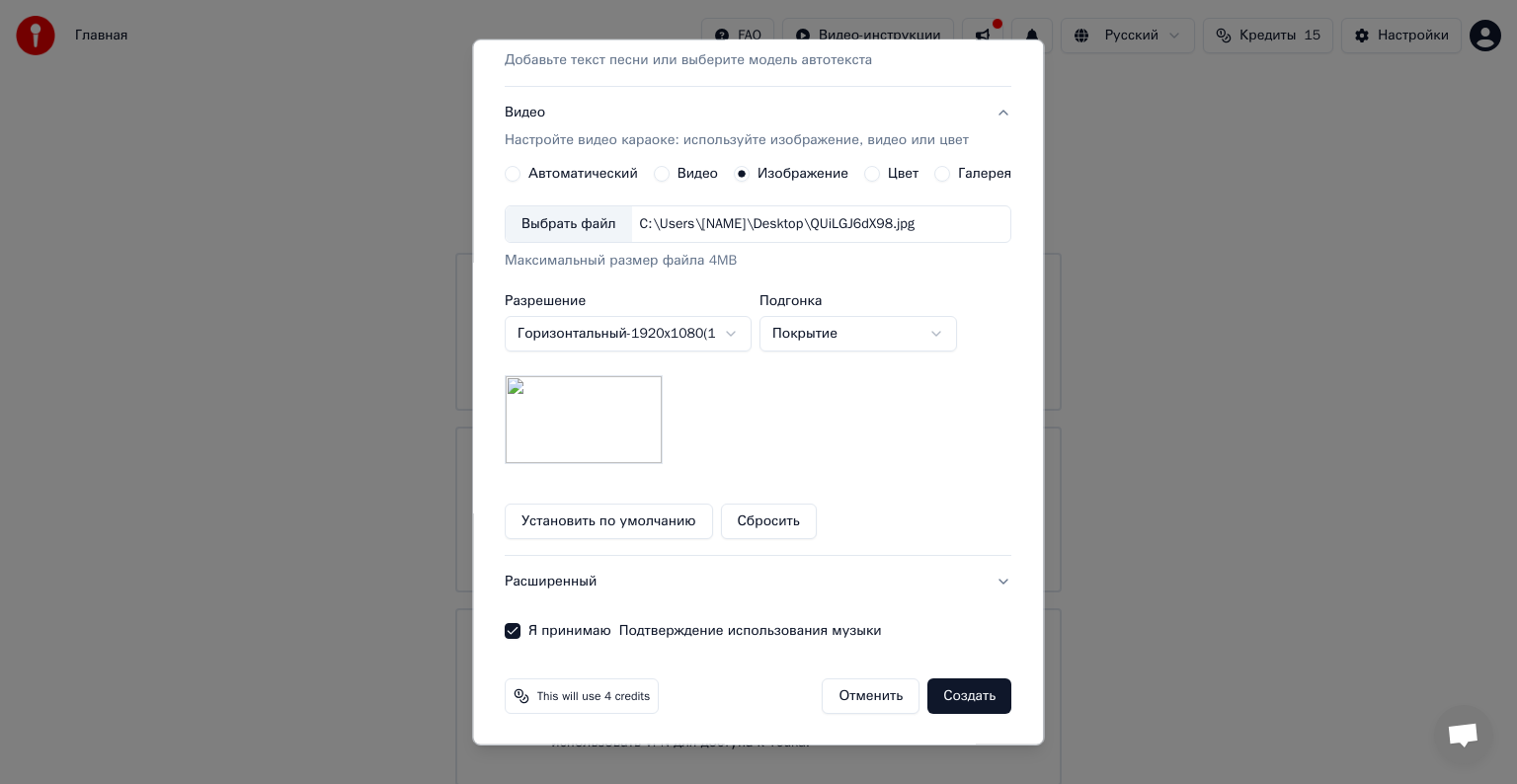 click on "**********" at bounding box center (758, 393) 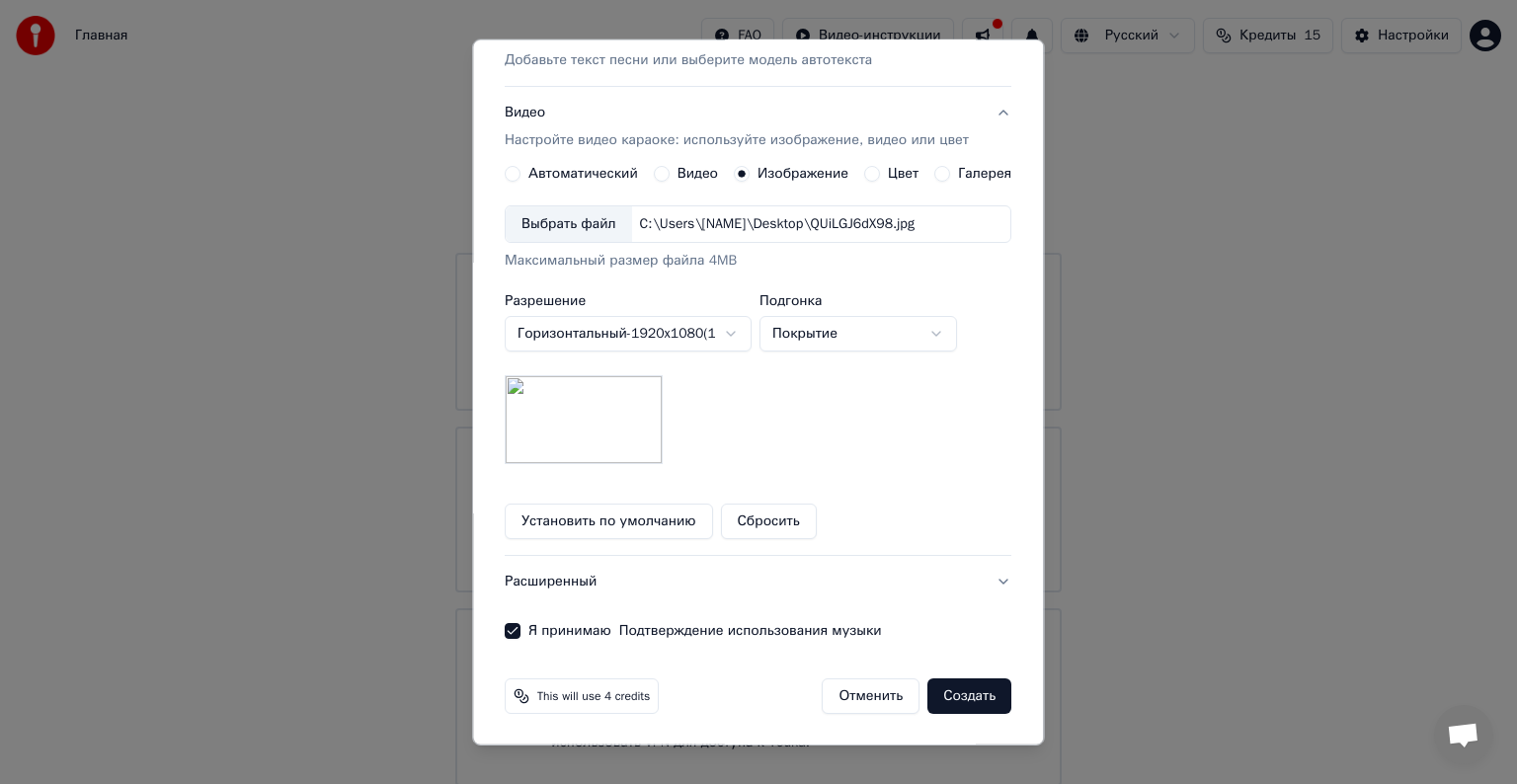 click on "**********" at bounding box center [758, 393] 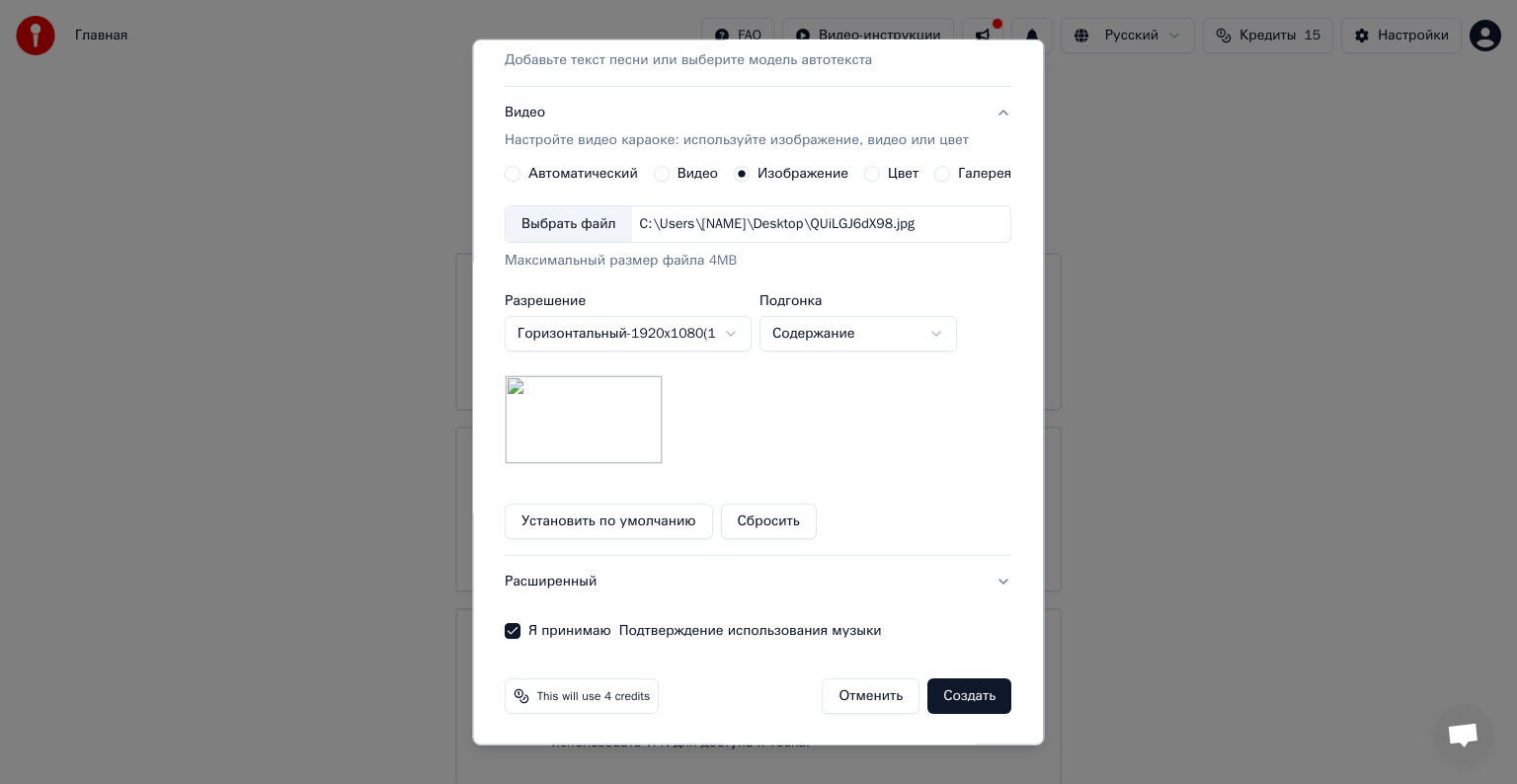 click on "**********" at bounding box center [758, 393] 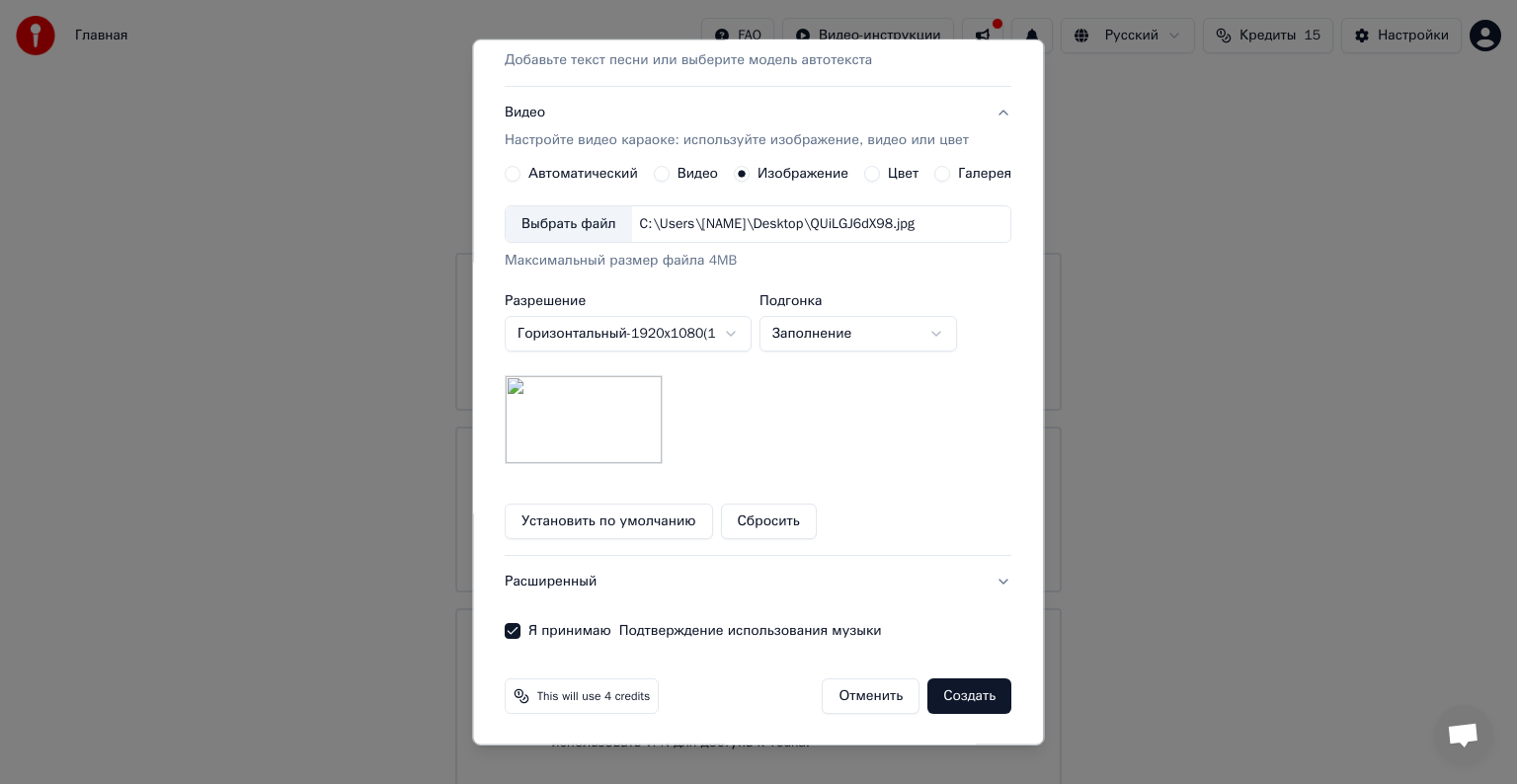 click on "**********" at bounding box center [758, 393] 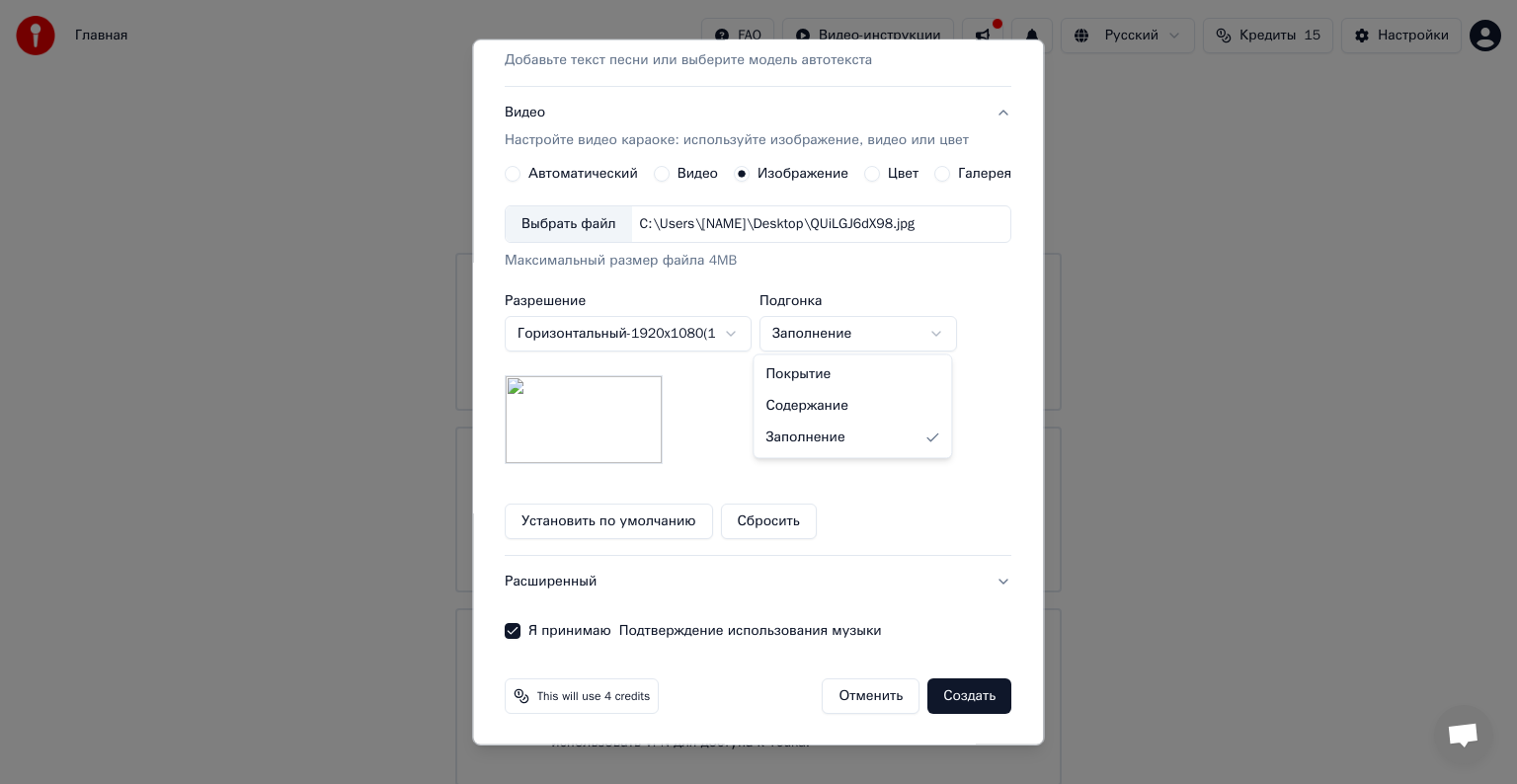 select on "*****" 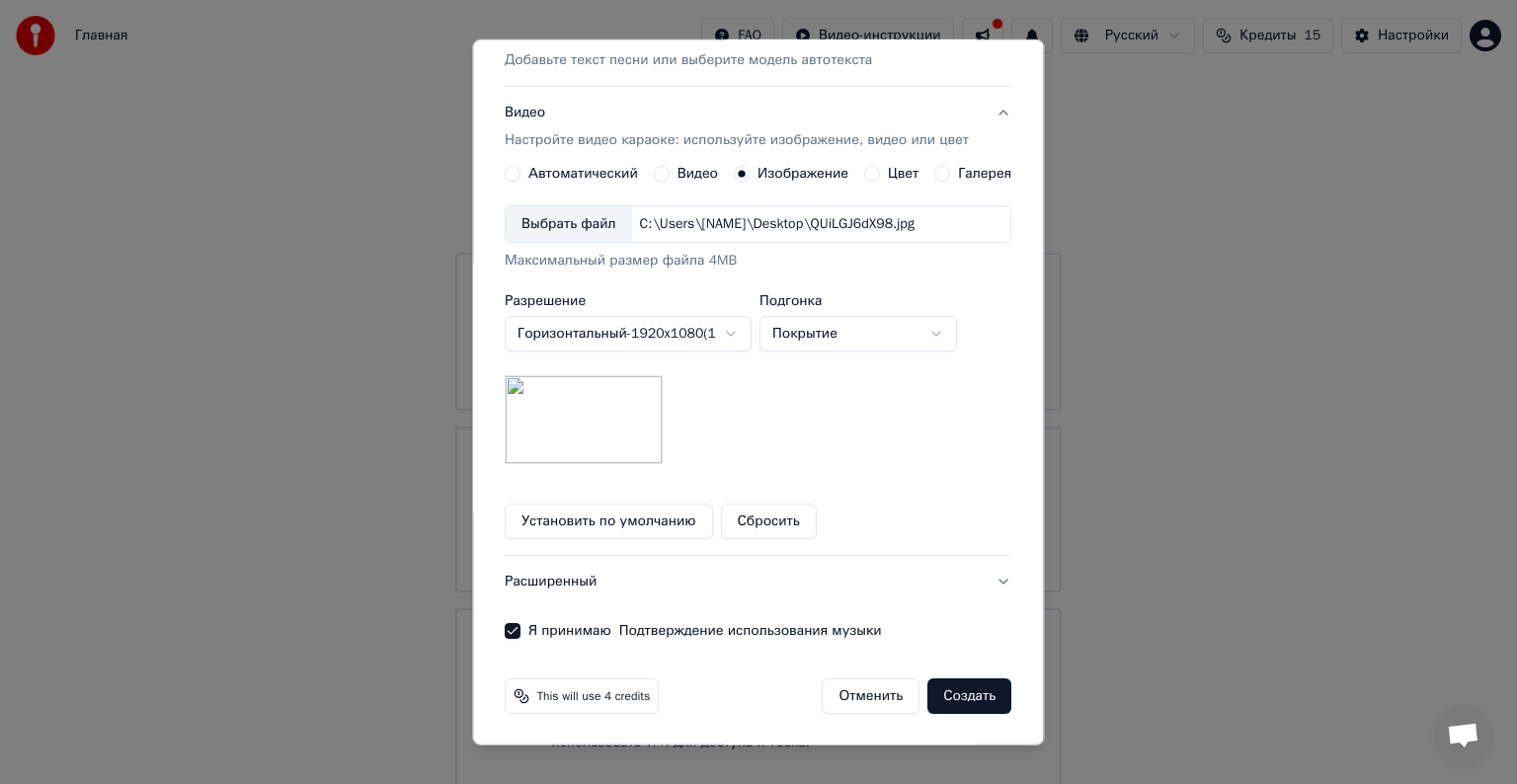 click on "Создать" at bounding box center [970, 696] 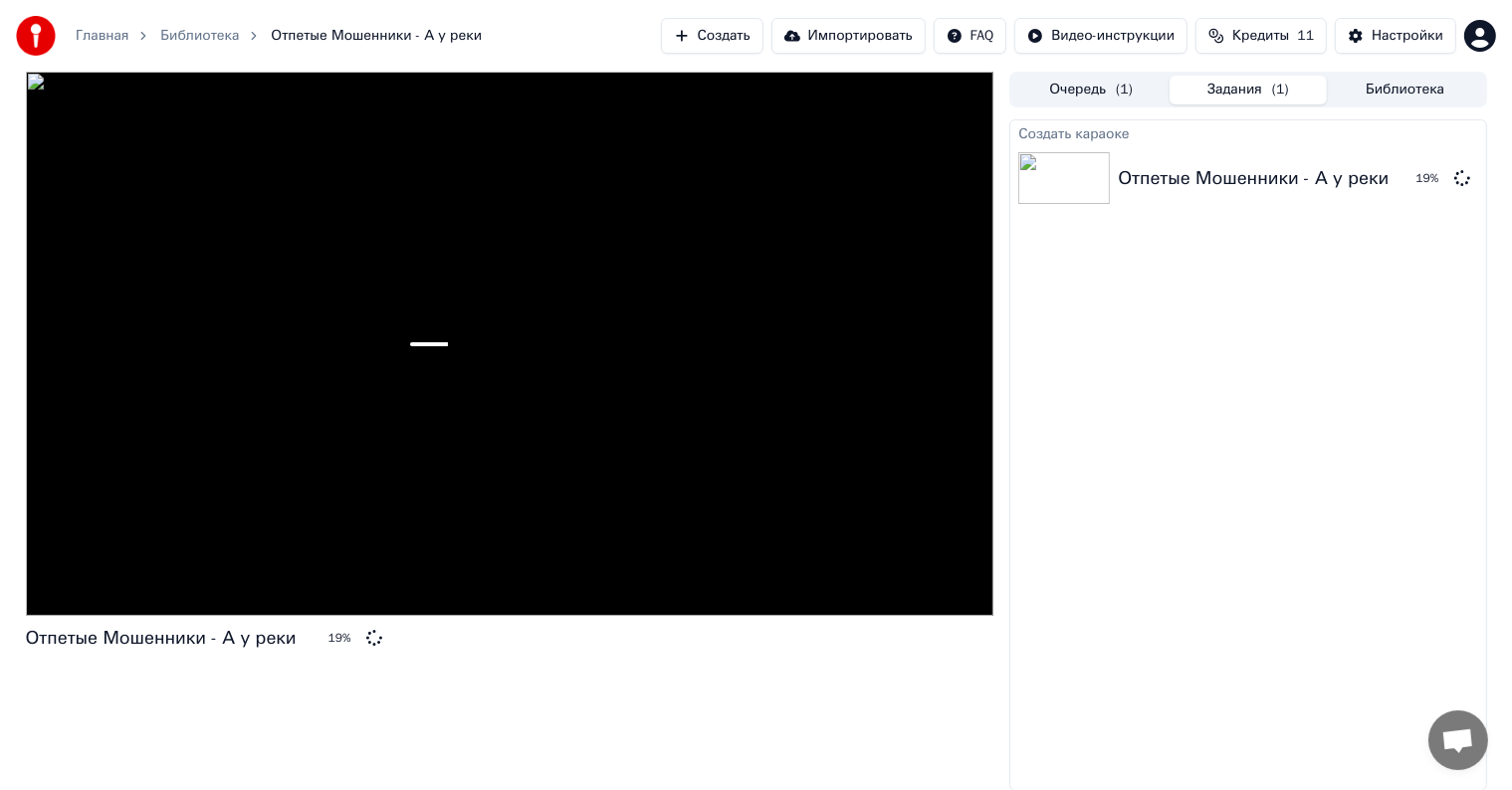 scroll, scrollTop: 0, scrollLeft: 0, axis: both 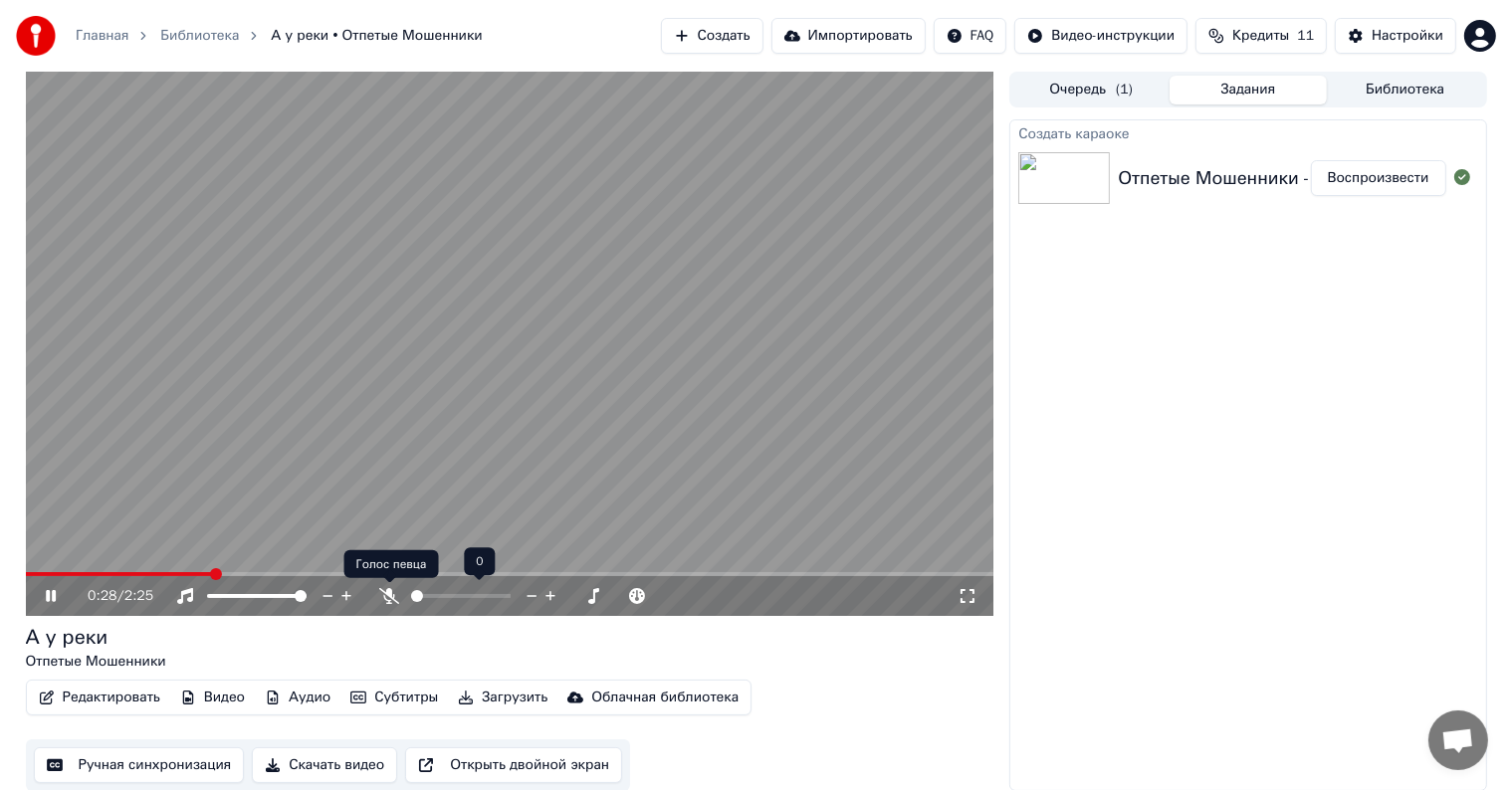 click 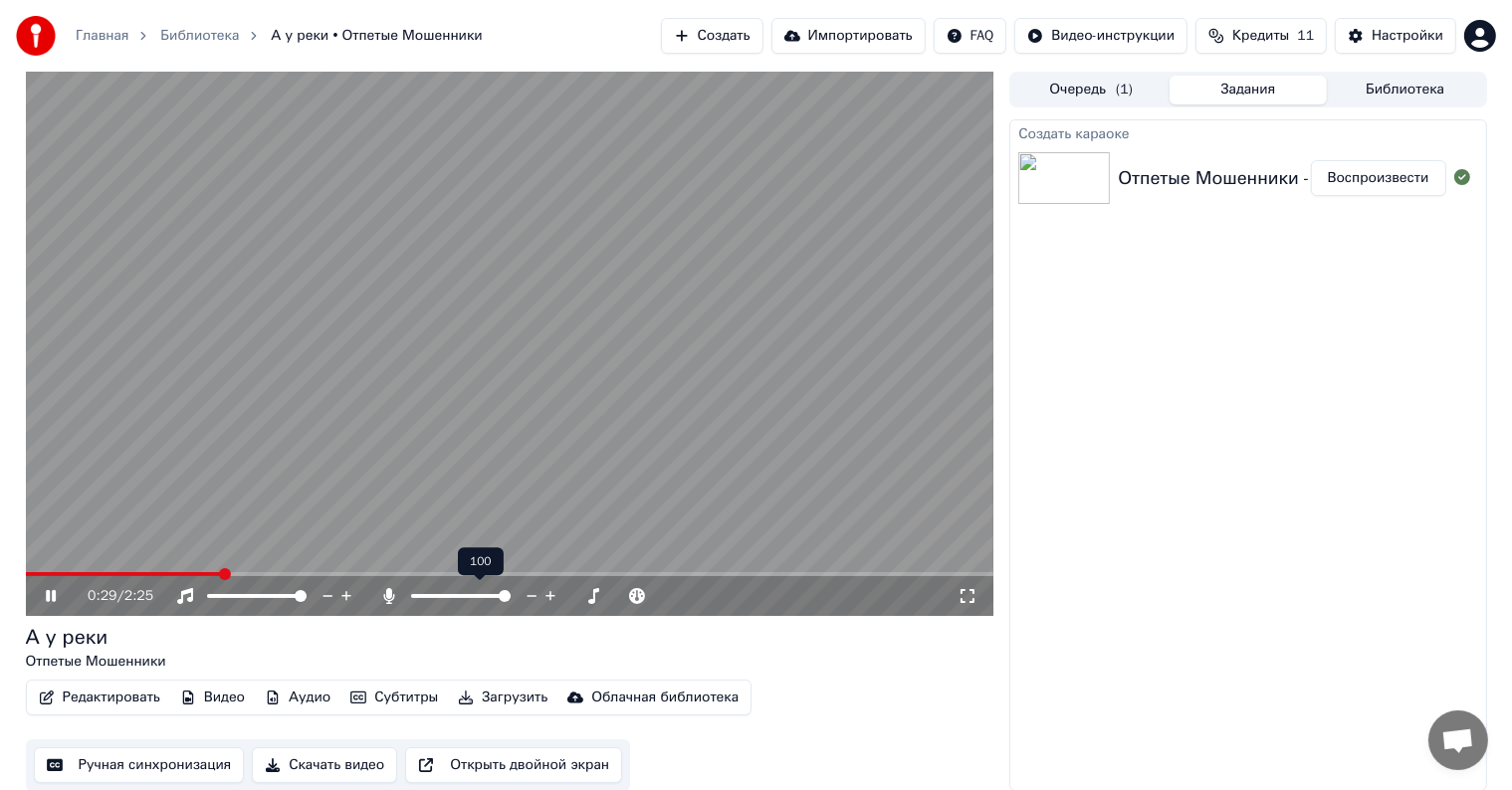 click 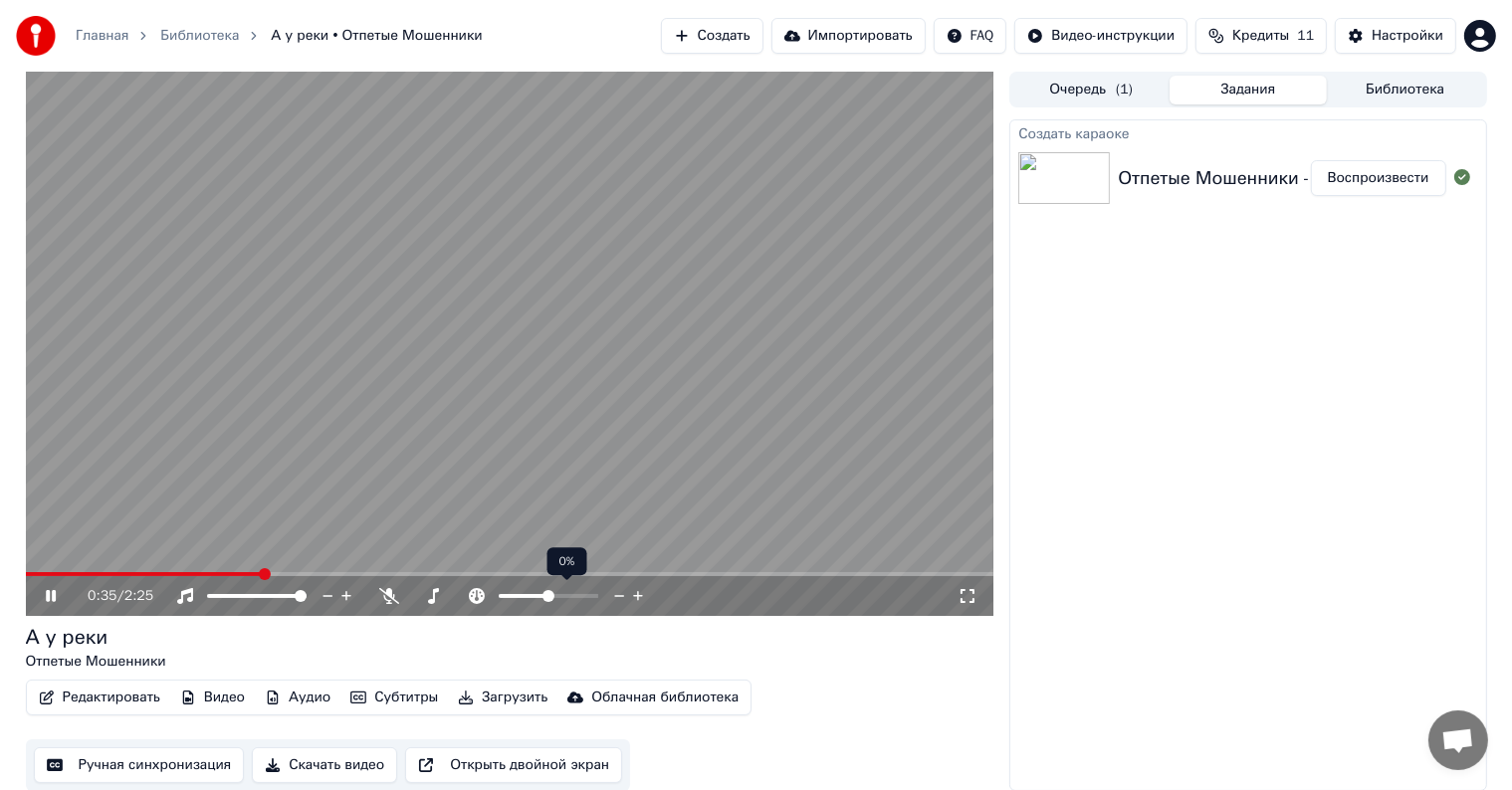 click at bounding box center (548, 596) 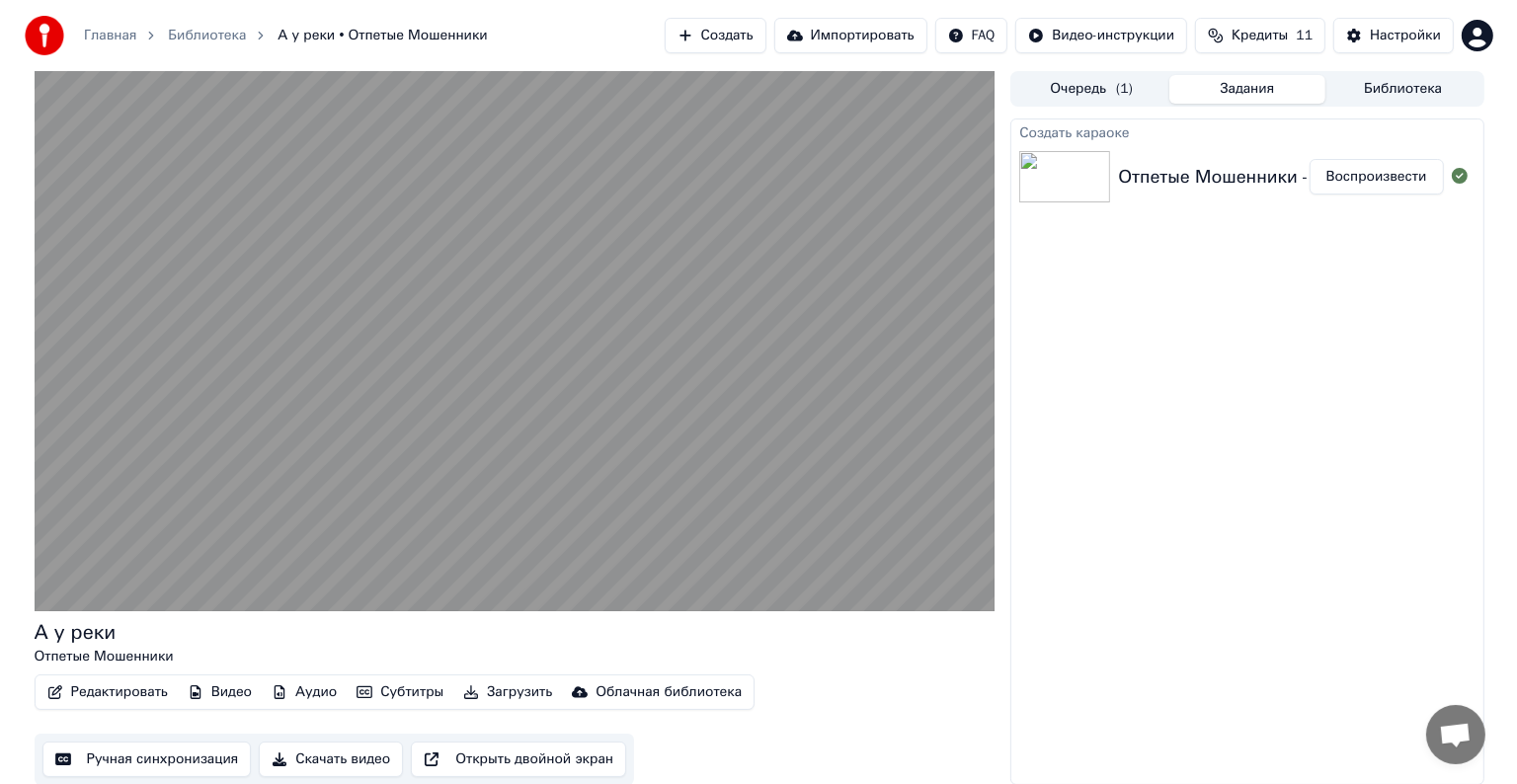 scroll, scrollTop: 1, scrollLeft: 0, axis: vertical 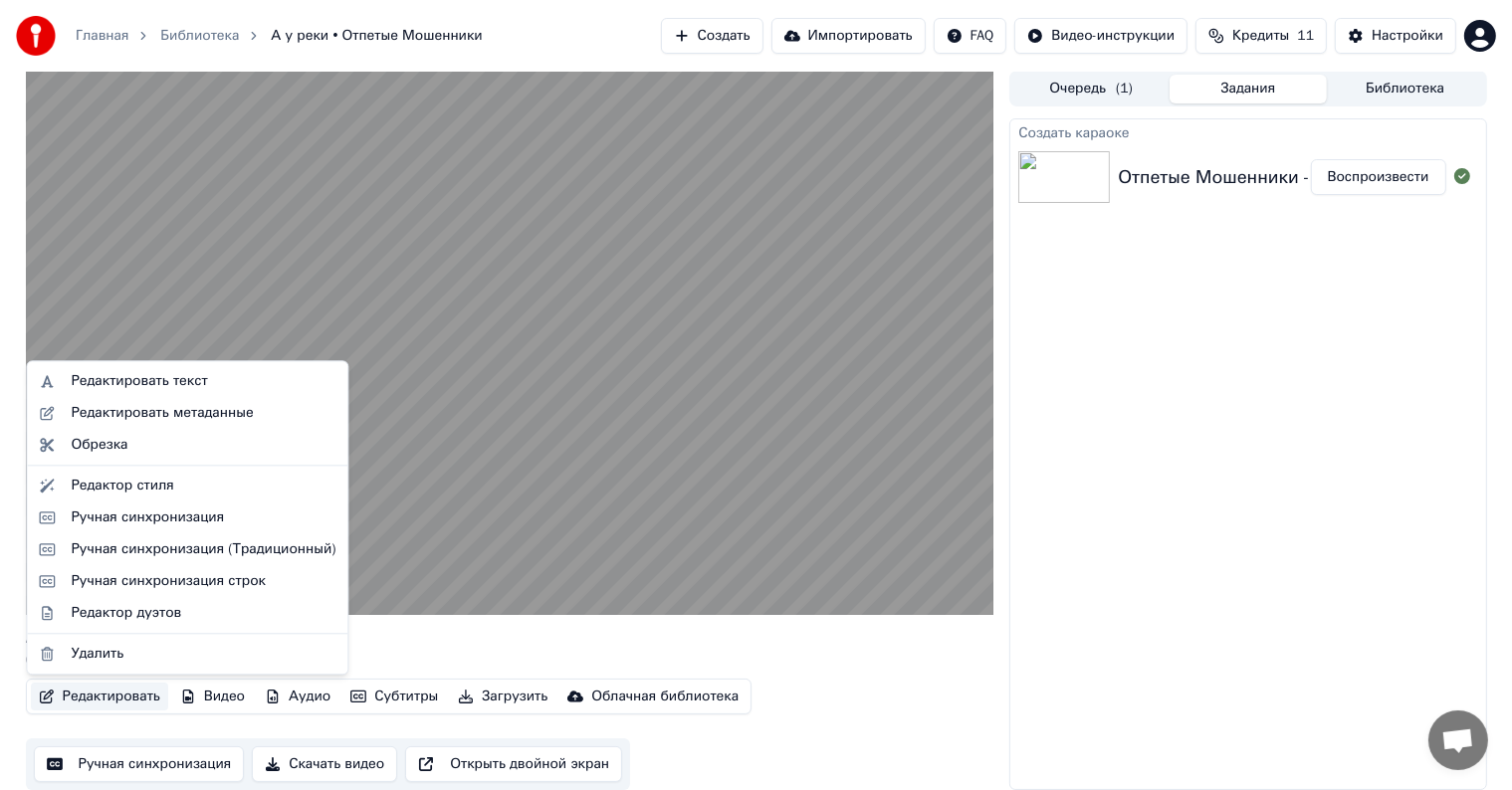 click on "Редактировать" at bounding box center [100, 696] 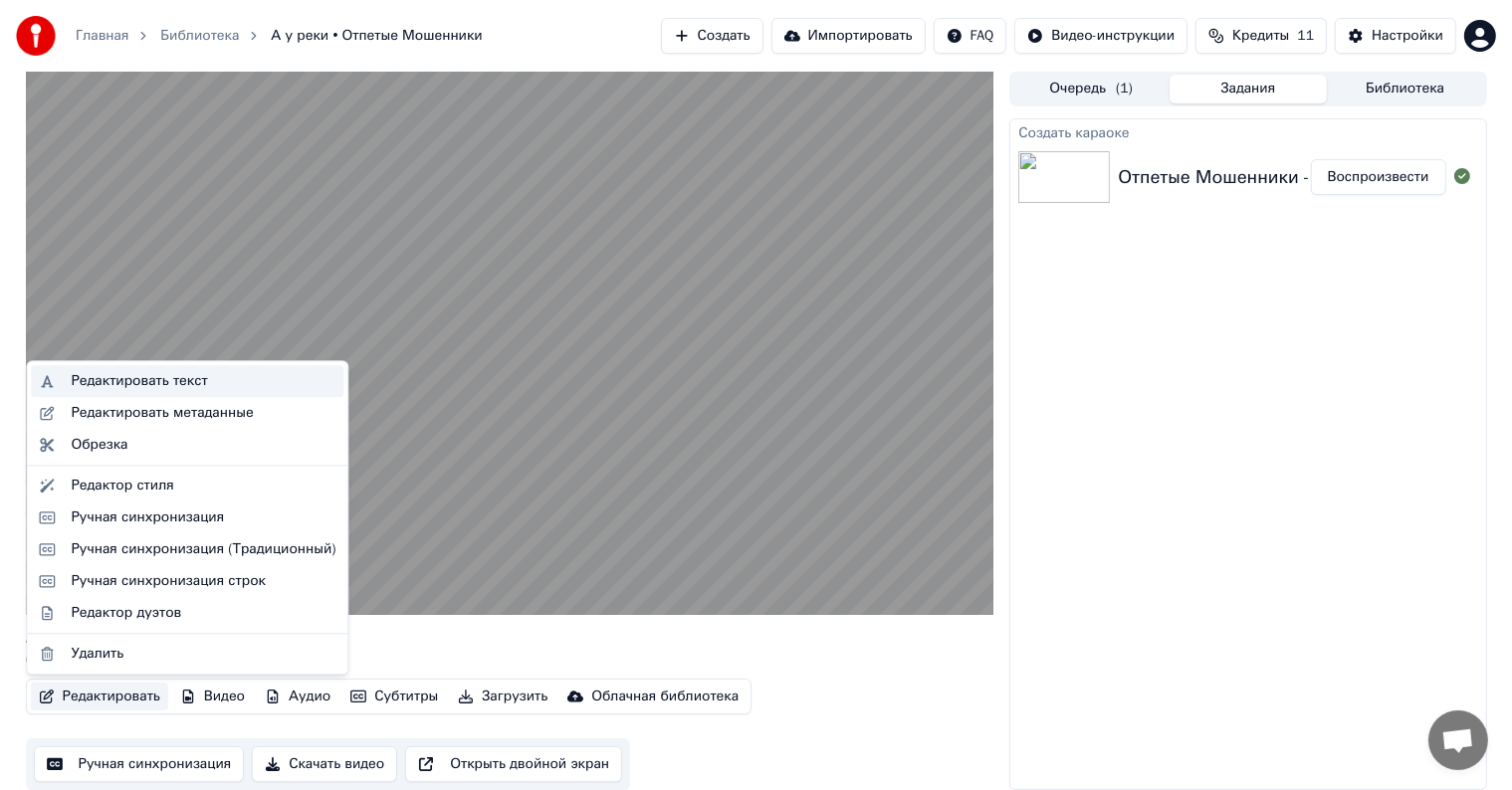click on "Редактировать текст" at bounding box center [138, 381] 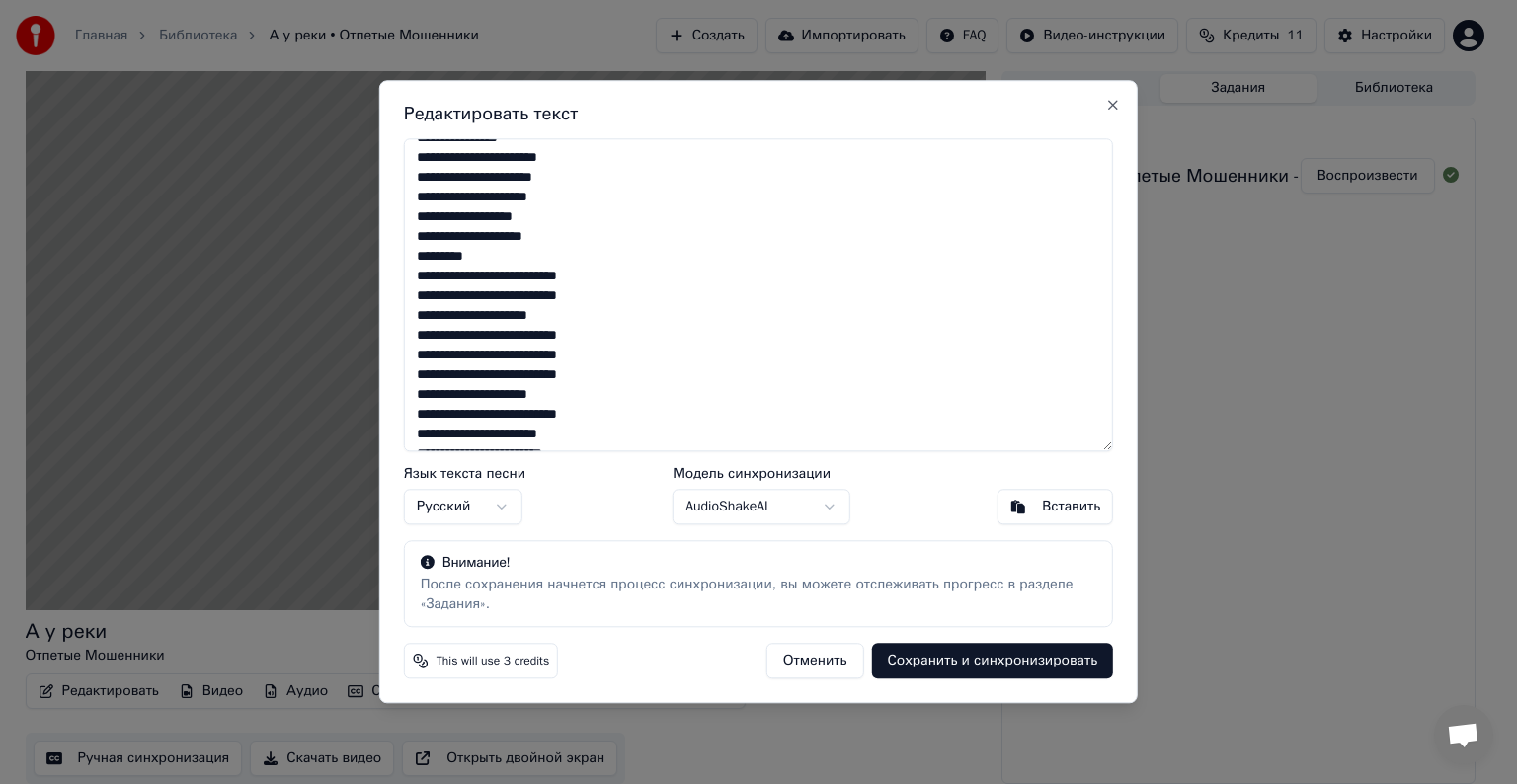 scroll, scrollTop: 0, scrollLeft: 0, axis: both 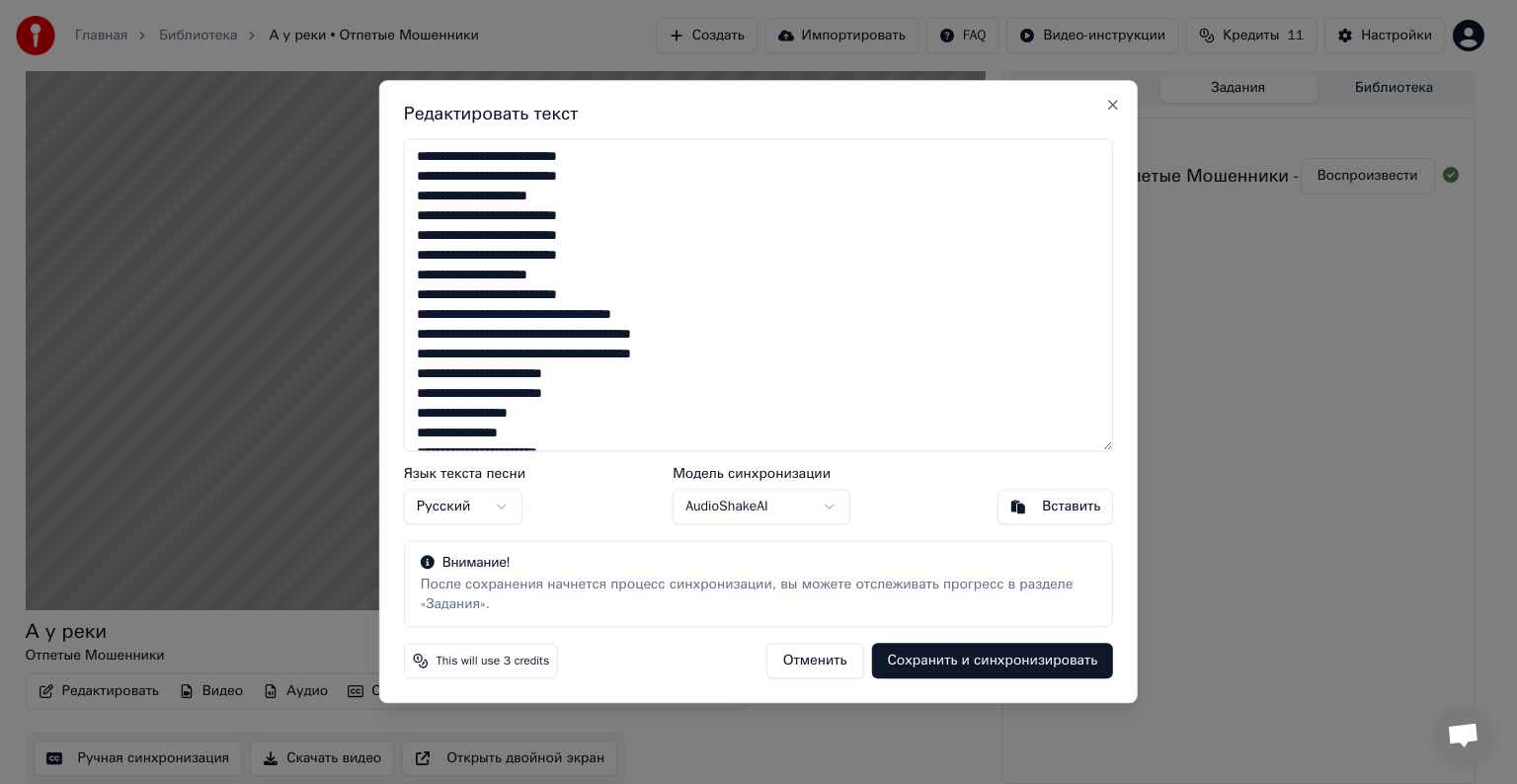 click at bounding box center (758, 294) 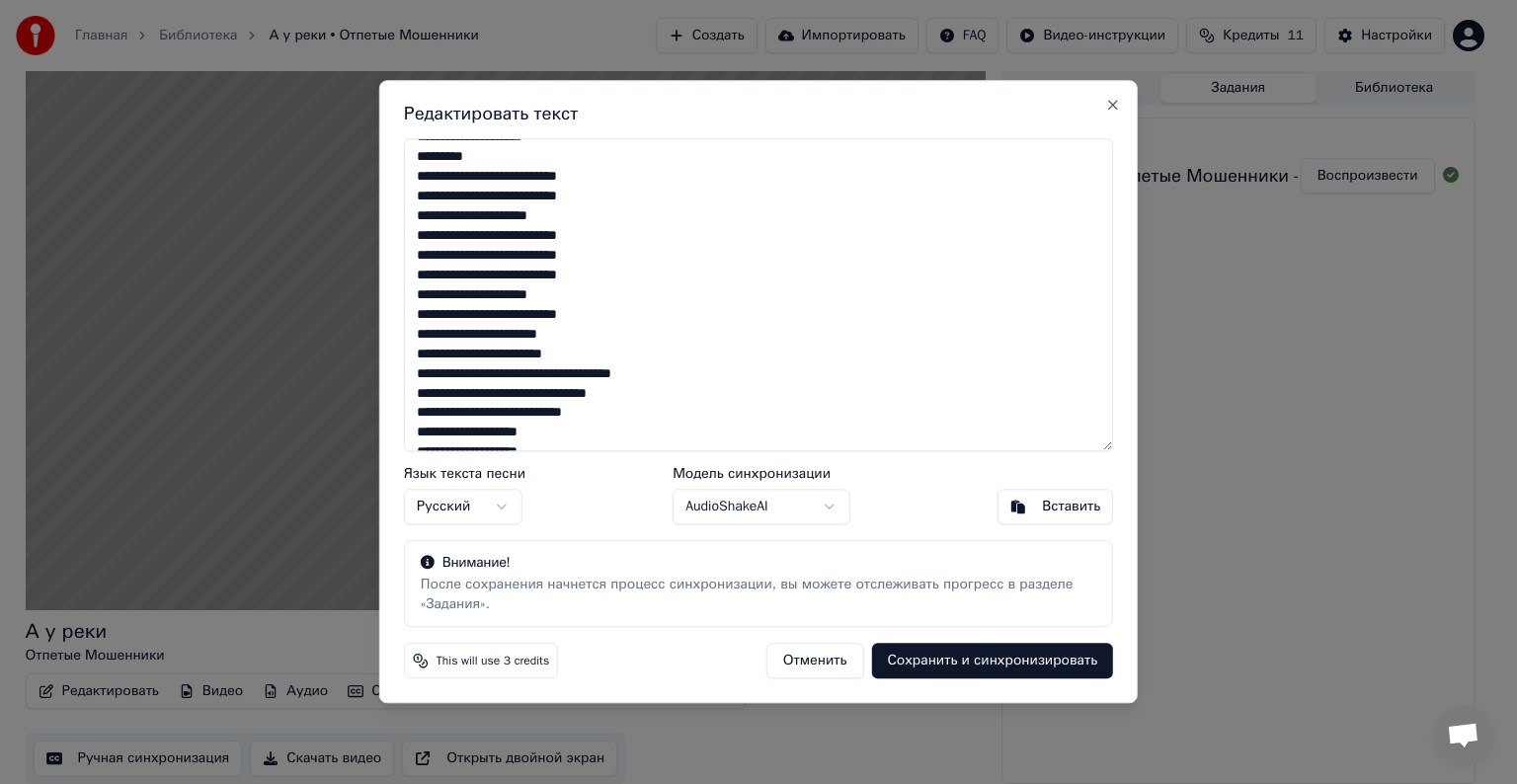 click at bounding box center [758, 294] 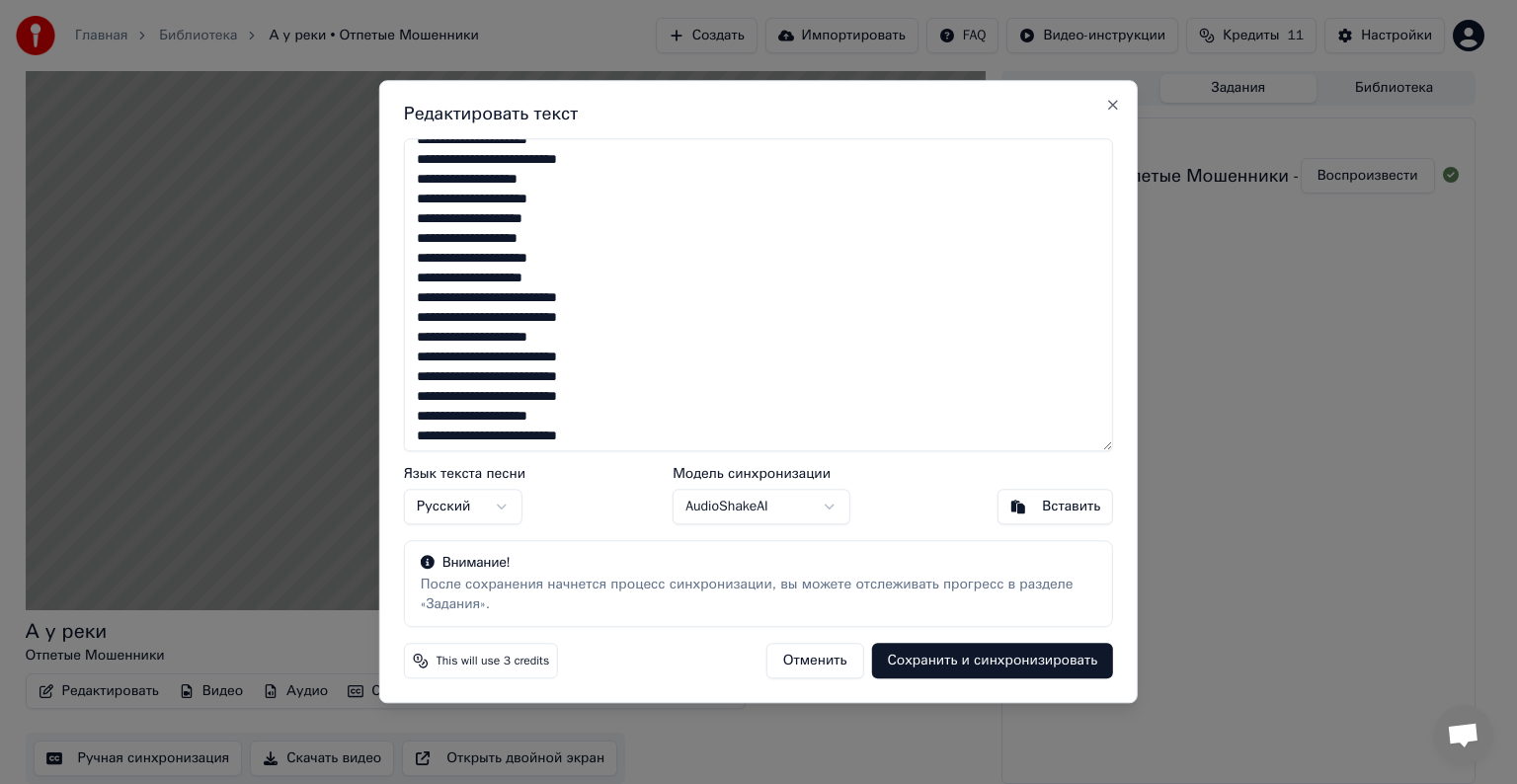 scroll, scrollTop: 986, scrollLeft: 0, axis: vertical 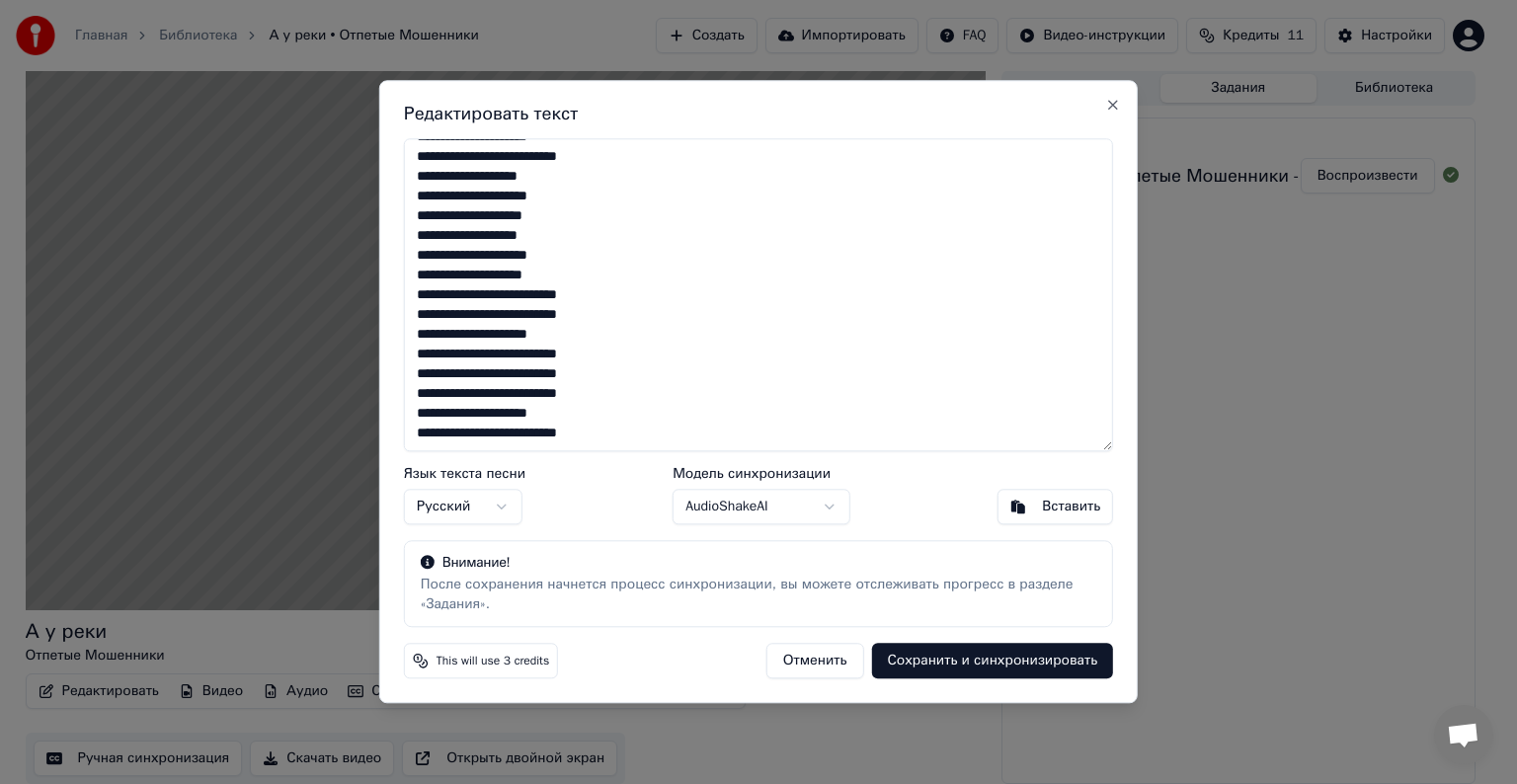 click at bounding box center (758, 294) 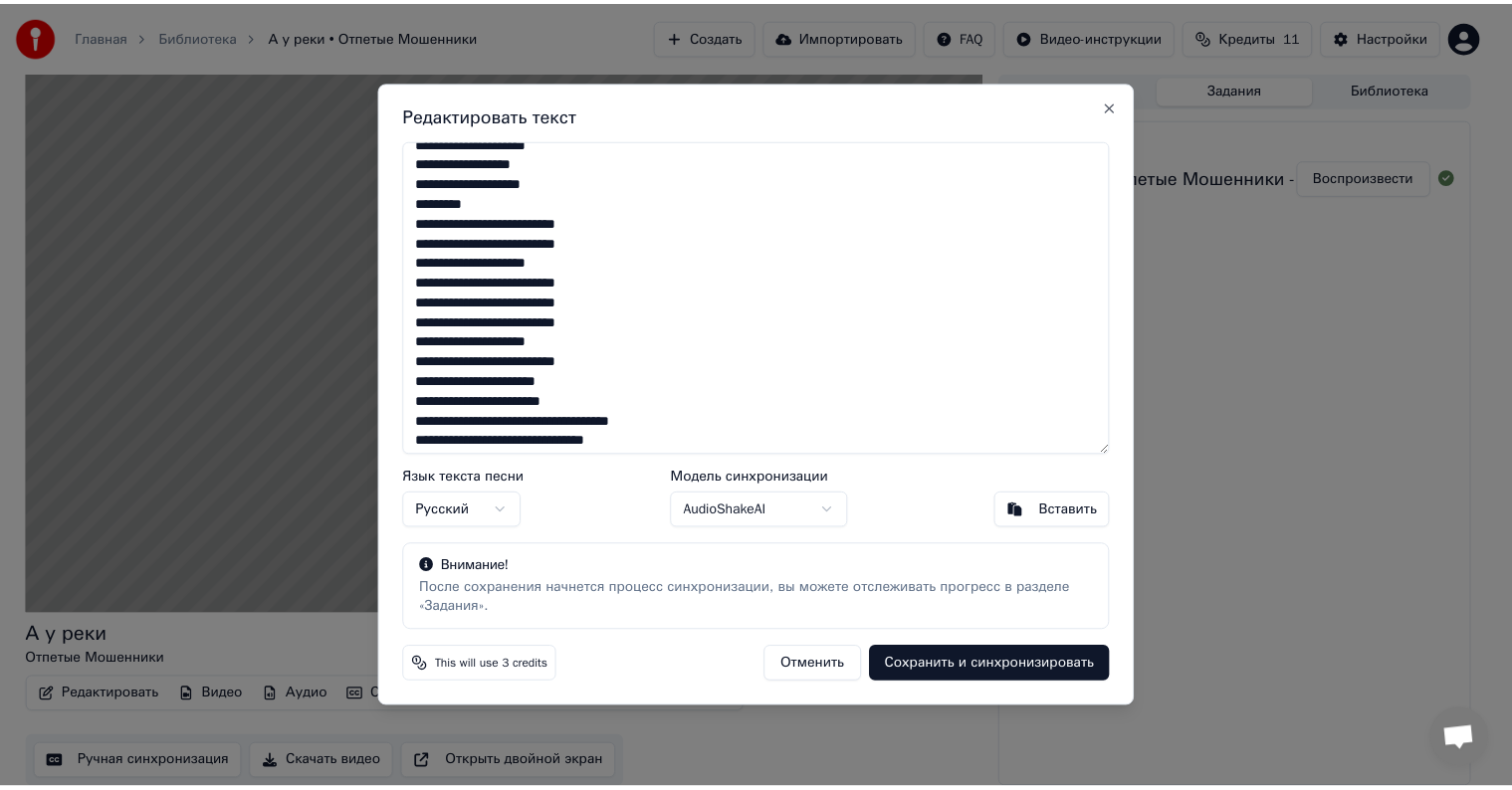 scroll, scrollTop: 0, scrollLeft: 0, axis: both 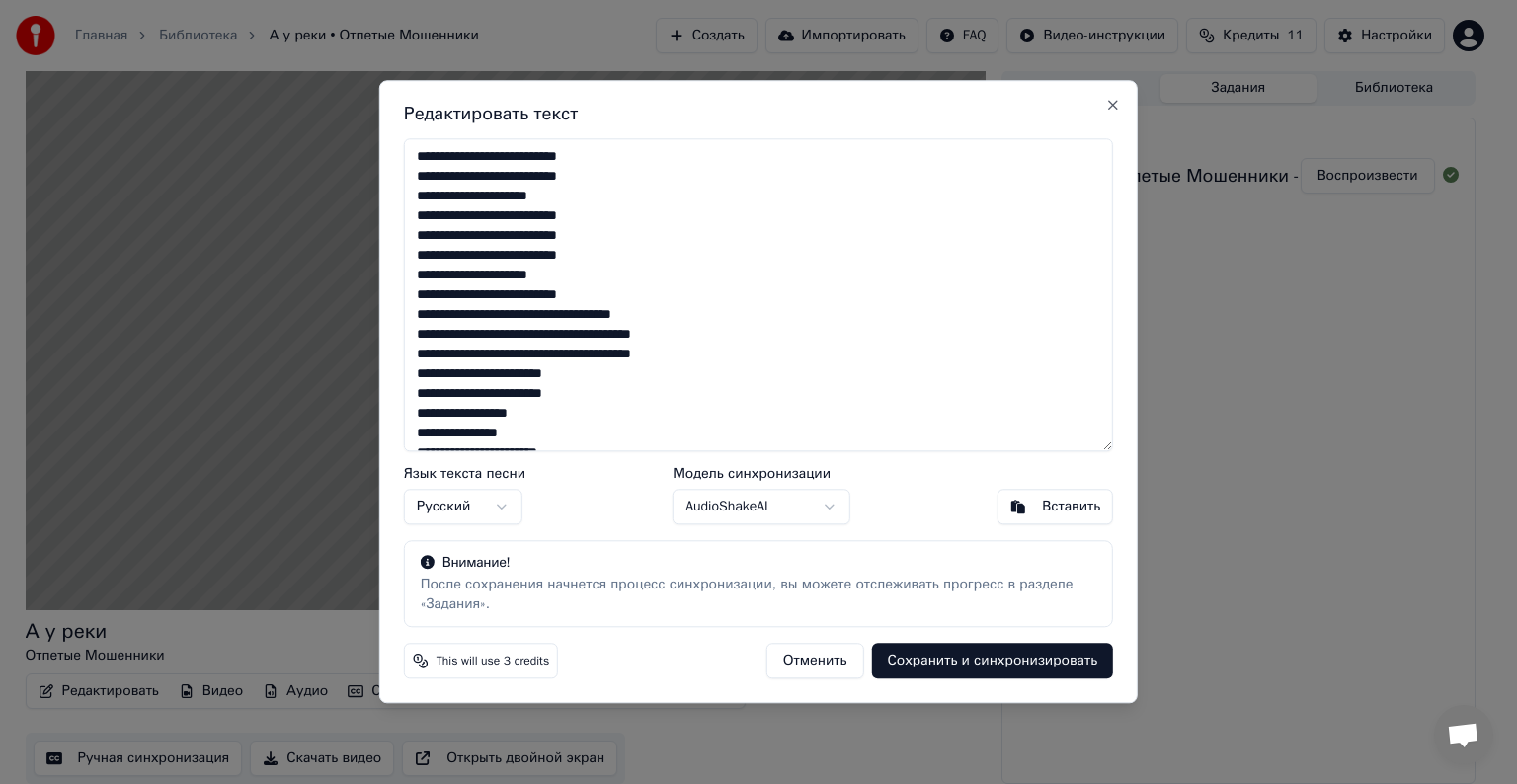 click on "Главная Библиотека А у реки • Отпетые Мошенники Создать Импортировать FAQ Видео-инструкции Кредиты 11 Настройки А у реки Отпетые Мошенники Редактировать Видео Аудио Субтитры Загрузить Облачная библиотека Ручная синхронизация Скачать видео Открыть двойной экран Очередь ( 1 ) Задания Библиотека Создать караоке Отпетые Мошенники - А у реки Воспроизвести
Редактировать текст Язык текста песни Русский Модель синхронизации AudioShakeAI Вставить Внимание! После сохранения начнется процесс синхронизации, вы можете отслеживать прогресс в разделе «Задания». Close" at bounding box center (750, 391) 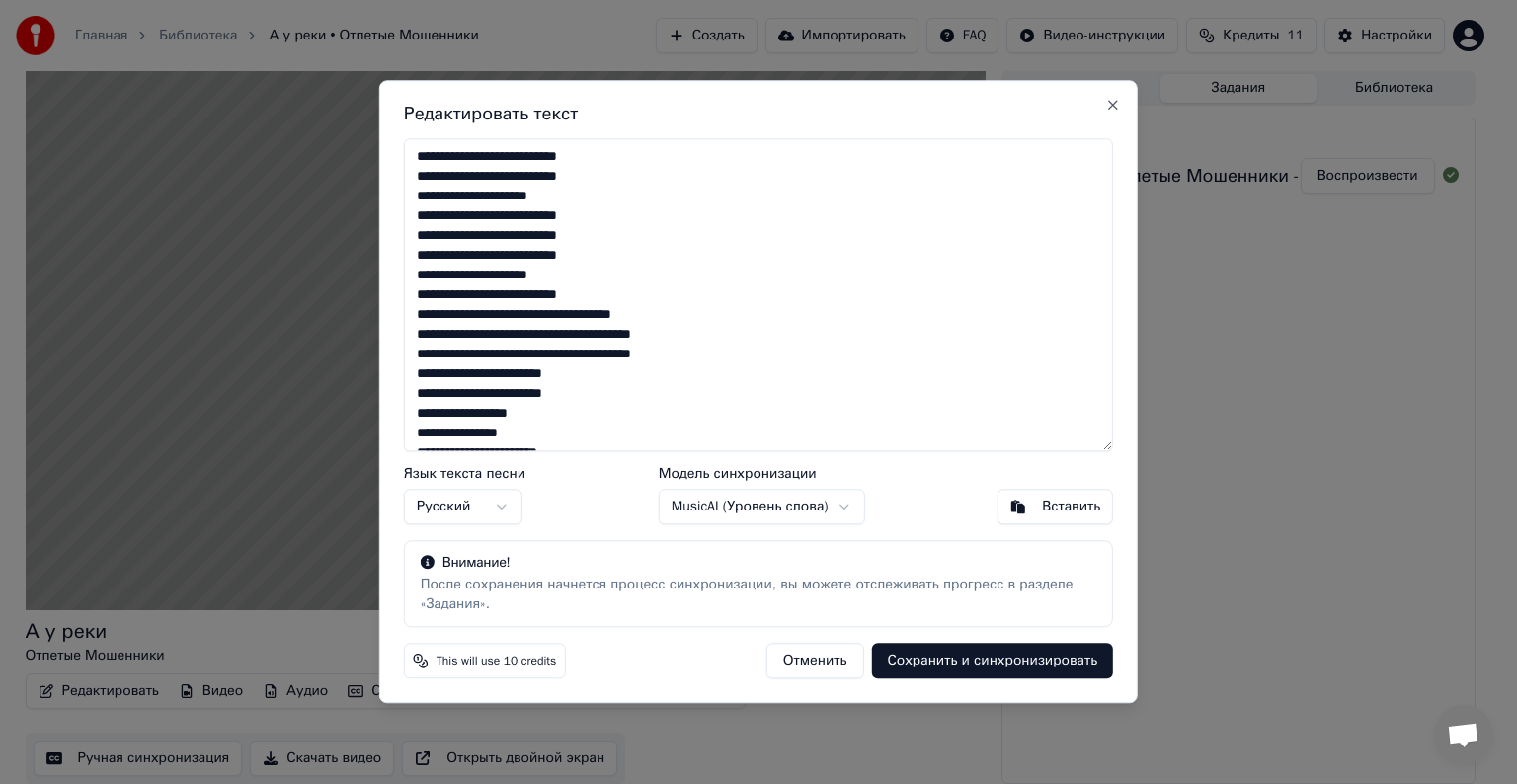 click on "Сохранить и синхронизировать" at bounding box center [992, 662] 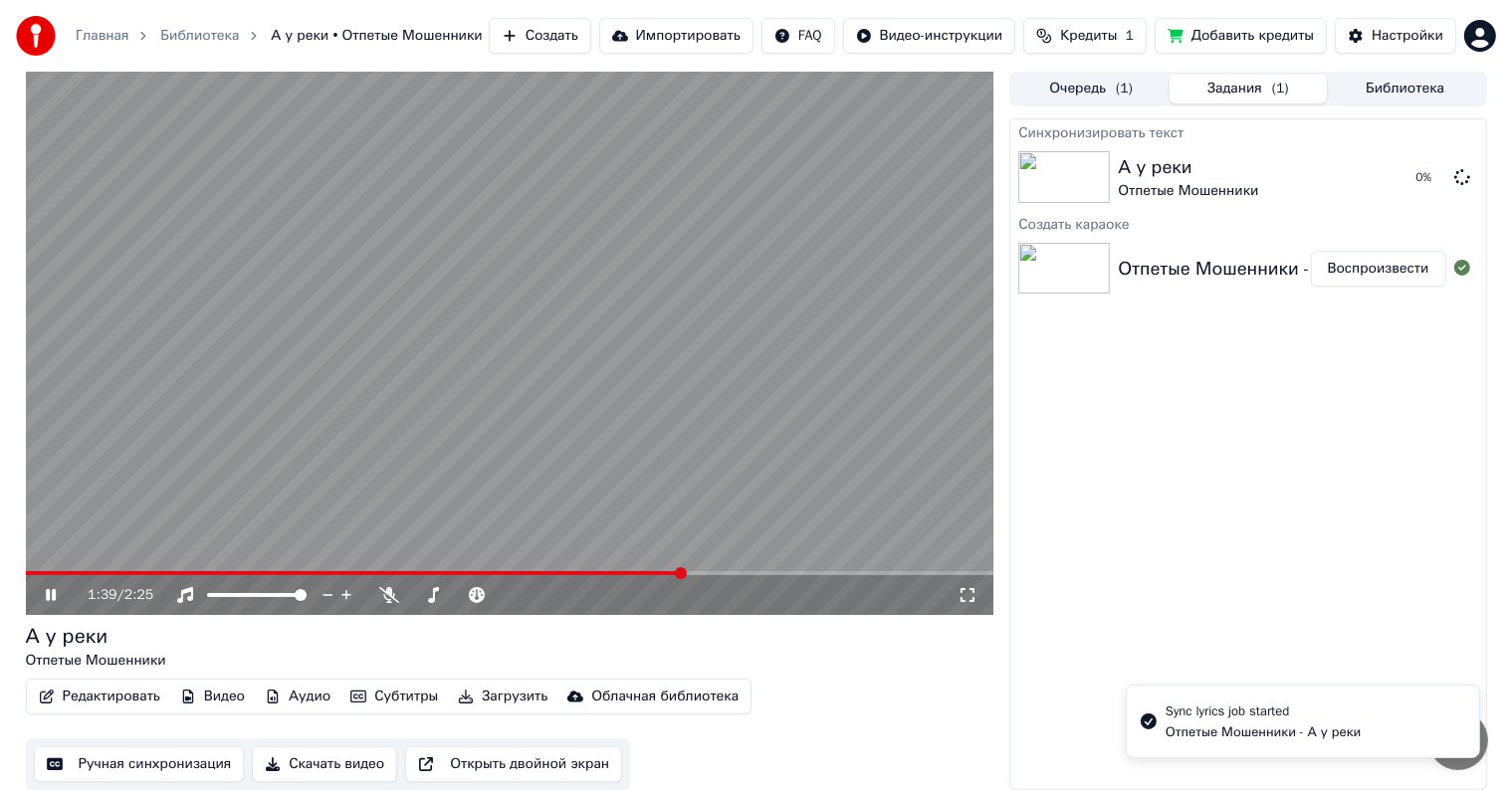 click at bounding box center (510, 342) 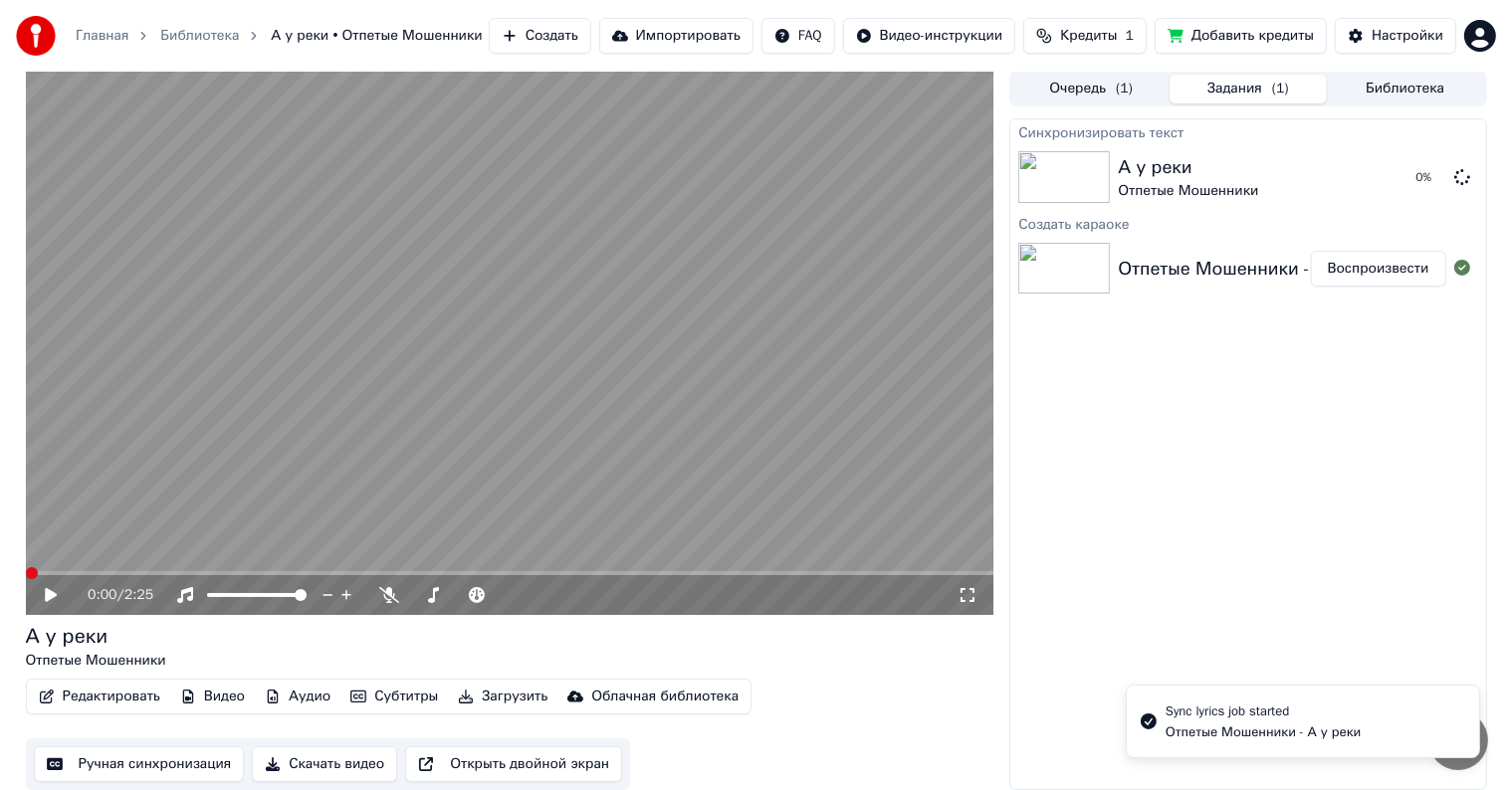 click at bounding box center (26, 573) 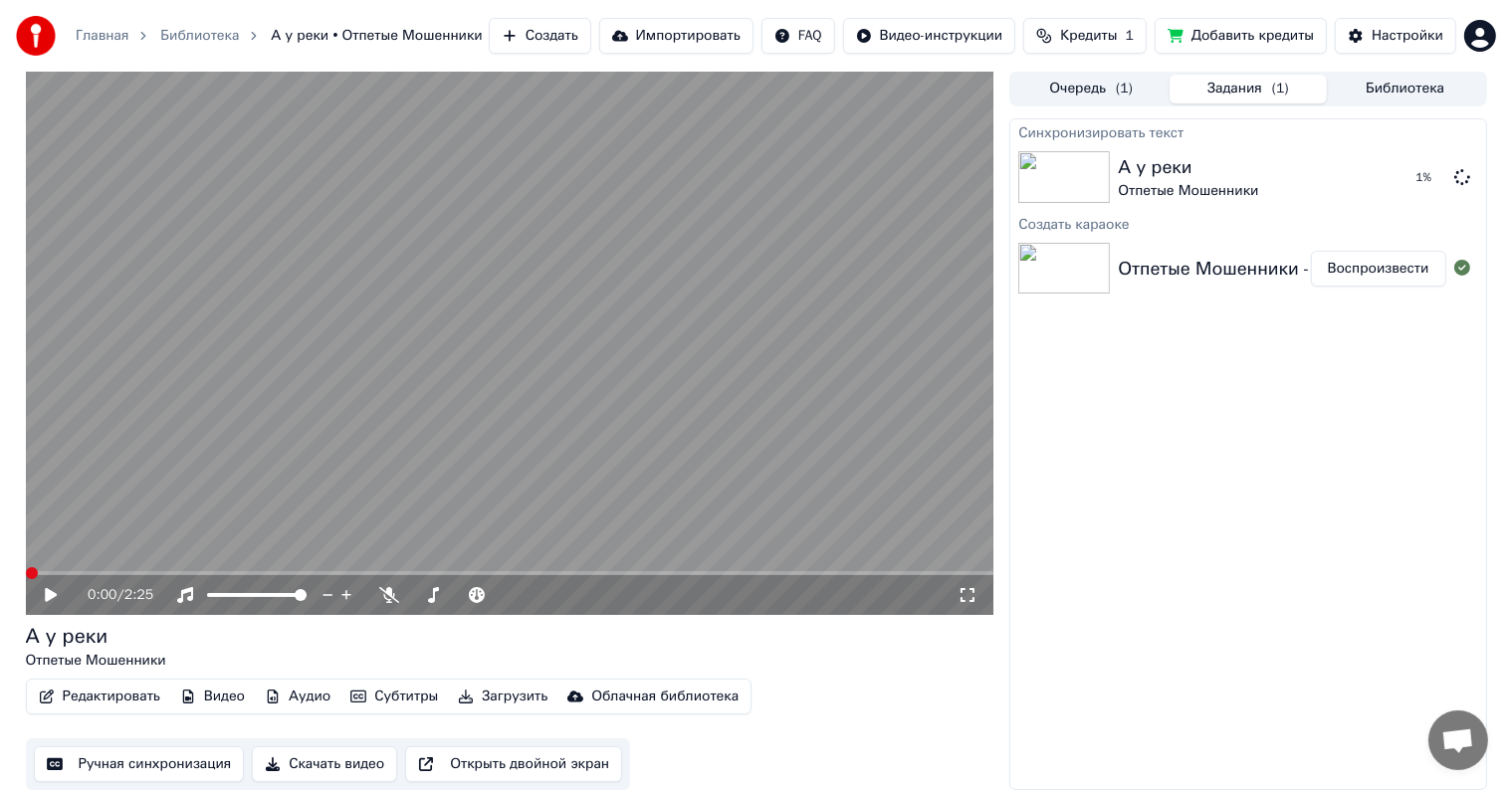 click 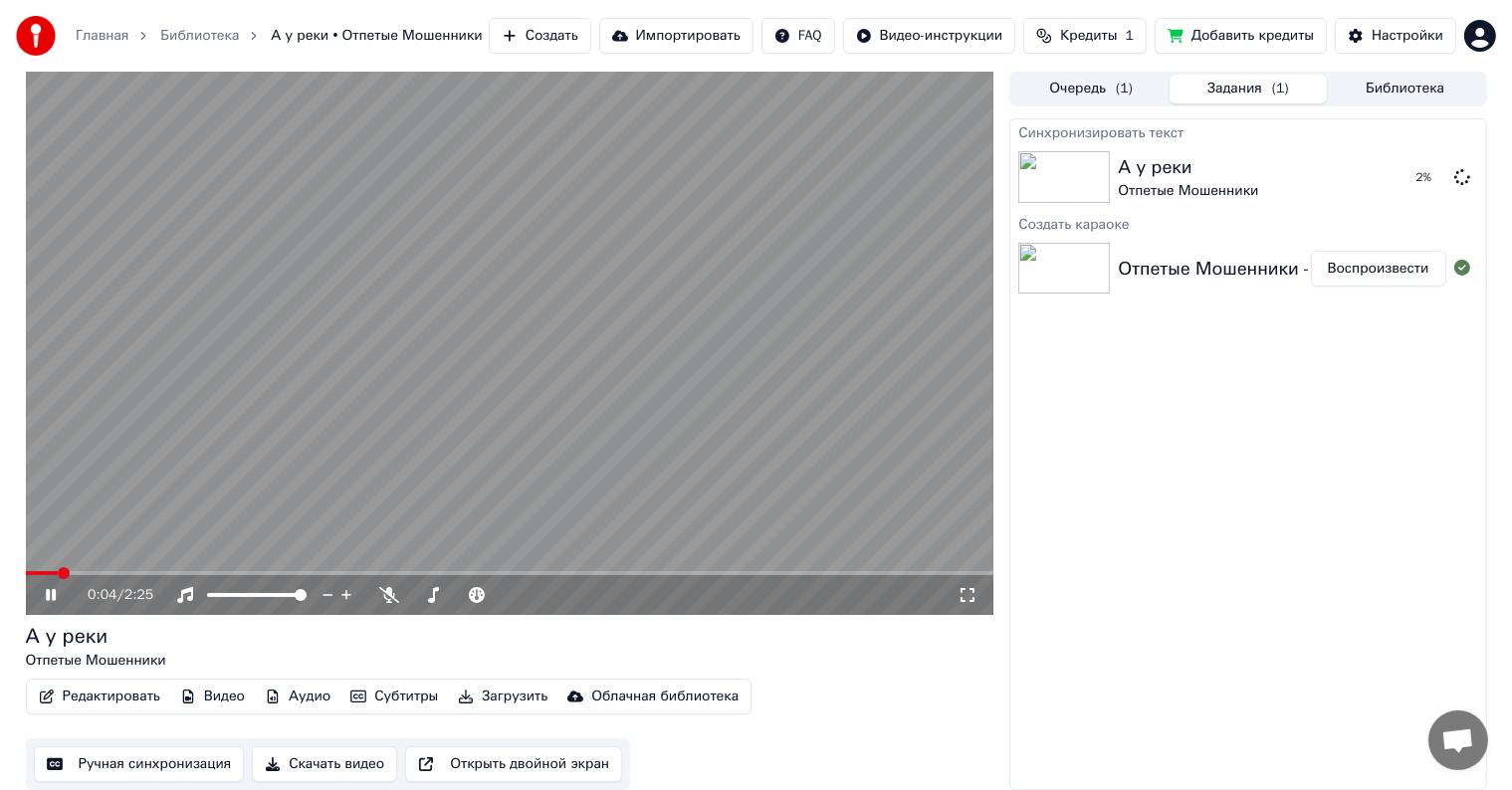 click at bounding box center (510, 342) 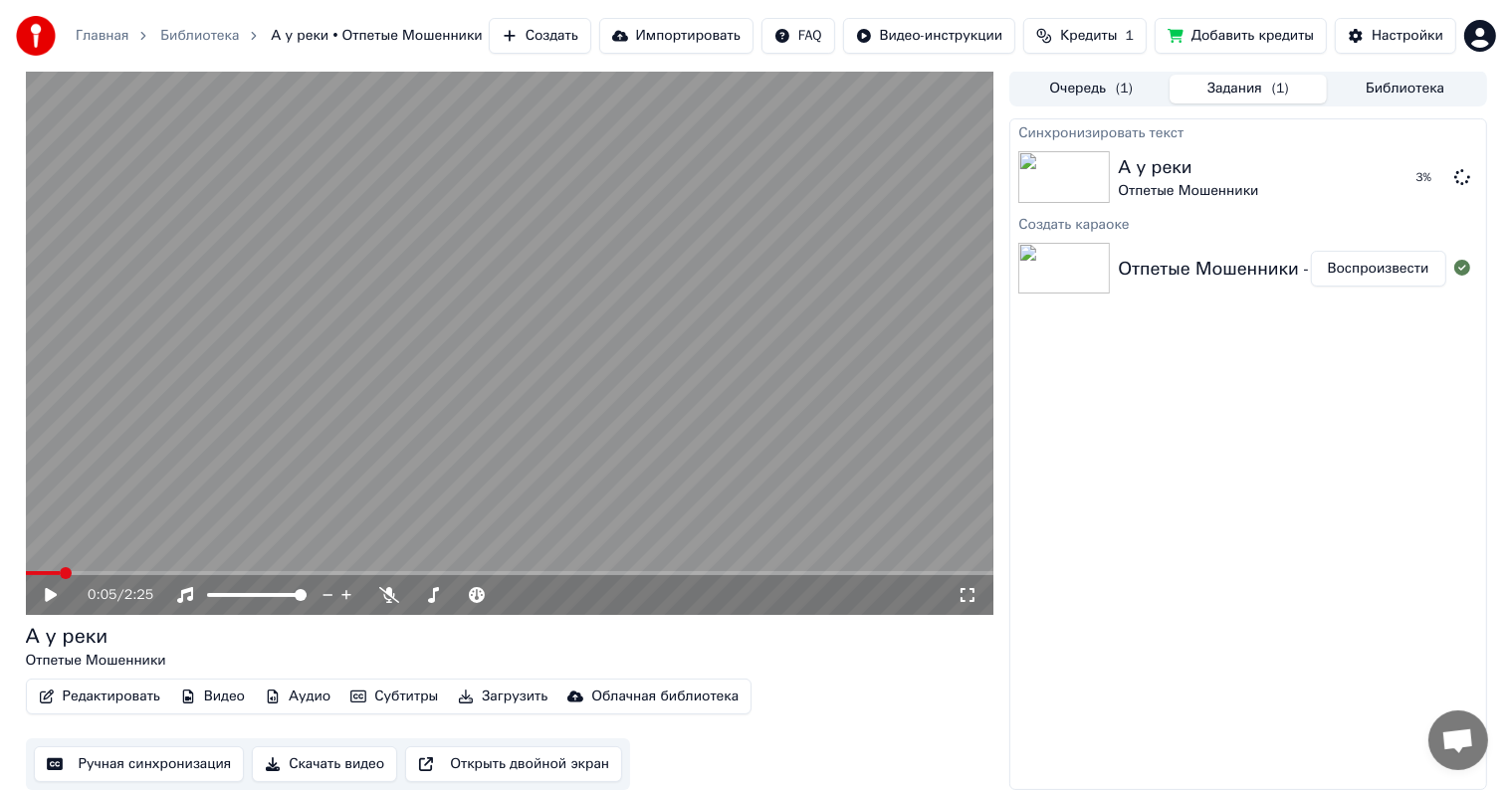 click on "Субтитры" at bounding box center [394, 696] 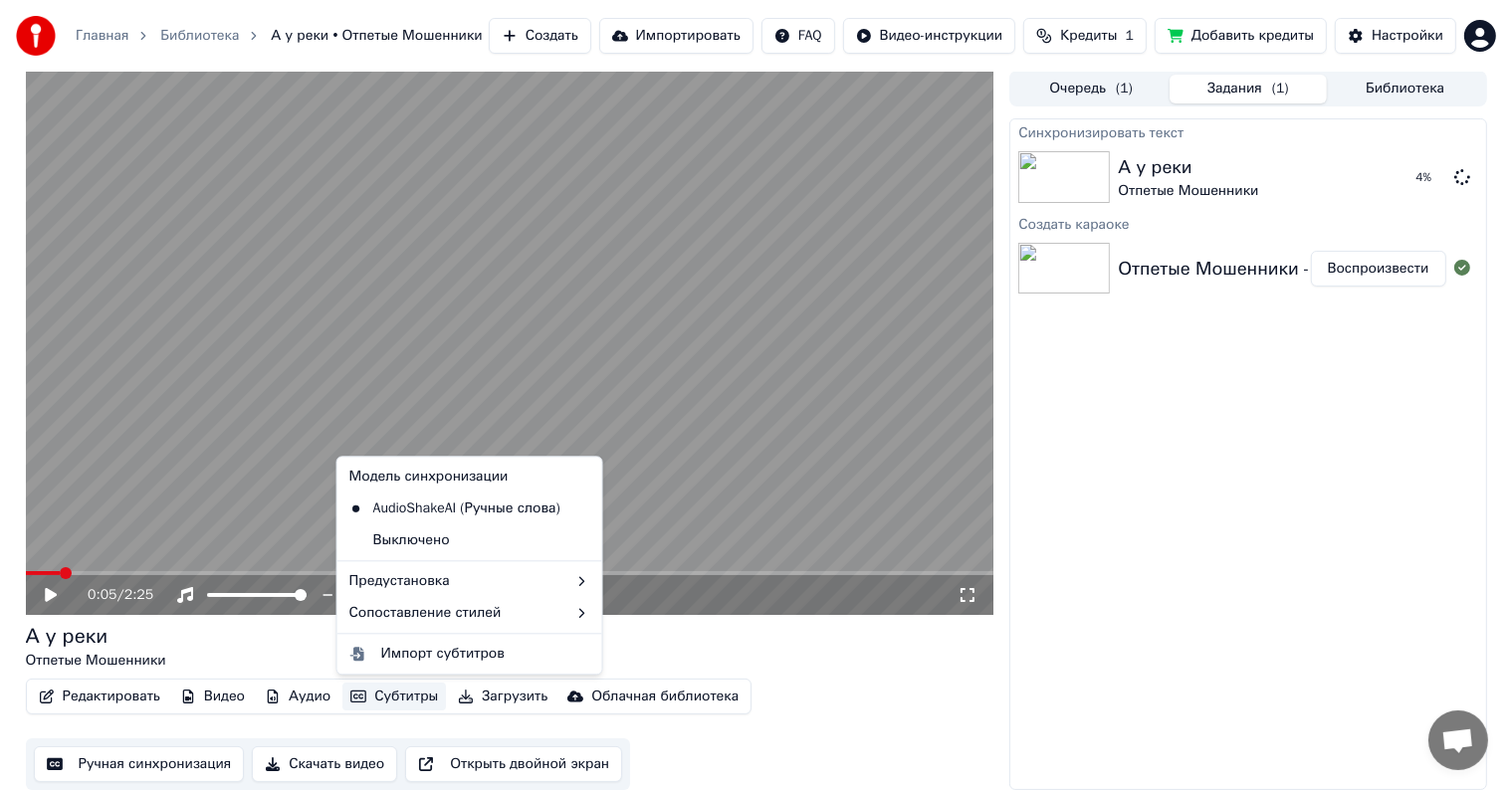click on "Субтитры" at bounding box center (394, 696) 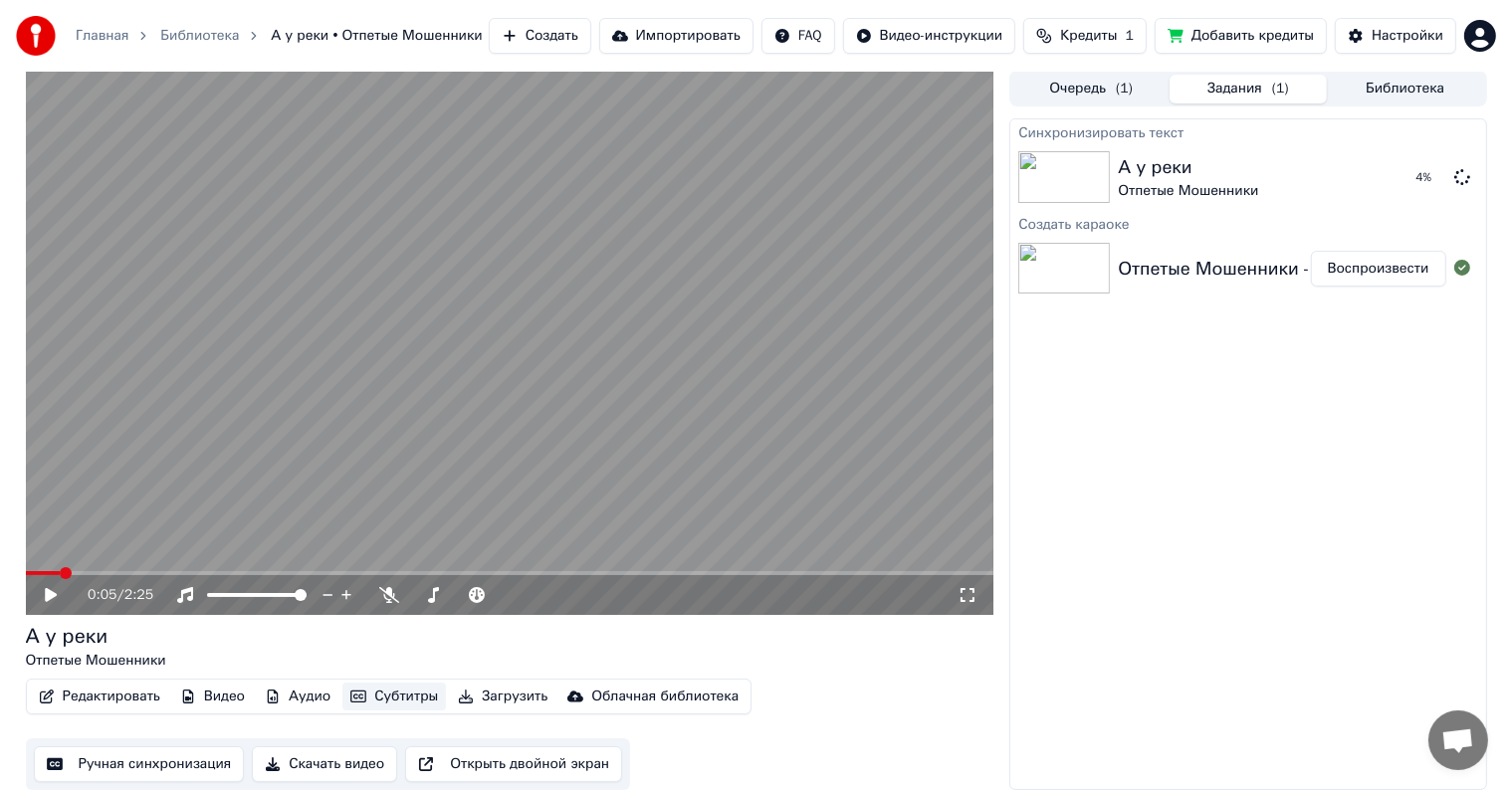 scroll, scrollTop: 0, scrollLeft: 0, axis: both 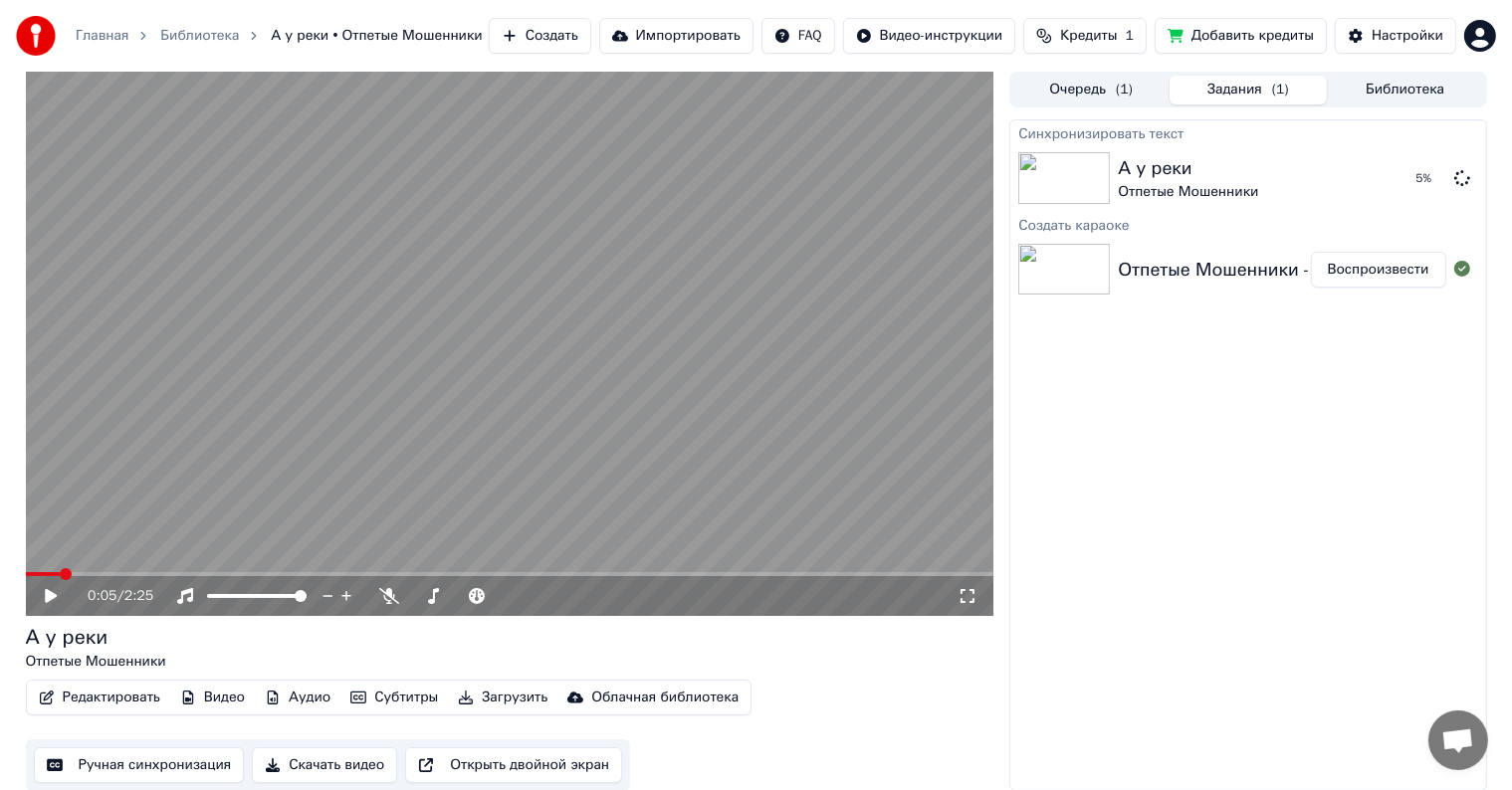 click on "Ручная синхронизация" at bounding box center (139, 765) 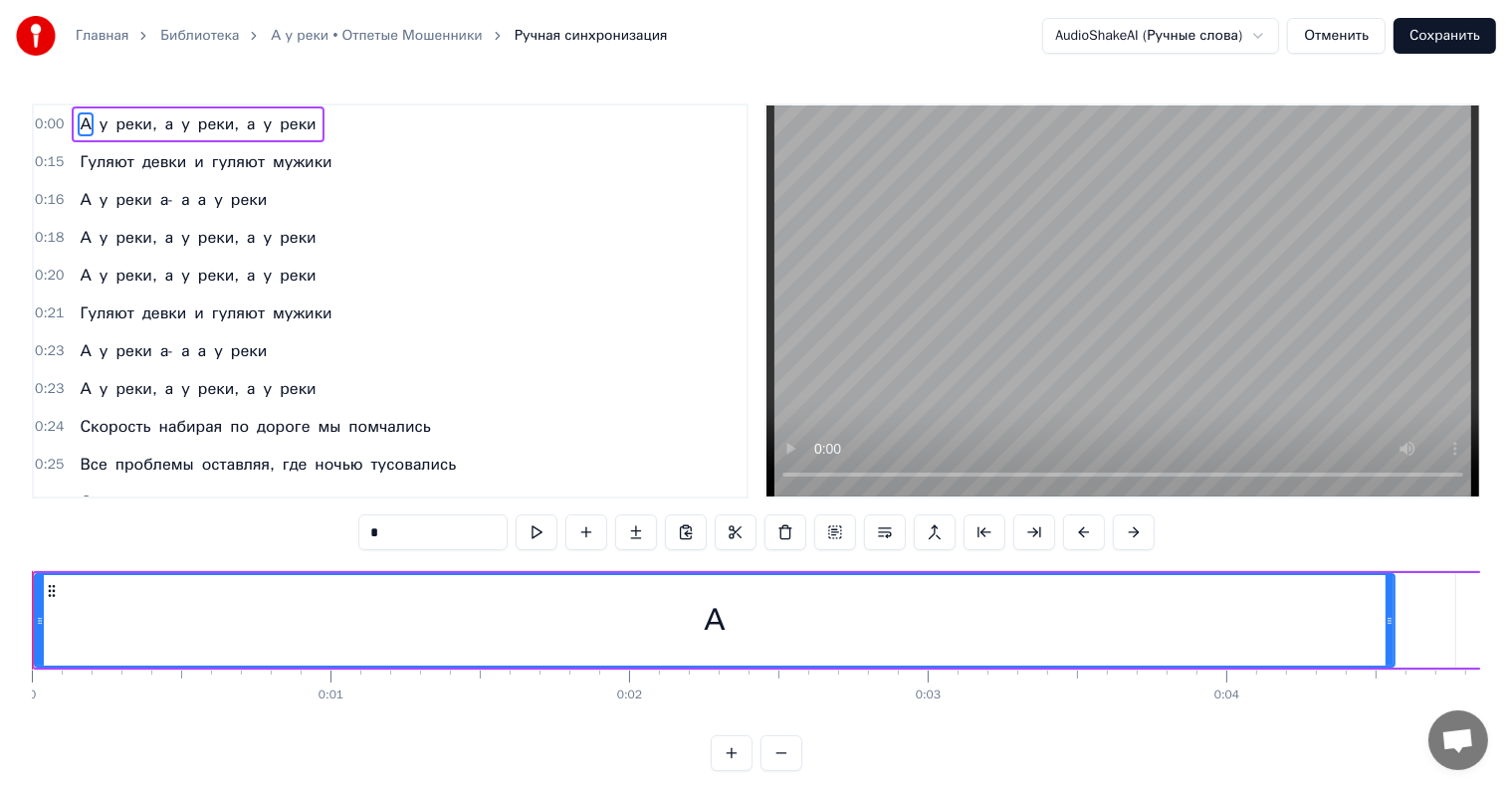 drag, startPoint x: 414, startPoint y: 648, endPoint x: 670, endPoint y: 630, distance: 256.63203 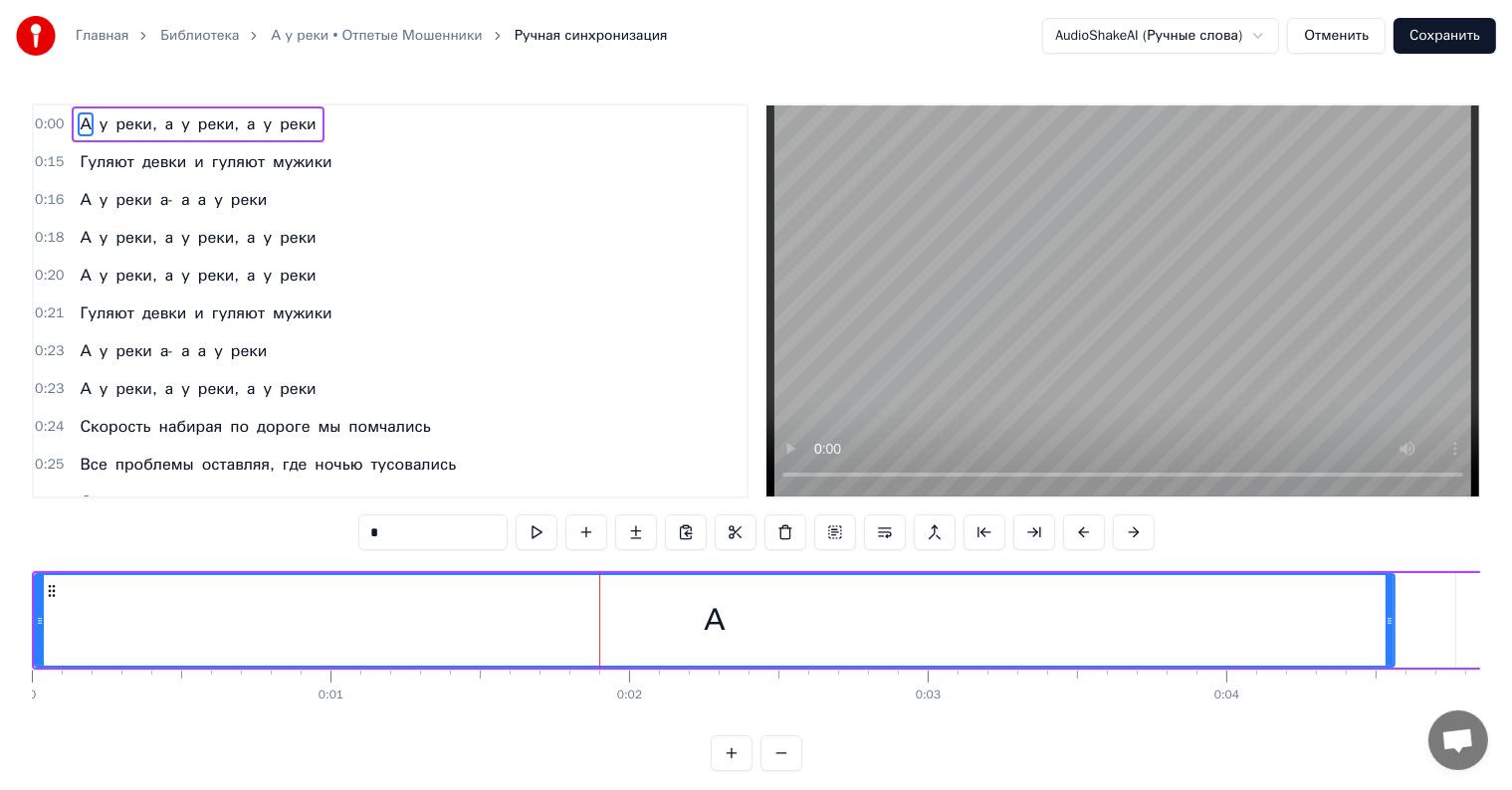 drag, startPoint x: 692, startPoint y: 627, endPoint x: 780, endPoint y: 627, distance: 88 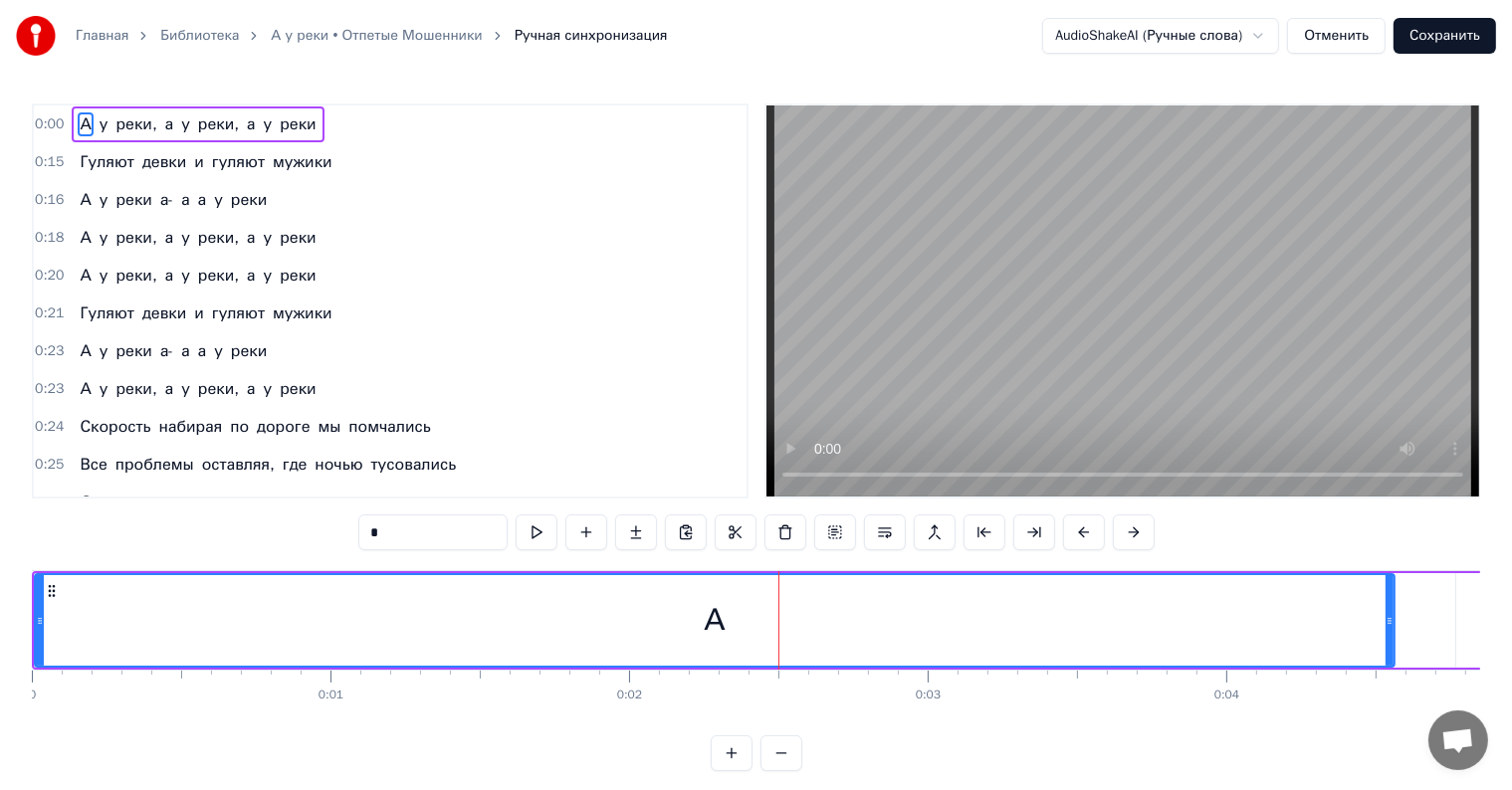 click on "А" at bounding box center (715, 620) 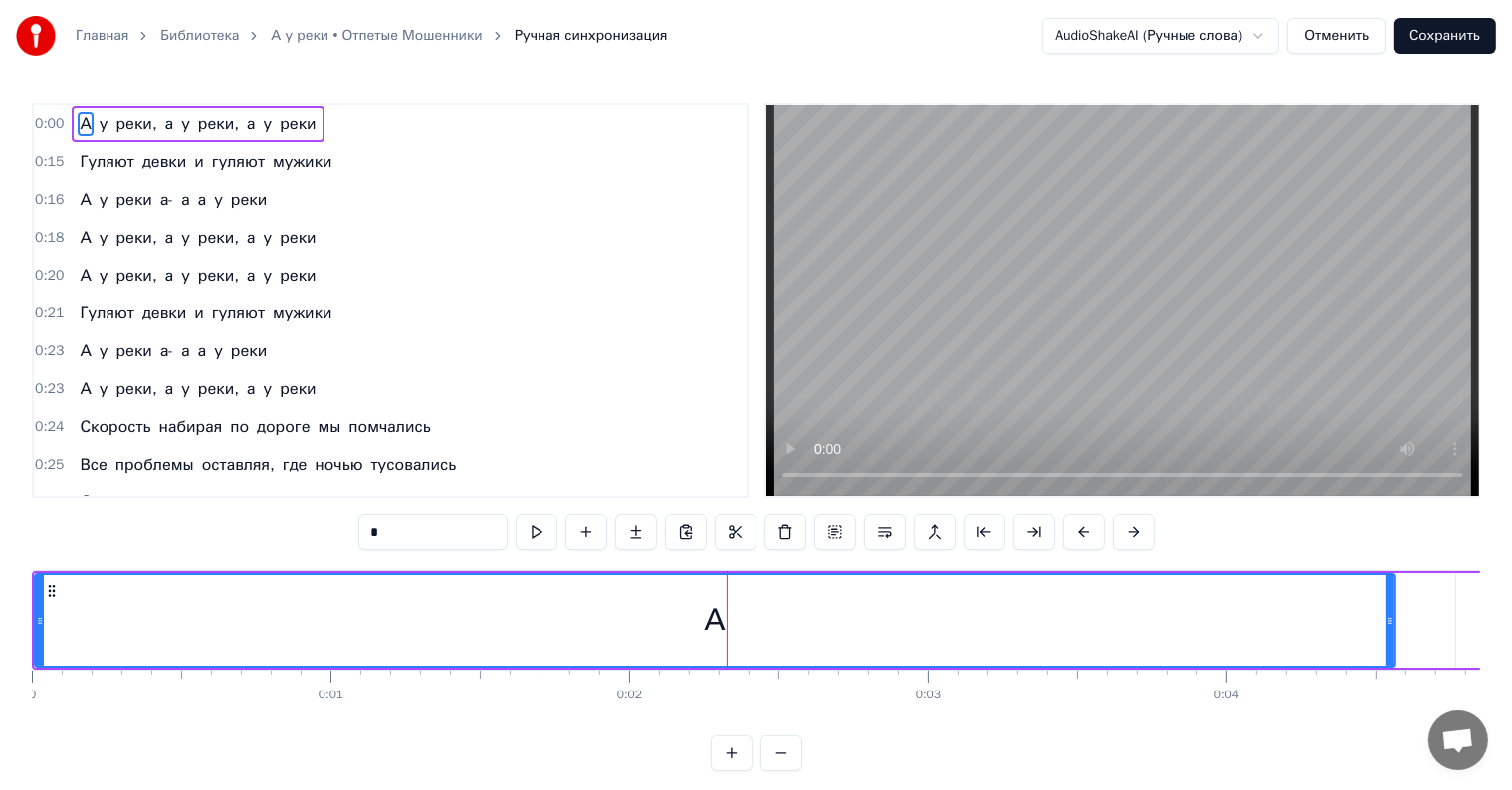 click on "А" at bounding box center [714, 620] 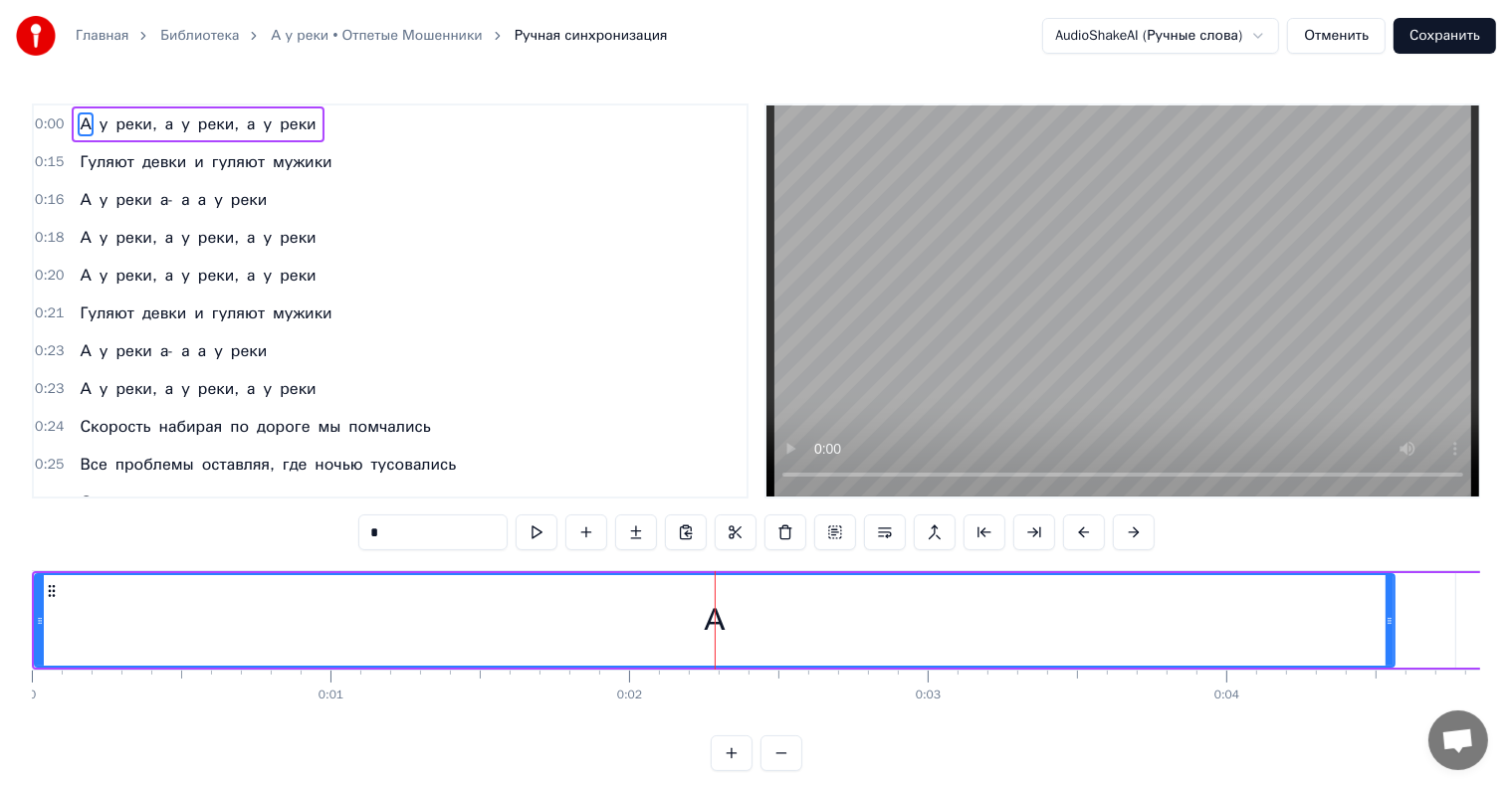 click on "А" at bounding box center [714, 620] 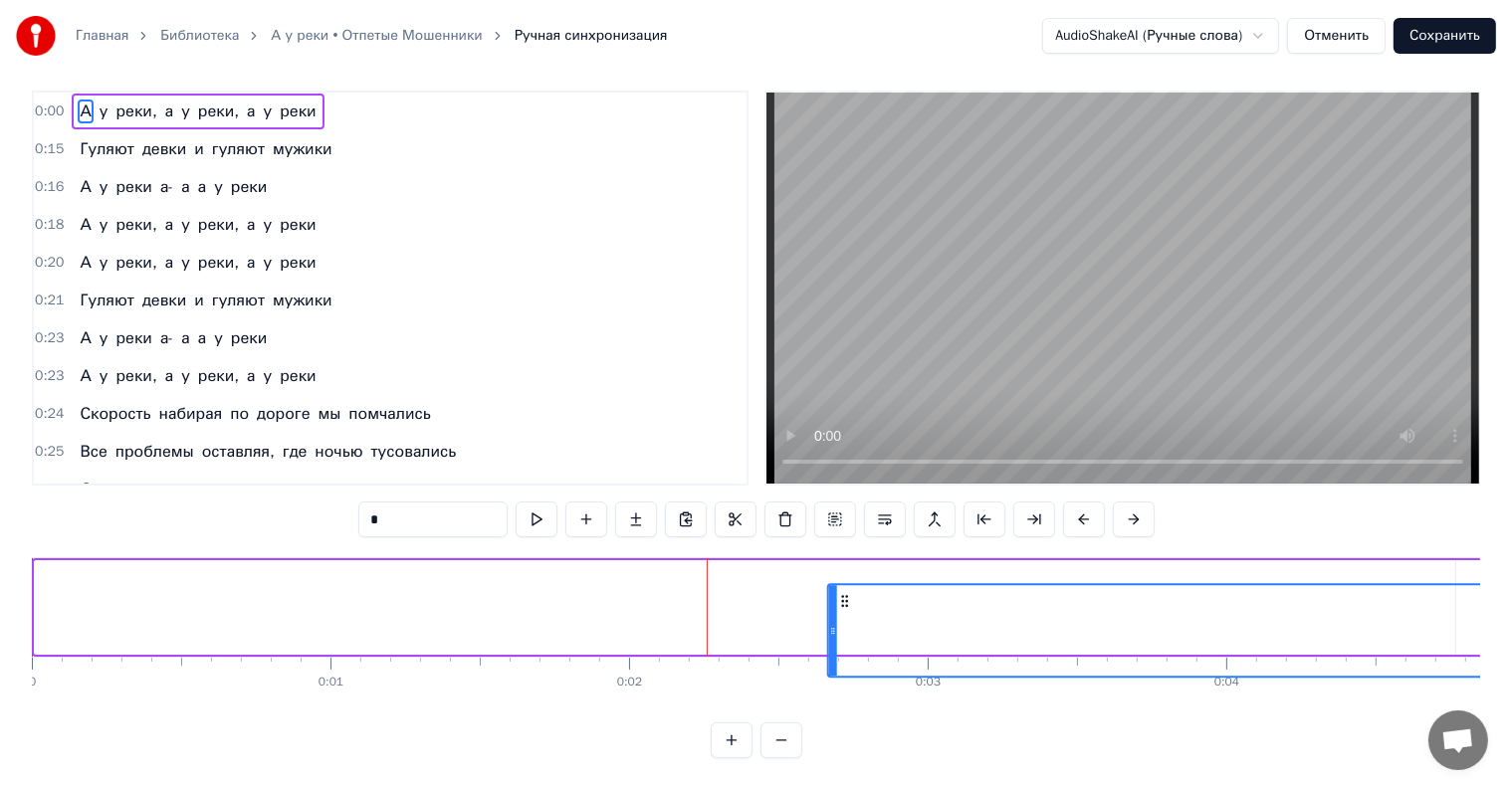 scroll, scrollTop: 30, scrollLeft: 0, axis: vertical 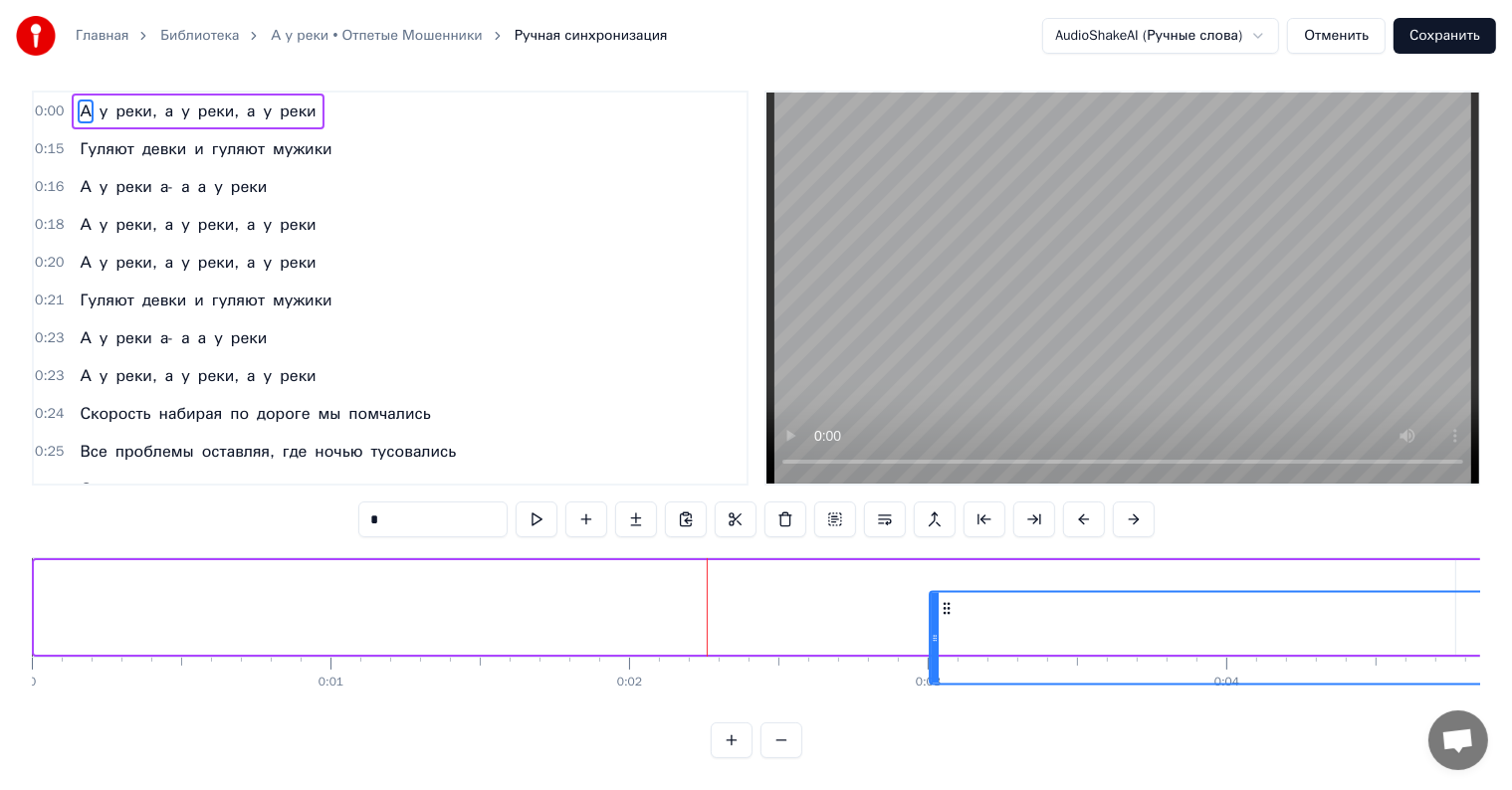 drag, startPoint x: 48, startPoint y: 588, endPoint x: 943, endPoint y: 548, distance: 895.89341 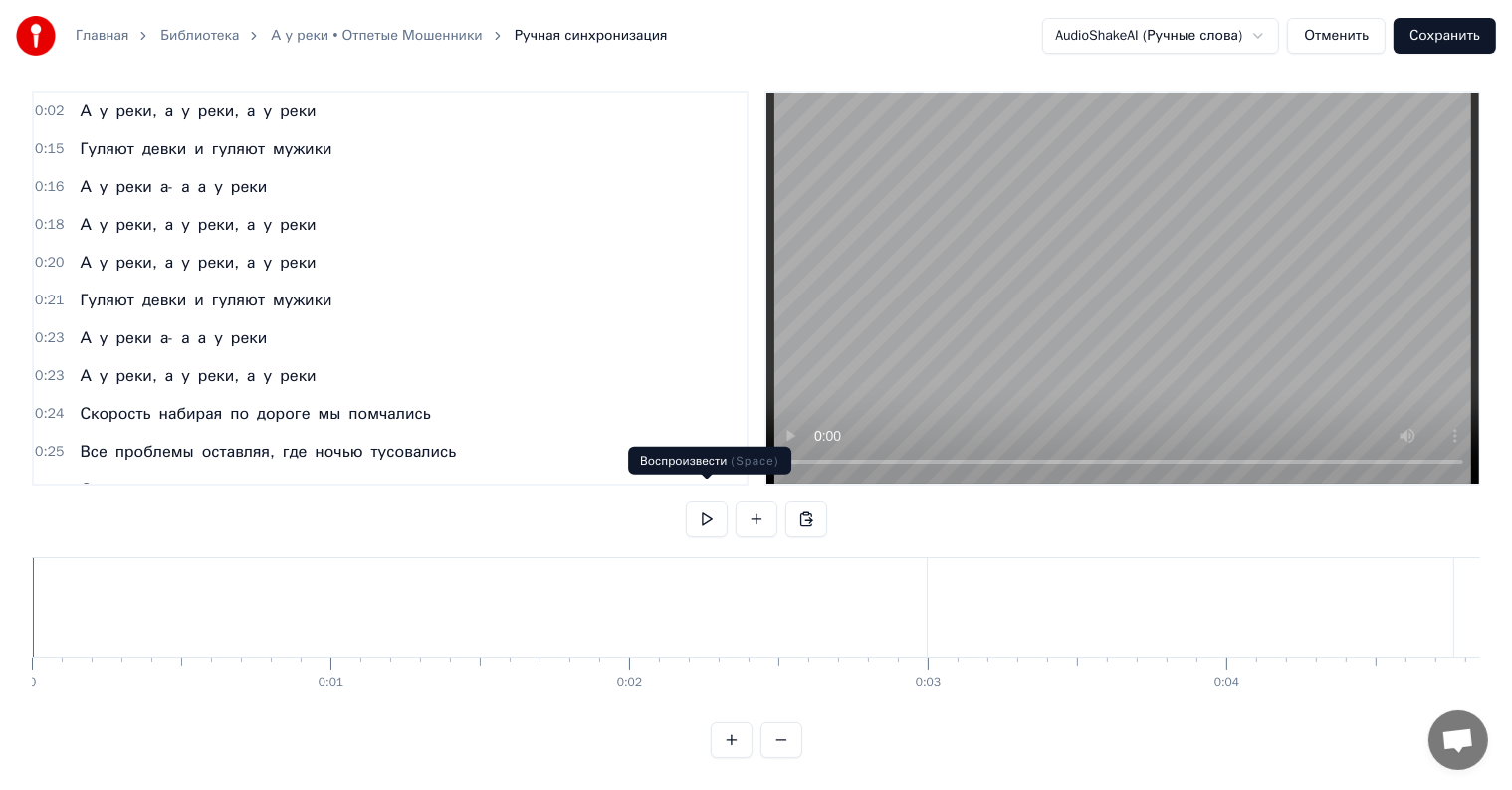 click at bounding box center (707, 519) 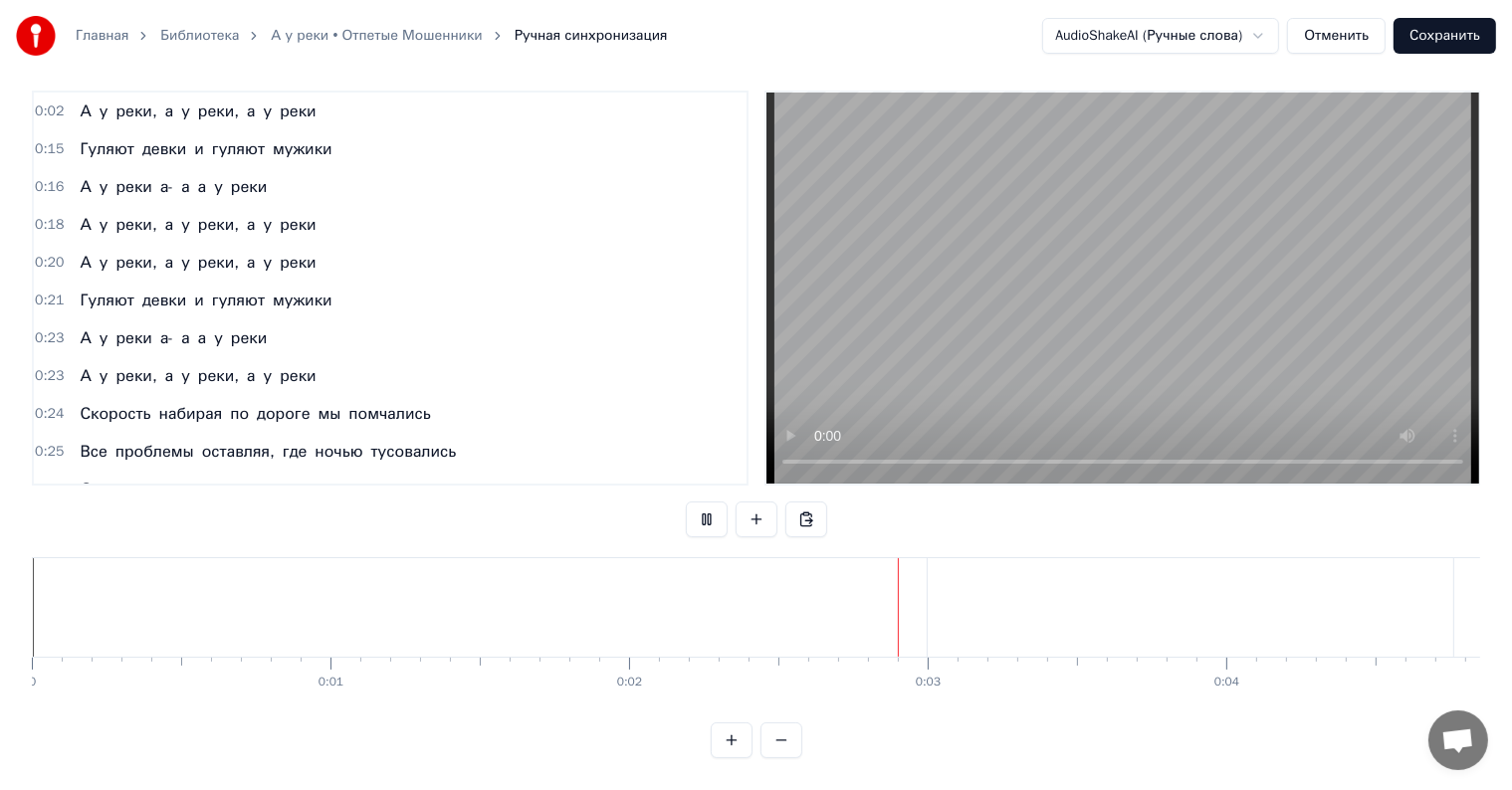 click at bounding box center (707, 519) 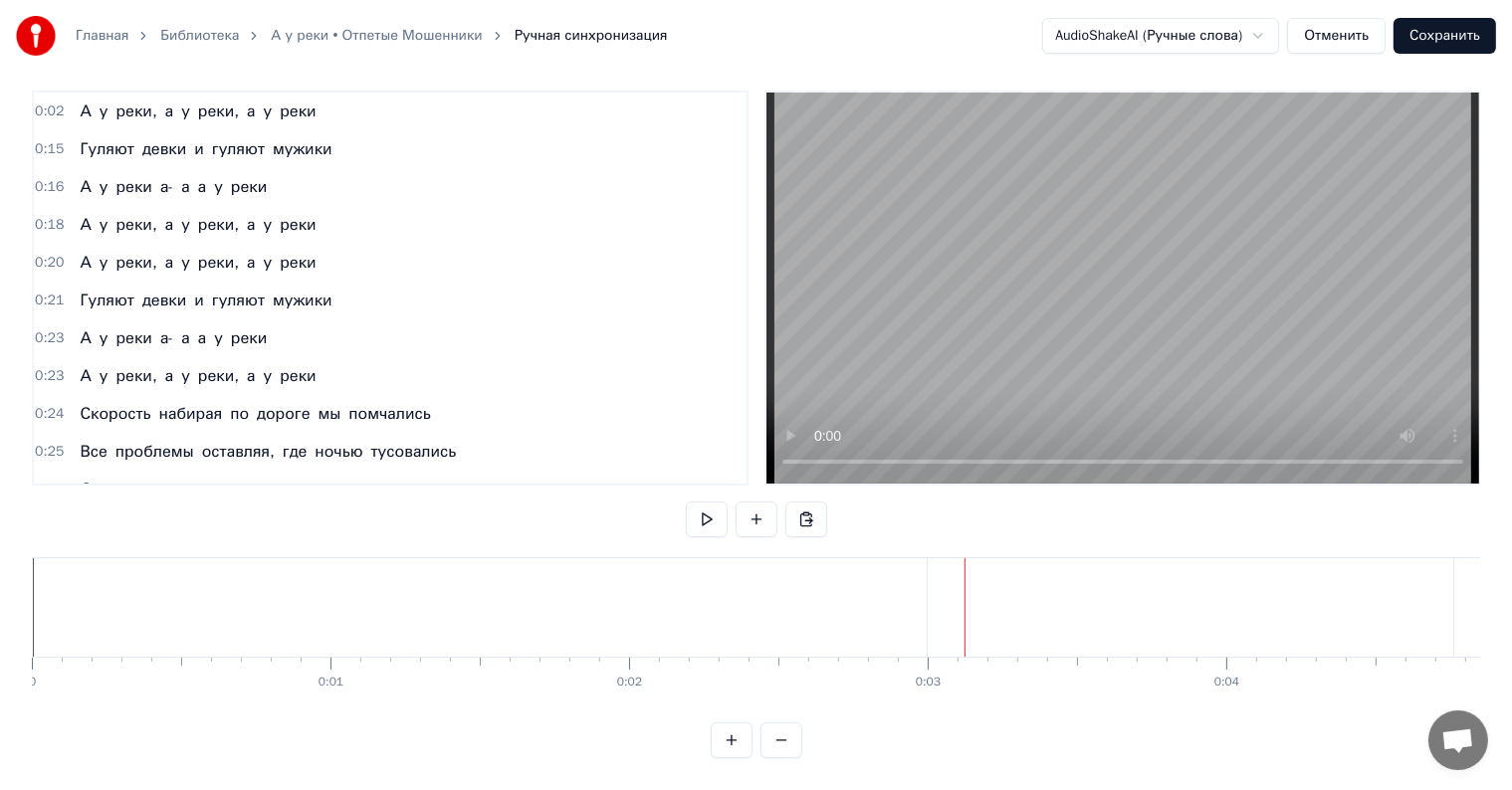 drag, startPoint x: 940, startPoint y: 585, endPoint x: 1054, endPoint y: 584, distance: 114.00439 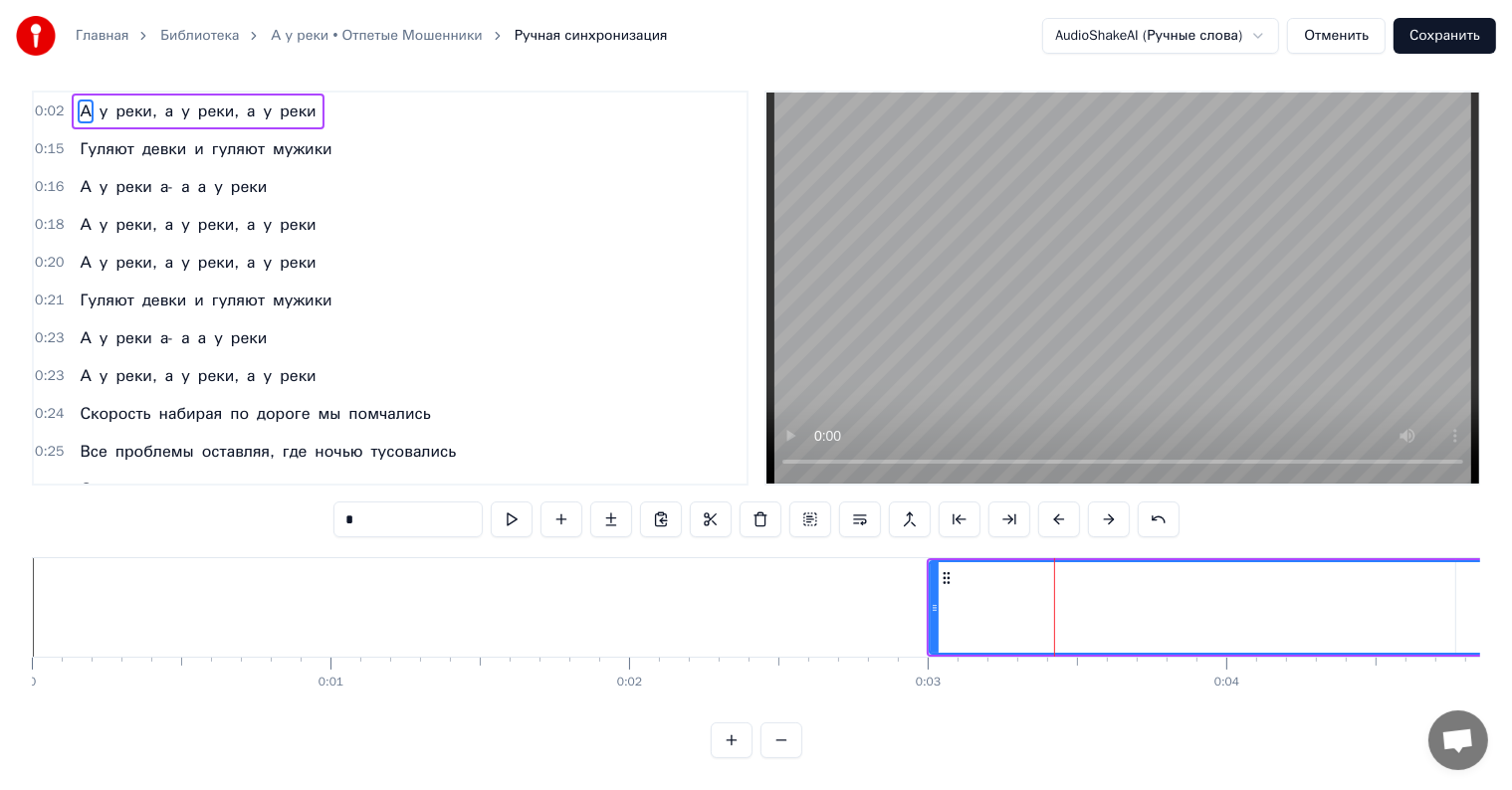 scroll, scrollTop: 0, scrollLeft: 0, axis: both 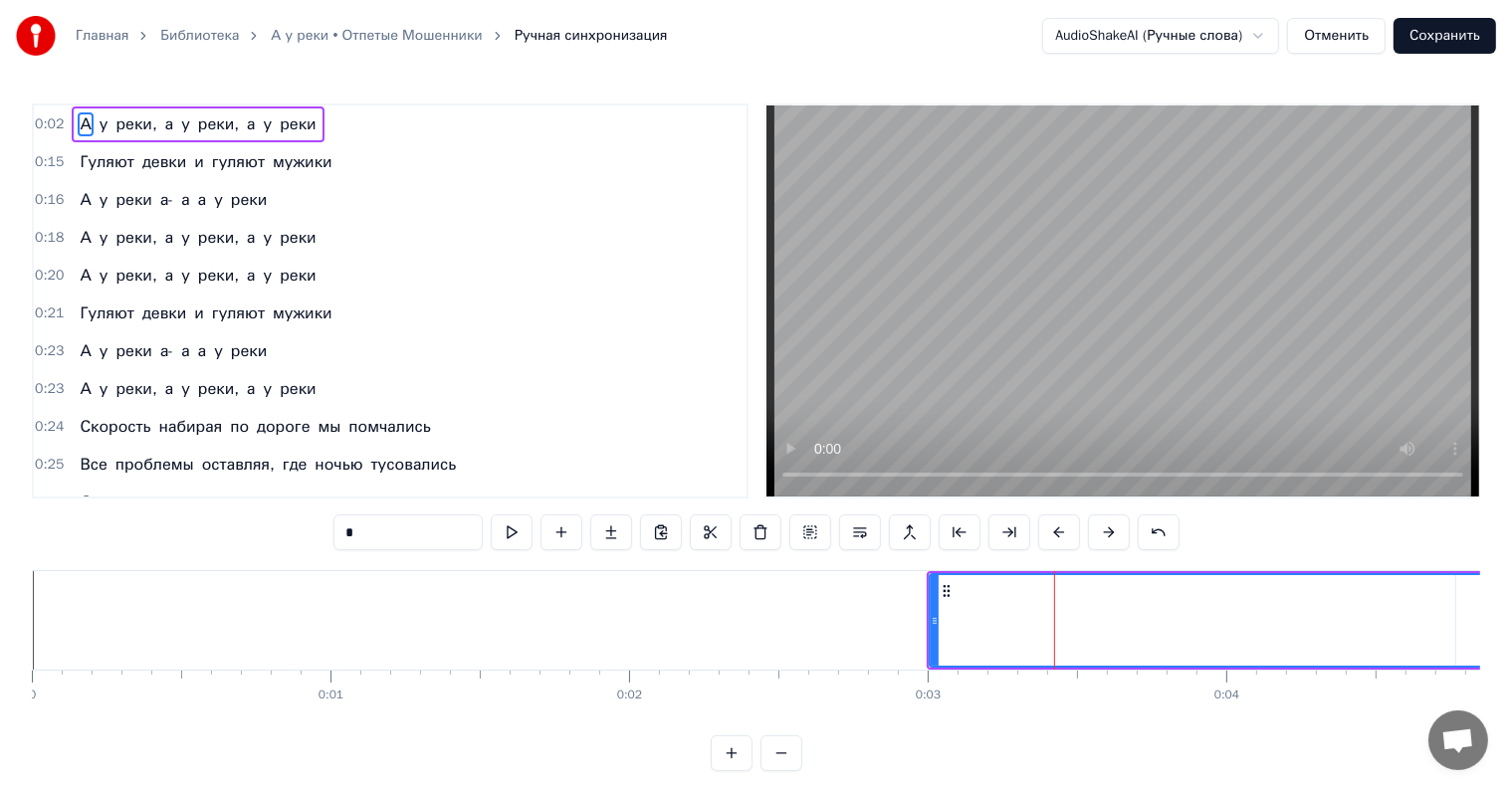 drag, startPoint x: 1054, startPoint y: 584, endPoint x: 1158, endPoint y: 581, distance: 104.04326 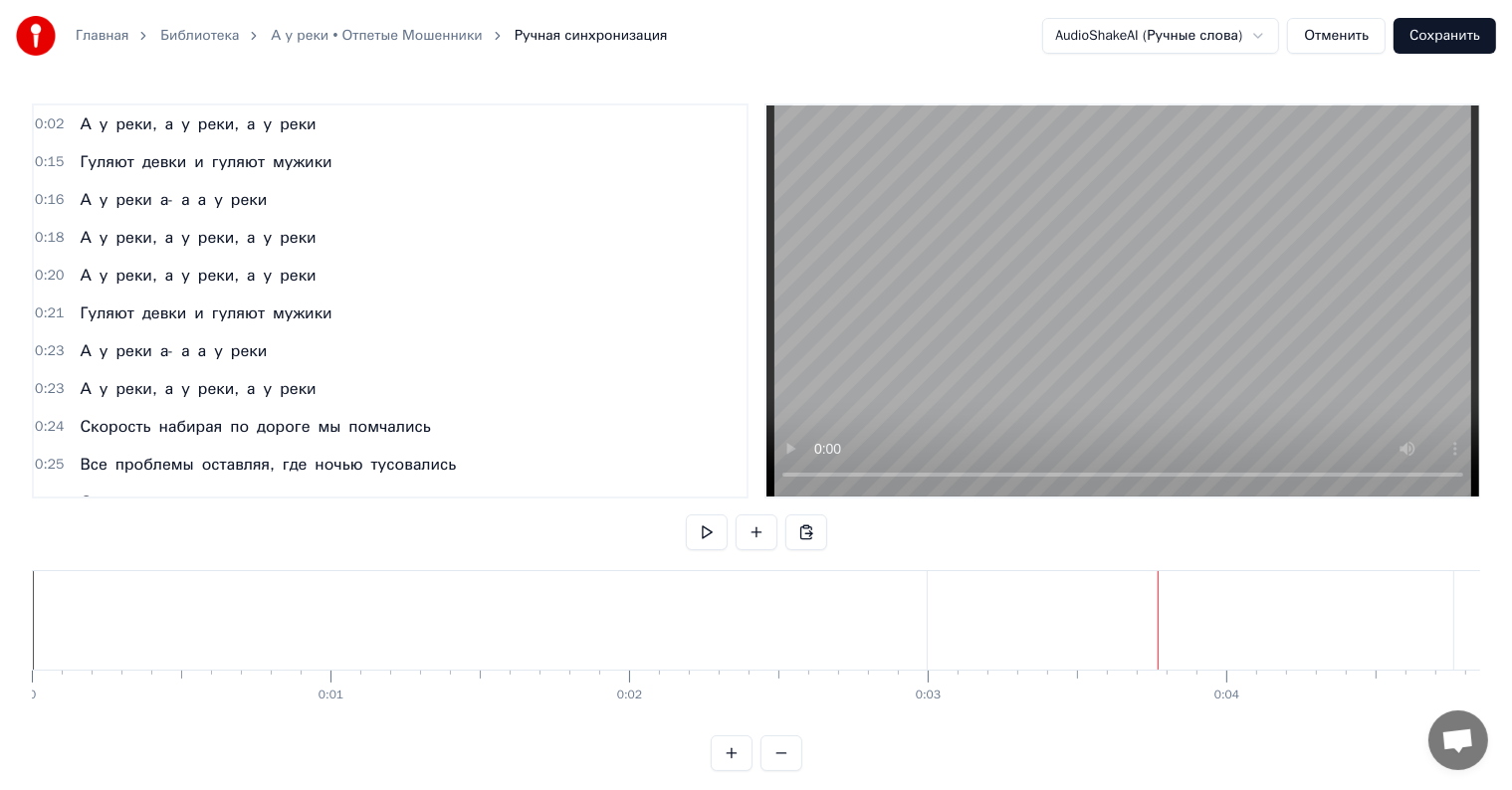 click on "А" at bounding box center (1608, 620) 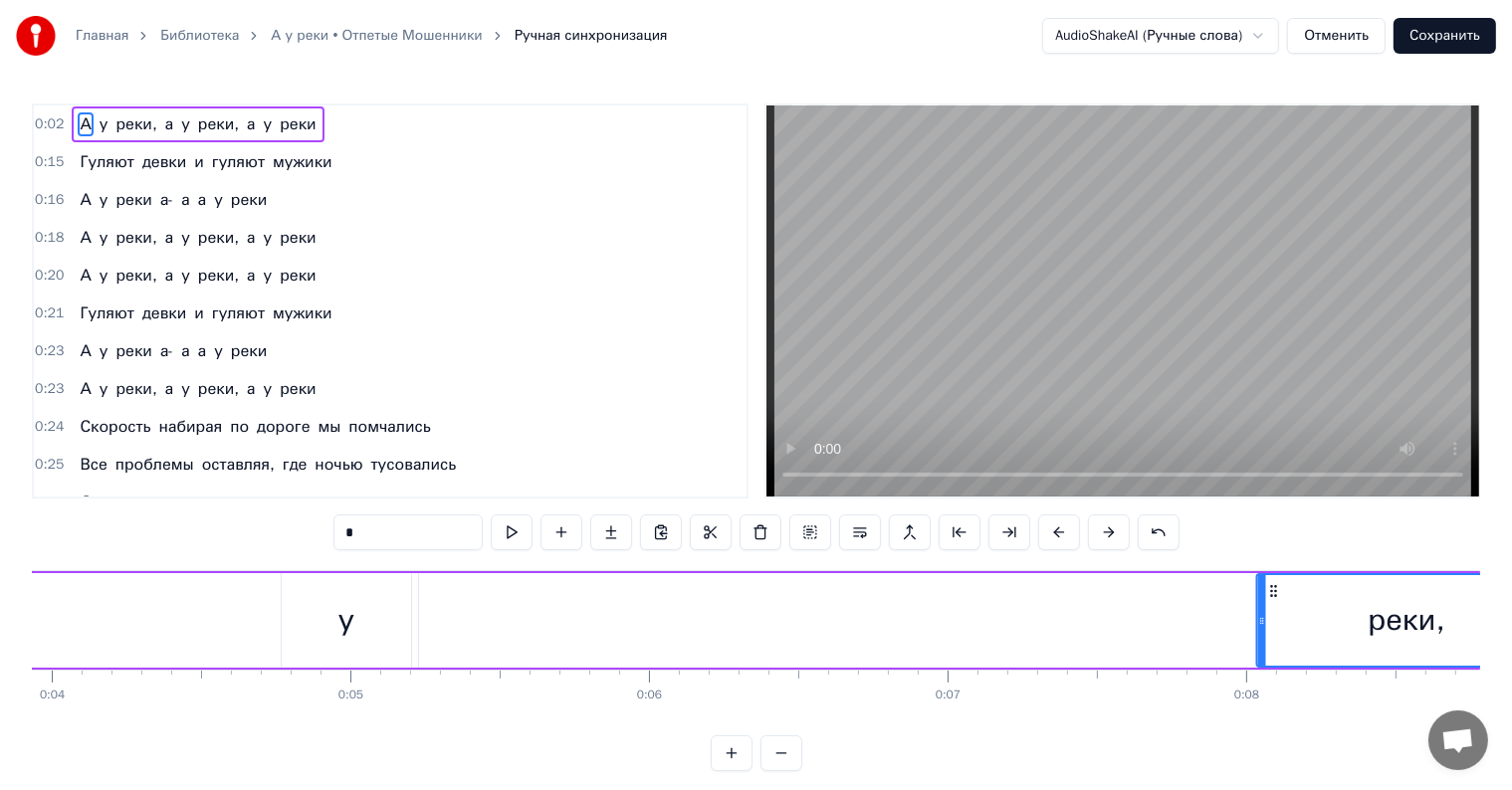 scroll, scrollTop: 0, scrollLeft: 1195, axis: horizontal 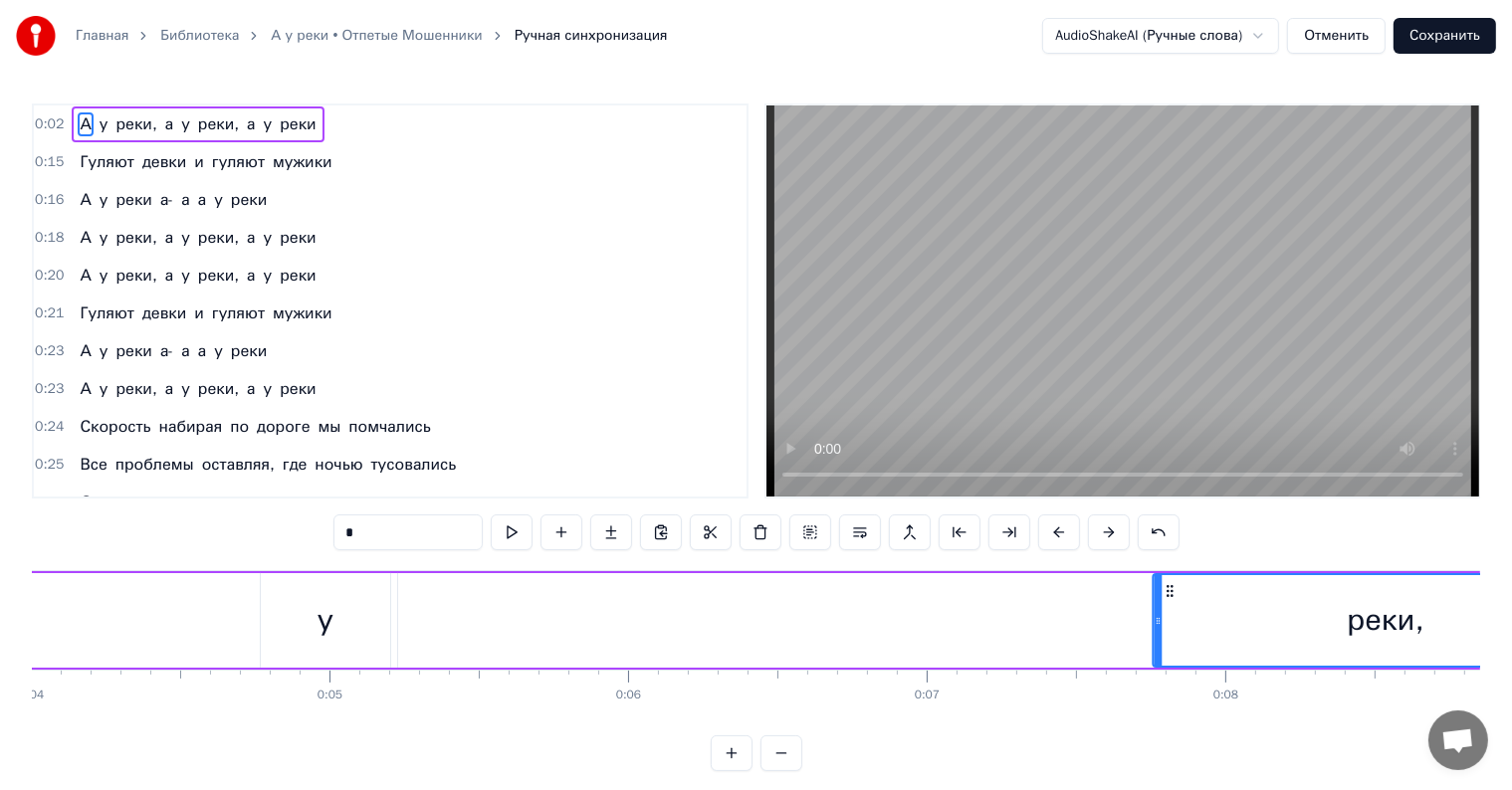 drag, startPoint x: 947, startPoint y: 585, endPoint x: 1170, endPoint y: 588, distance: 223.0202 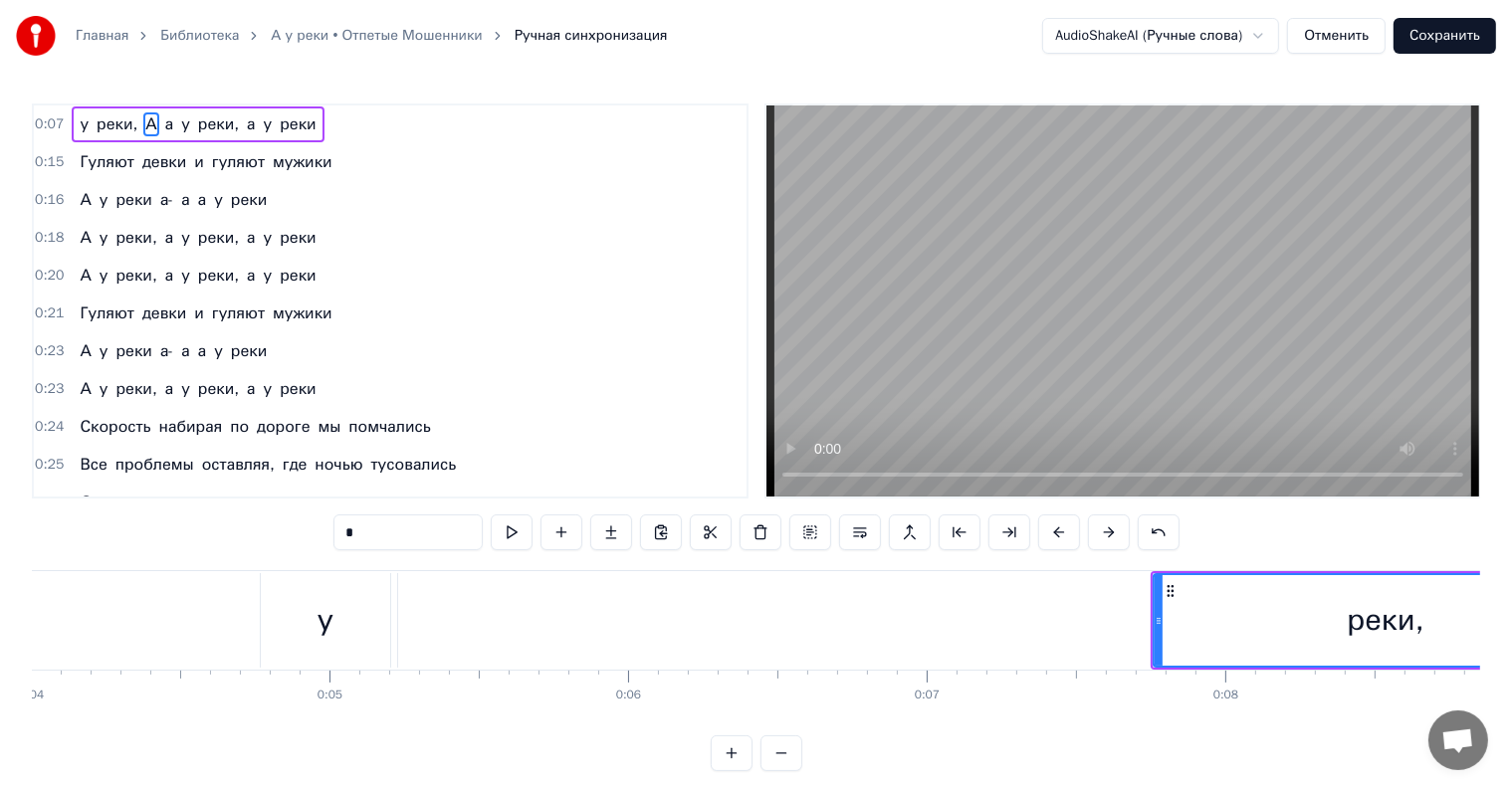 scroll, scrollTop: 0, scrollLeft: 1195, axis: horizontal 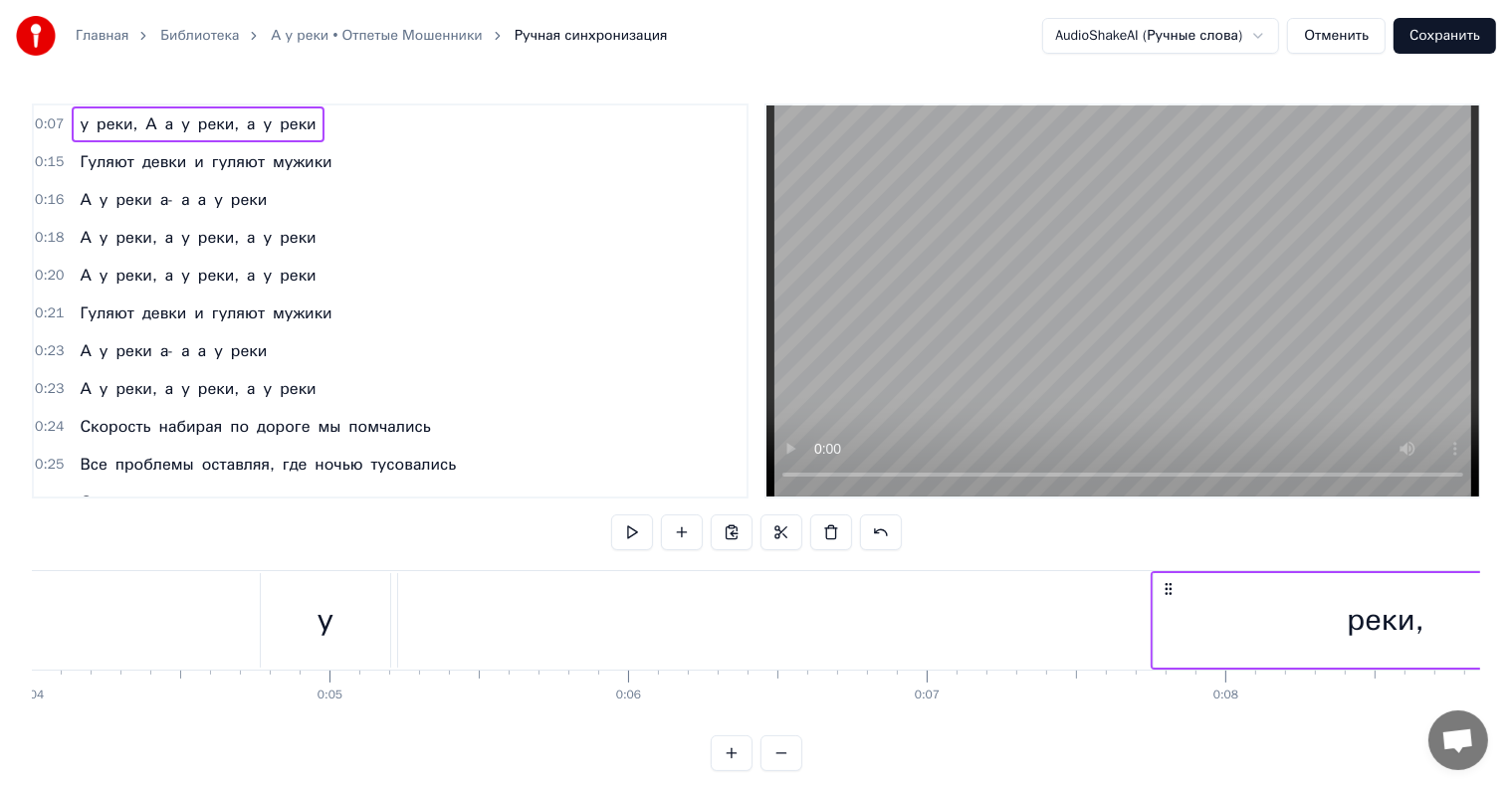 click on "0:07" at bounding box center (49, 124) 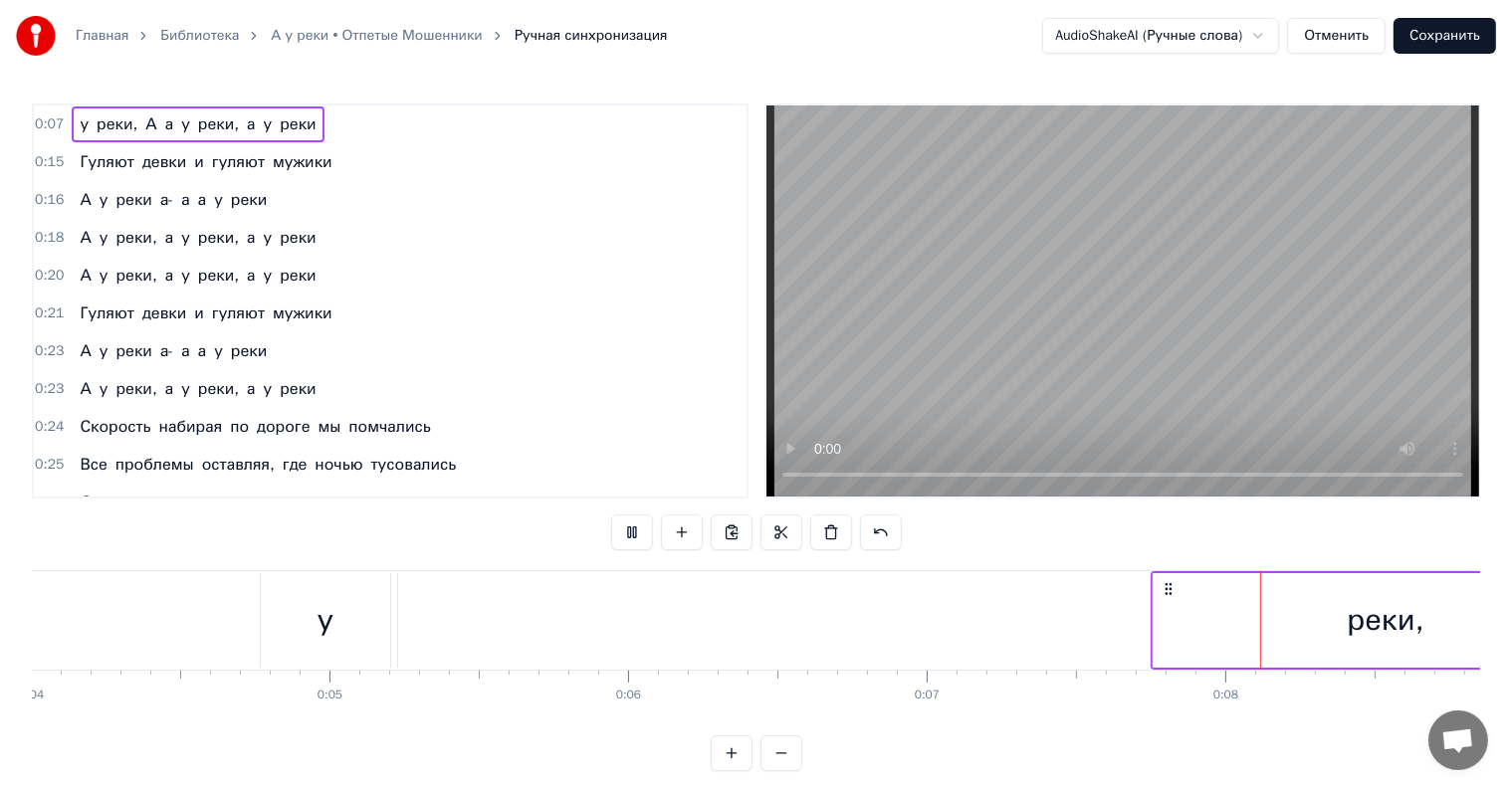 type 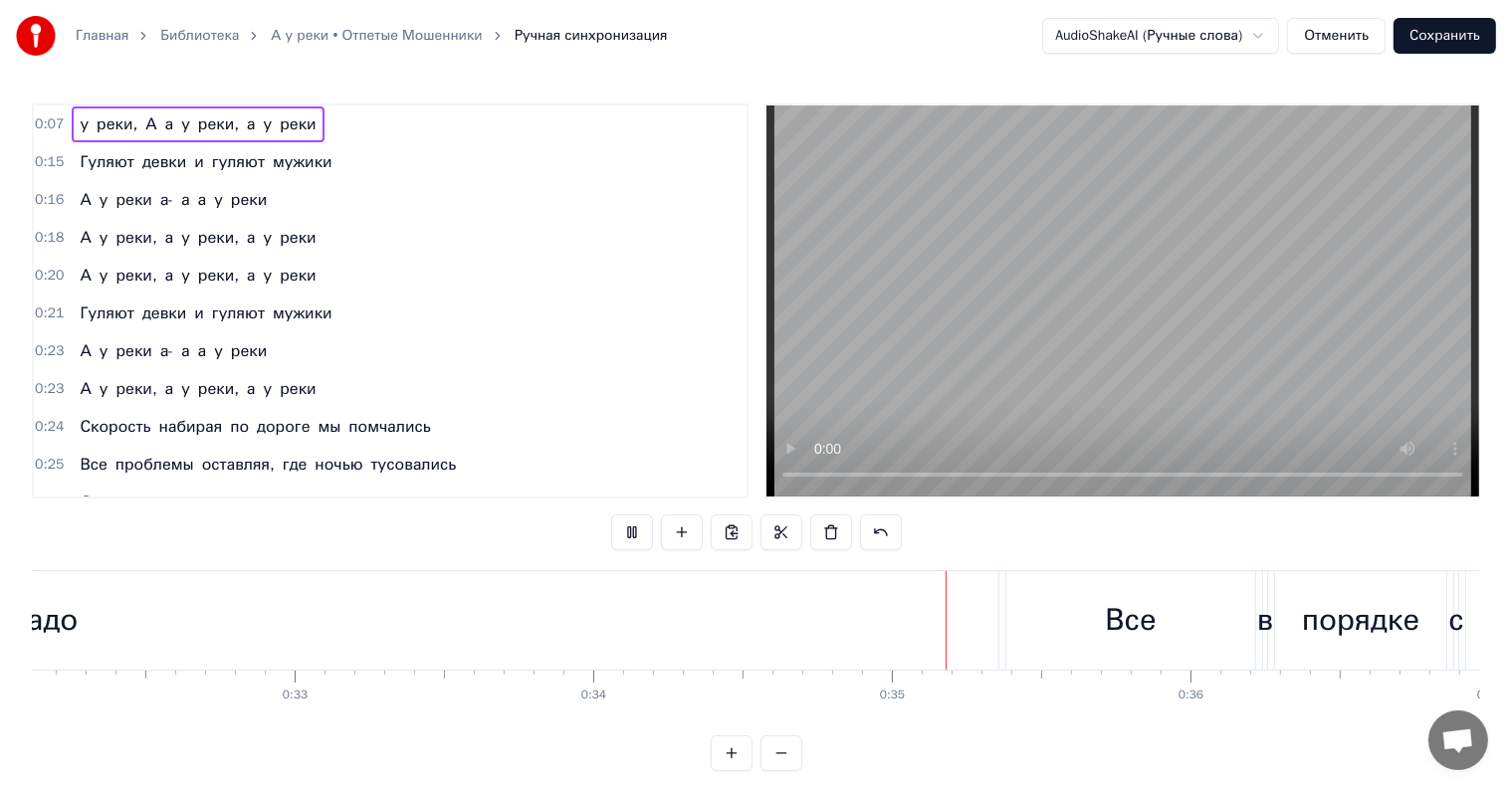 scroll, scrollTop: 0, scrollLeft: 9956, axis: horizontal 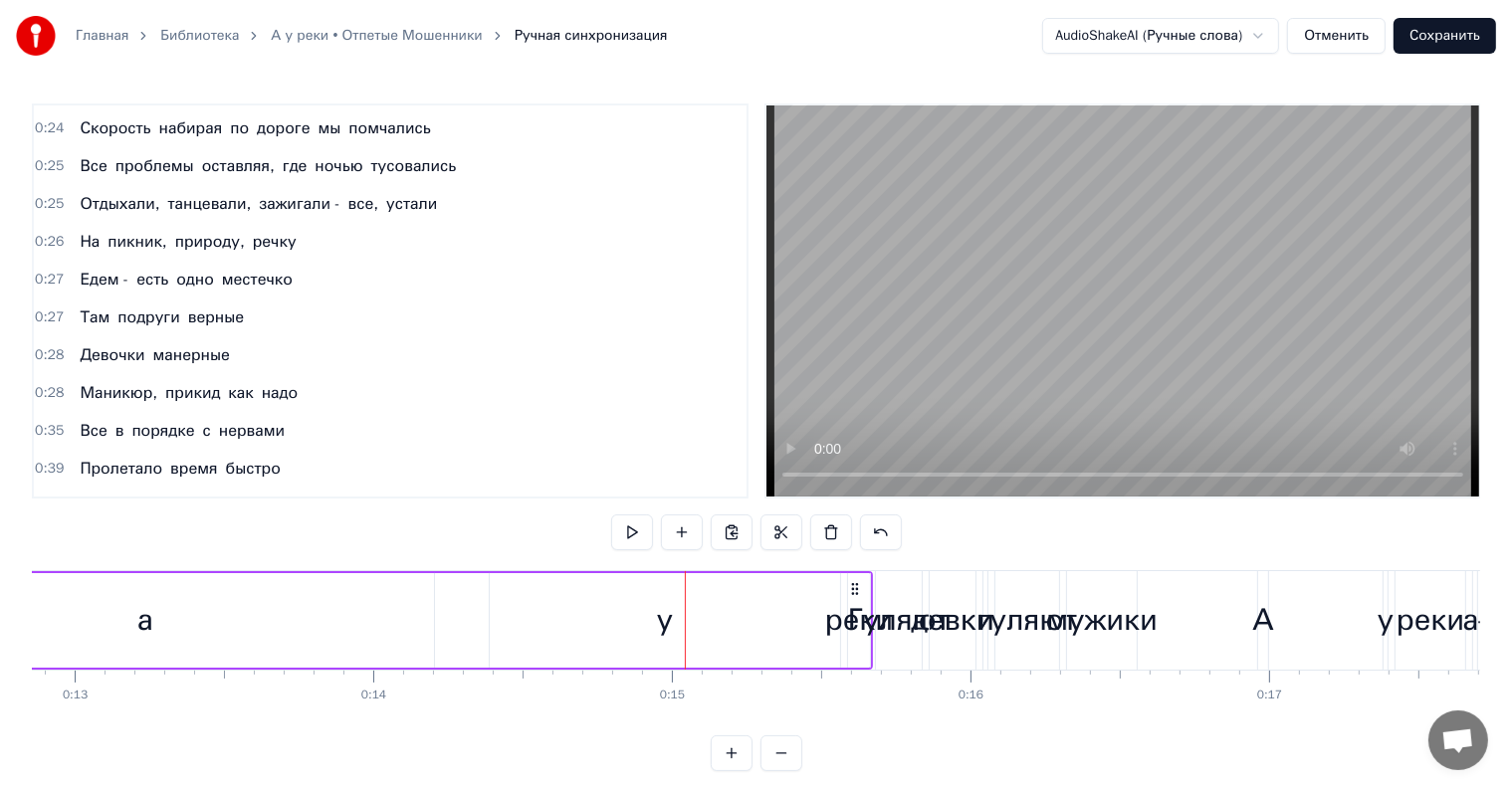click on "0:25" at bounding box center [49, 204] 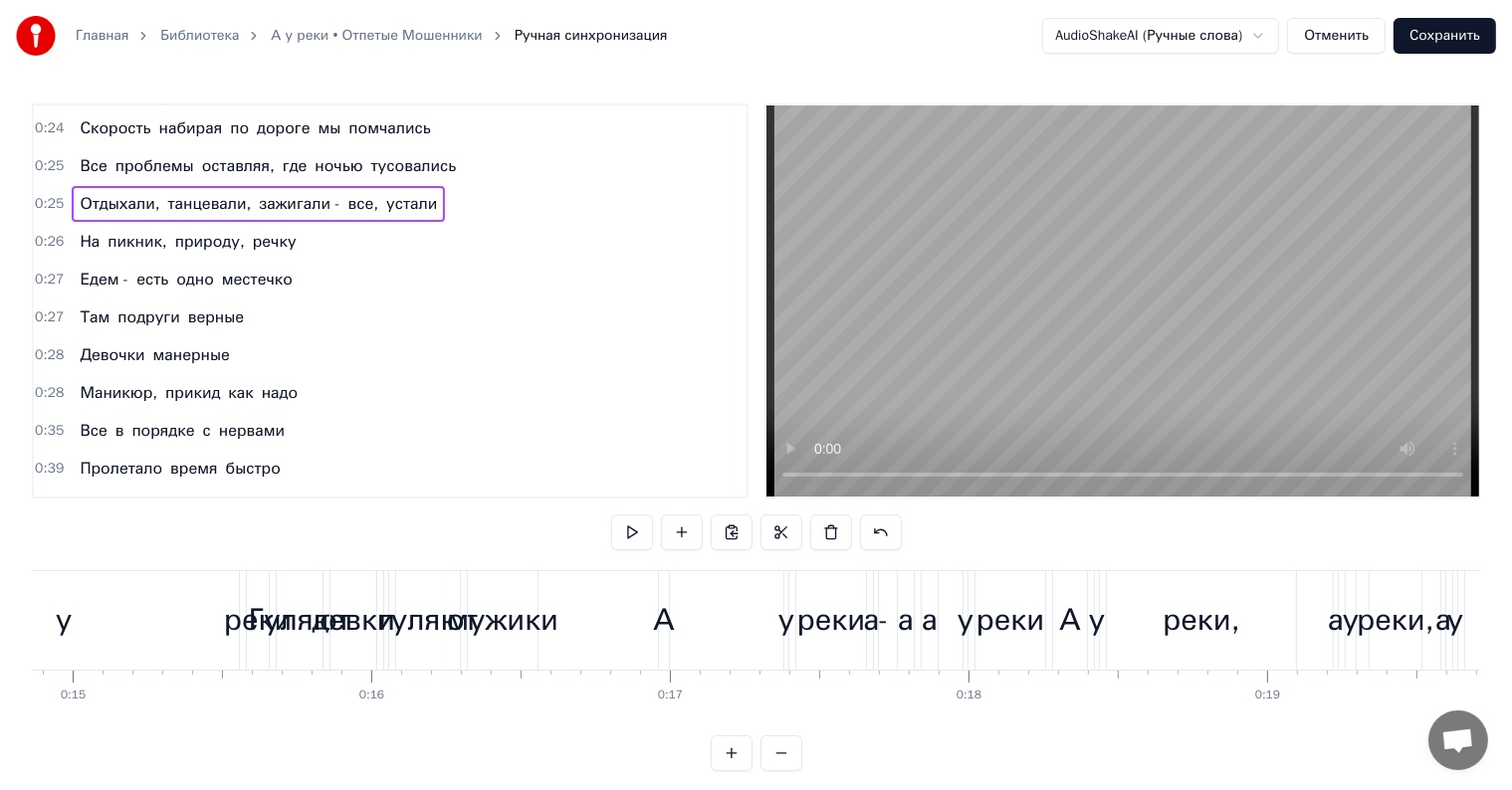 click on "0:25" at bounding box center [49, 204] 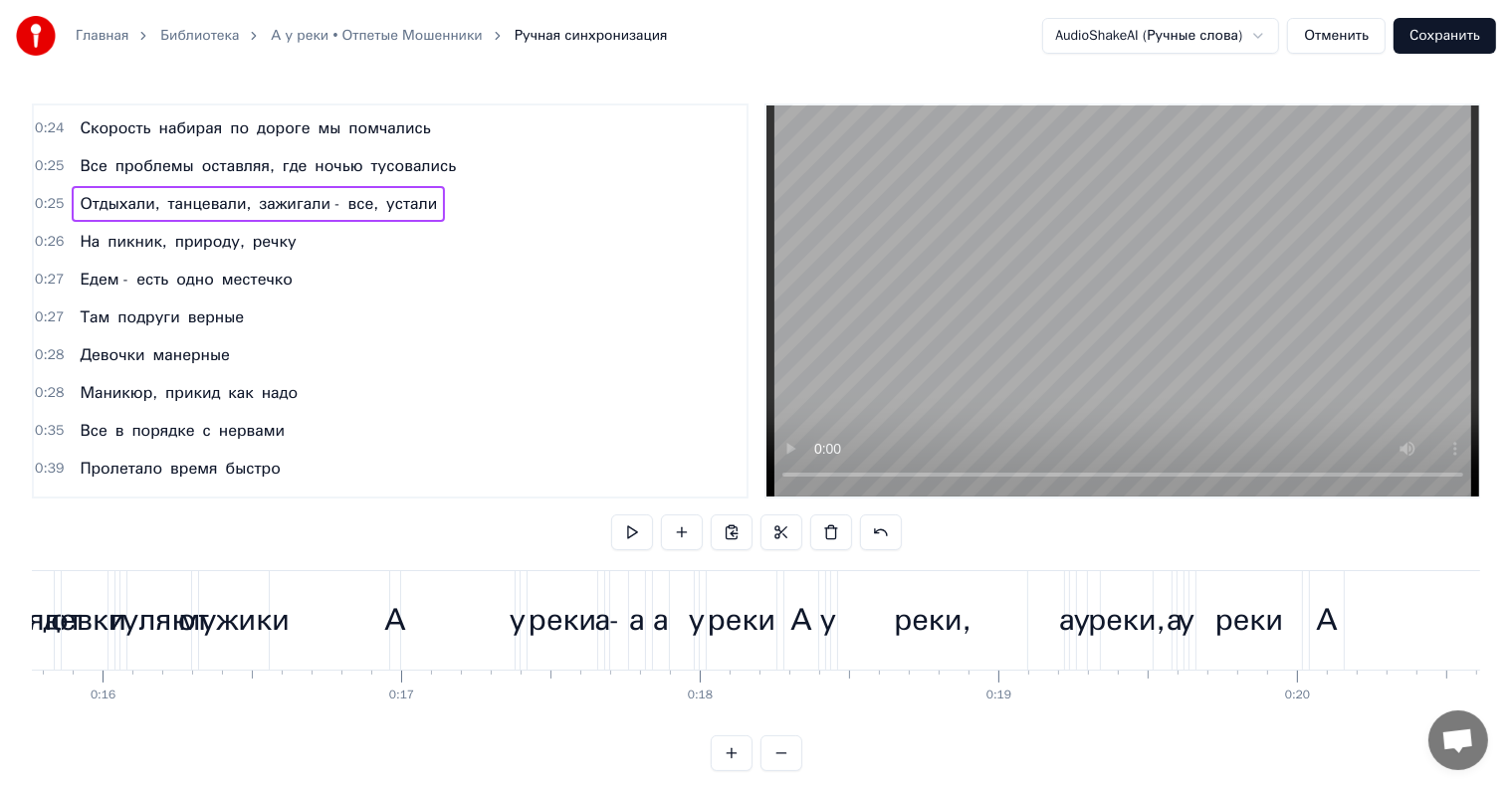 click on "0:25" at bounding box center [49, 204] 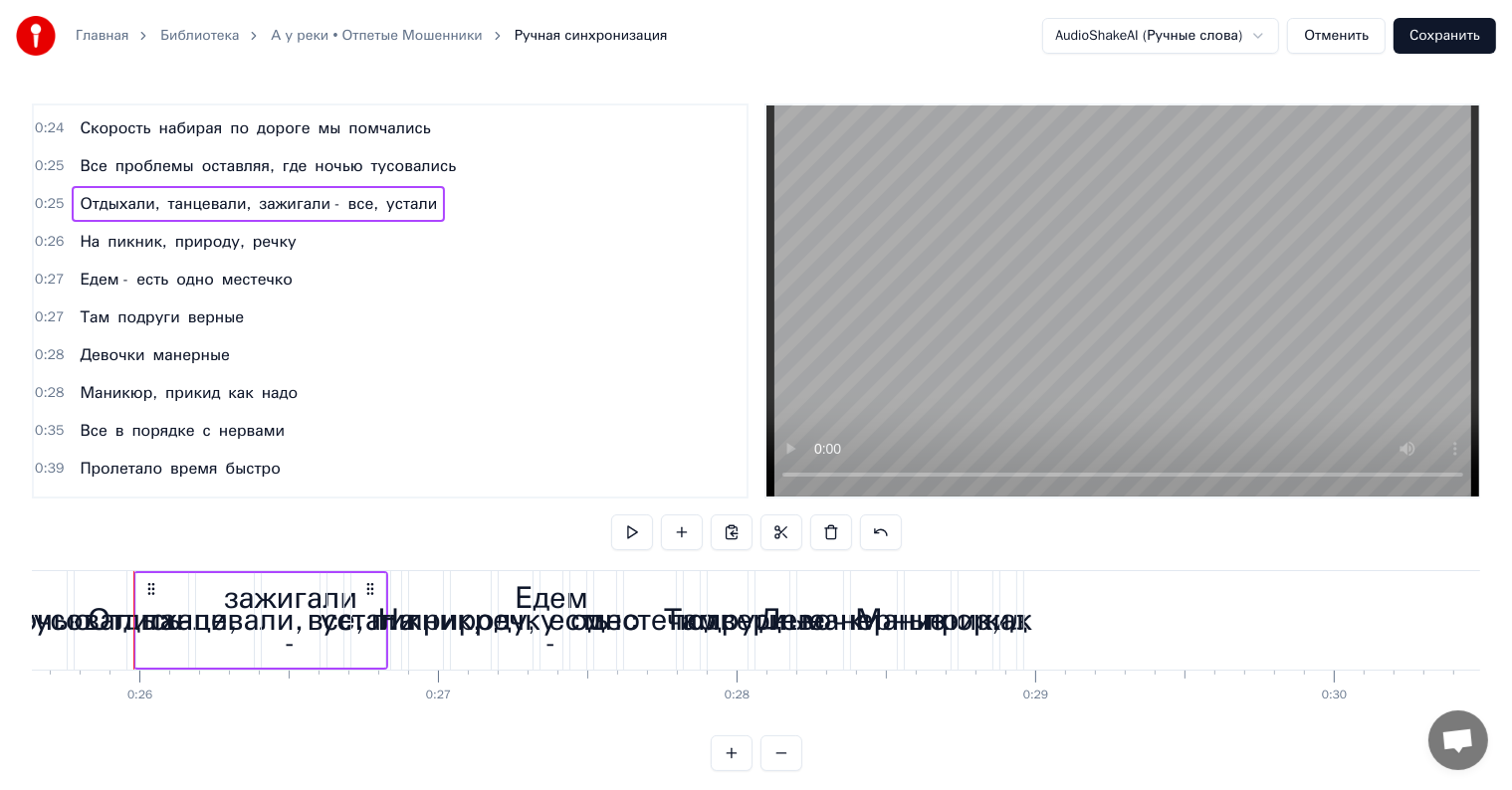 click on "0:25" at bounding box center (49, 166) 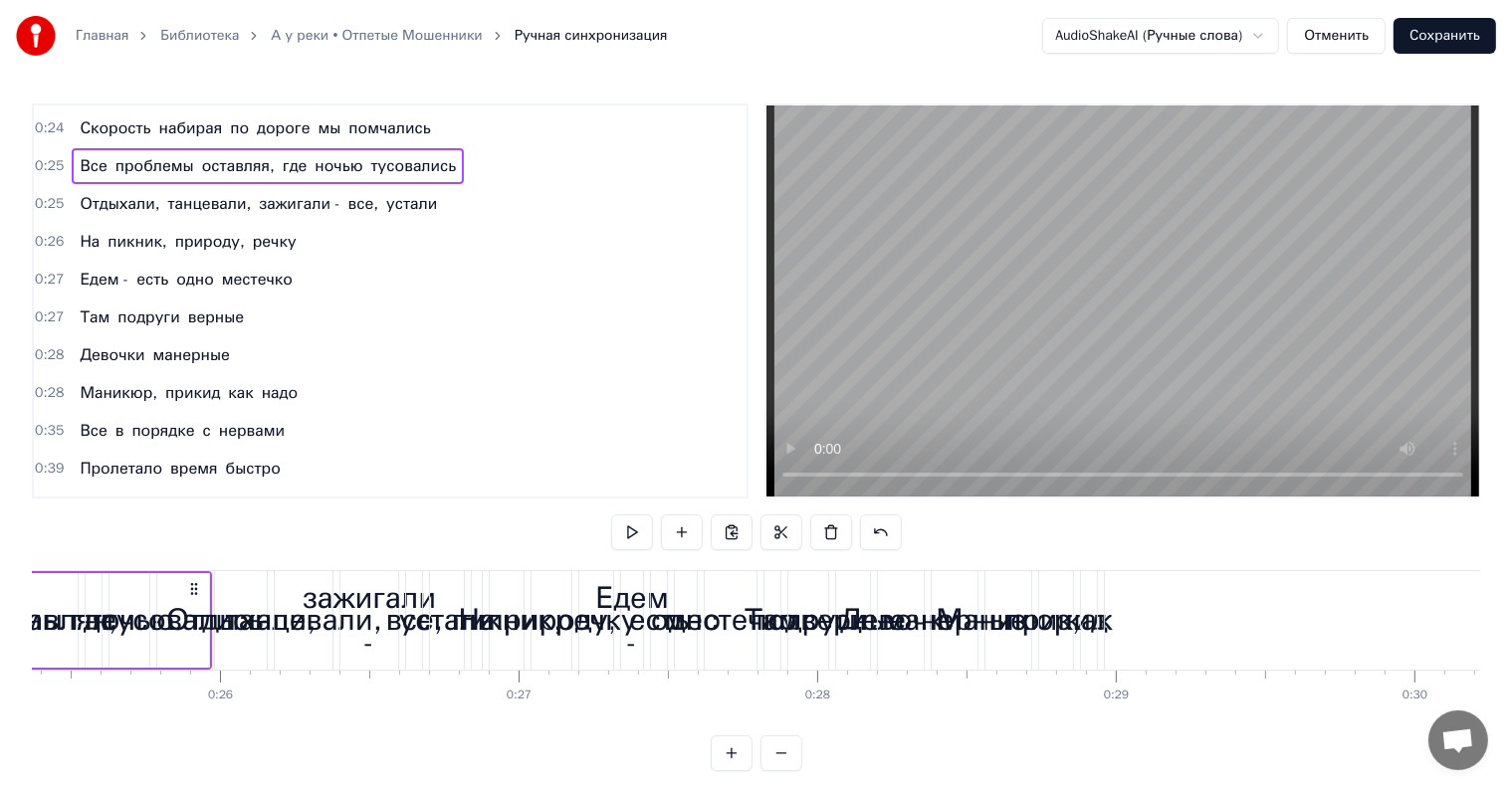 click on "0:24 Скорость набирая по дороге мы помчались" at bounding box center (390, 128) 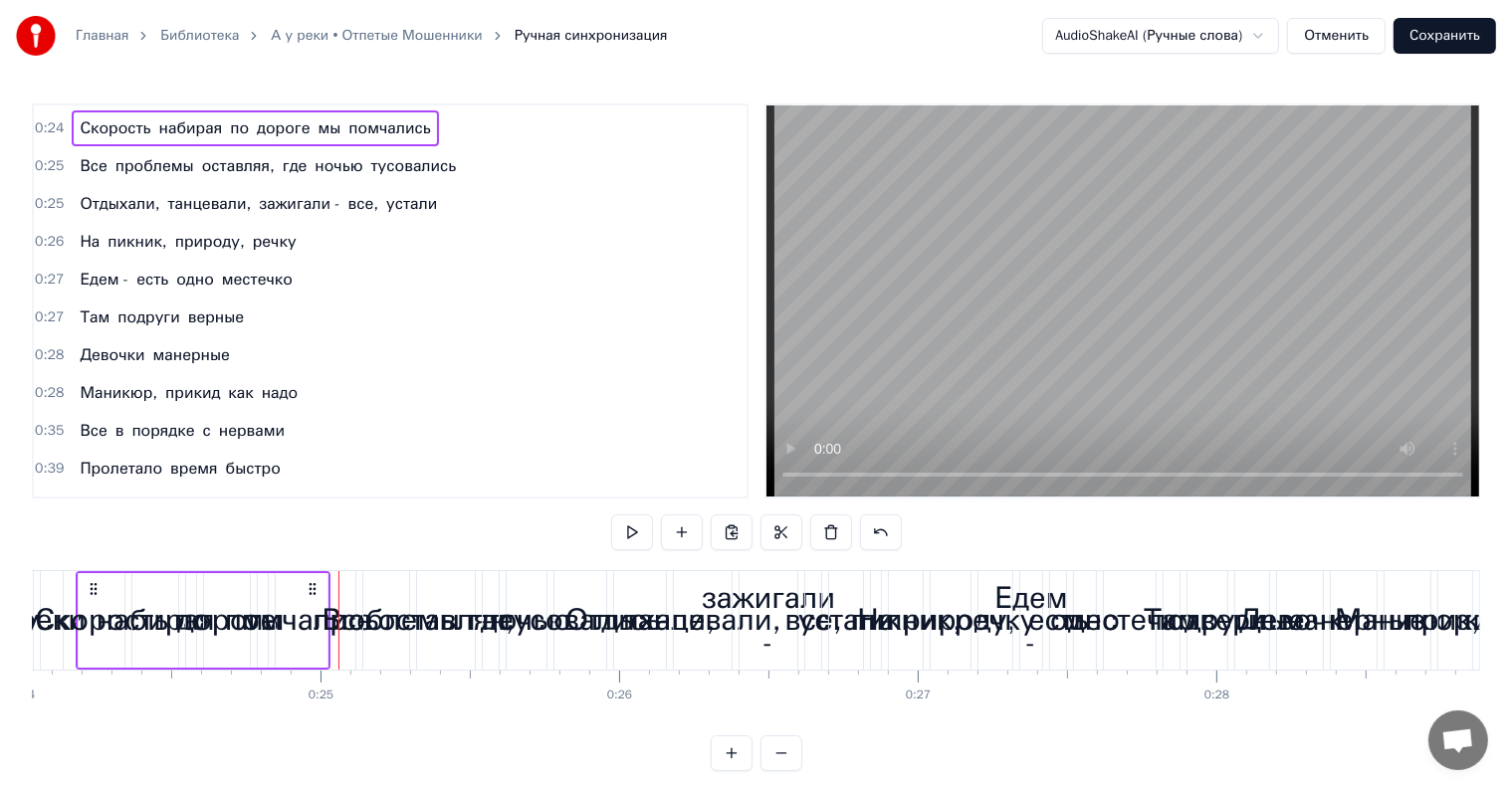 scroll, scrollTop: 0, scrollLeft: 7120, axis: horizontal 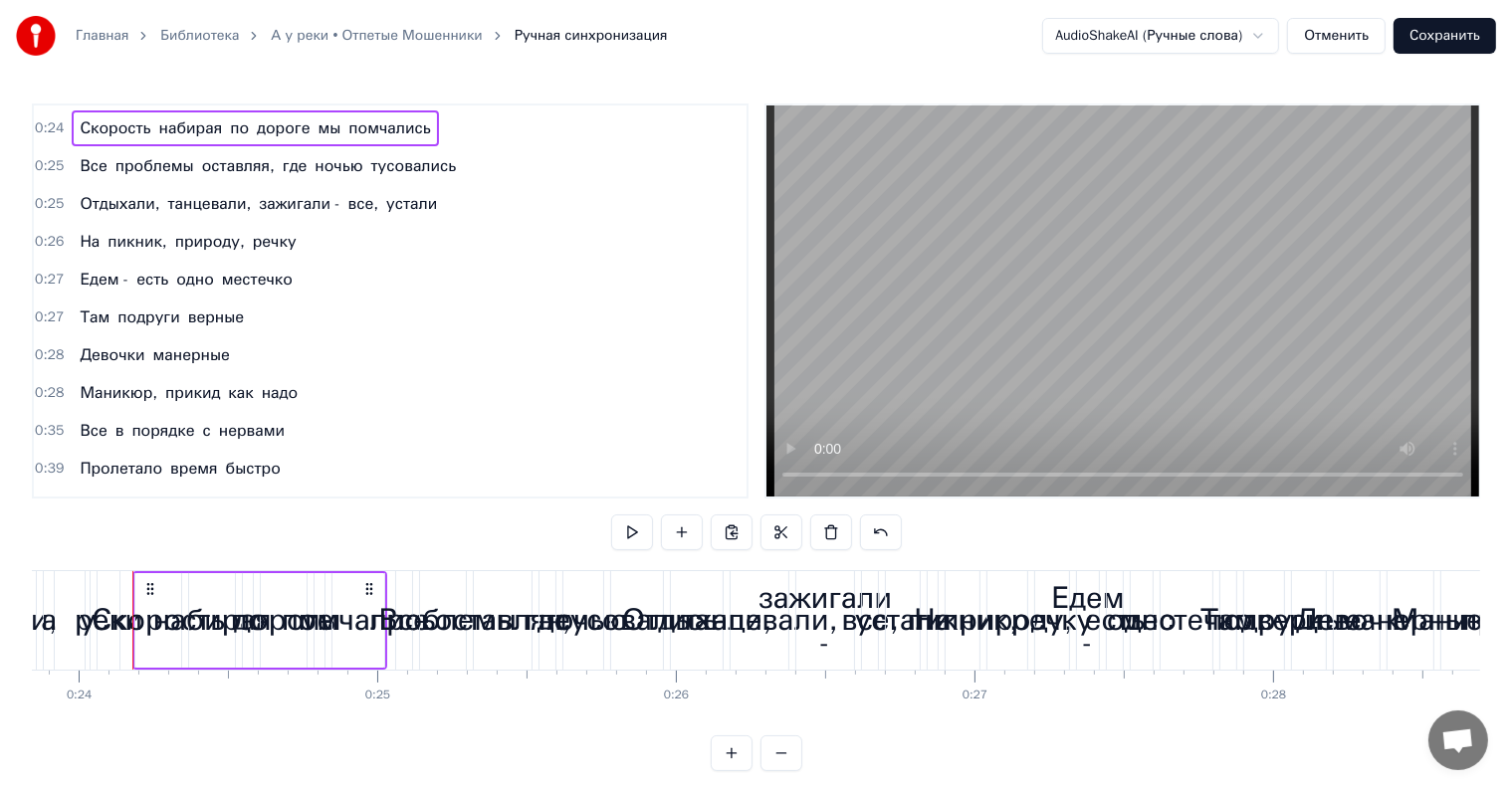 click on "0:24 Скорость набирая по дороге мы помчались" at bounding box center (390, 128) 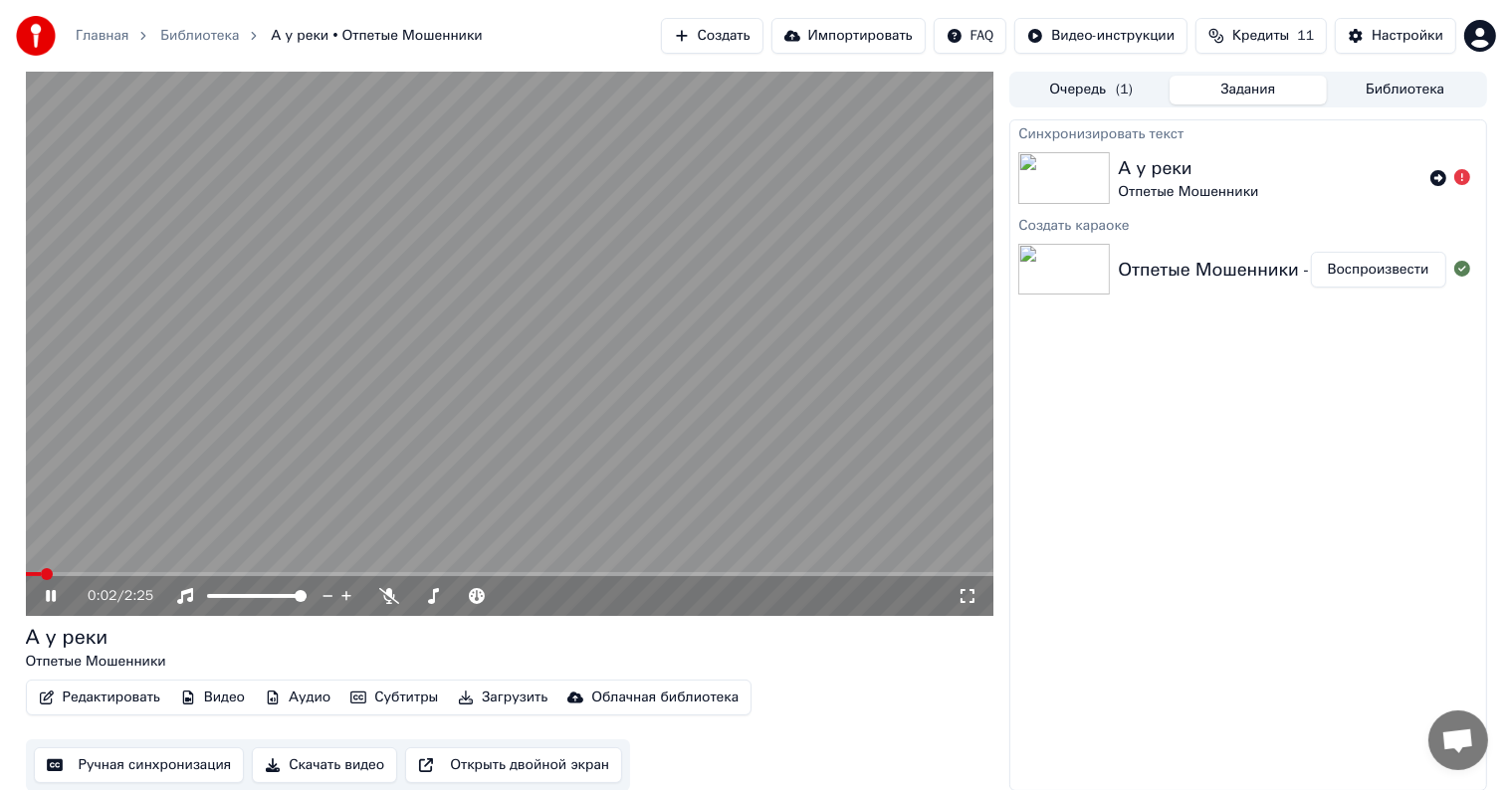 click at bounding box center (510, 343) 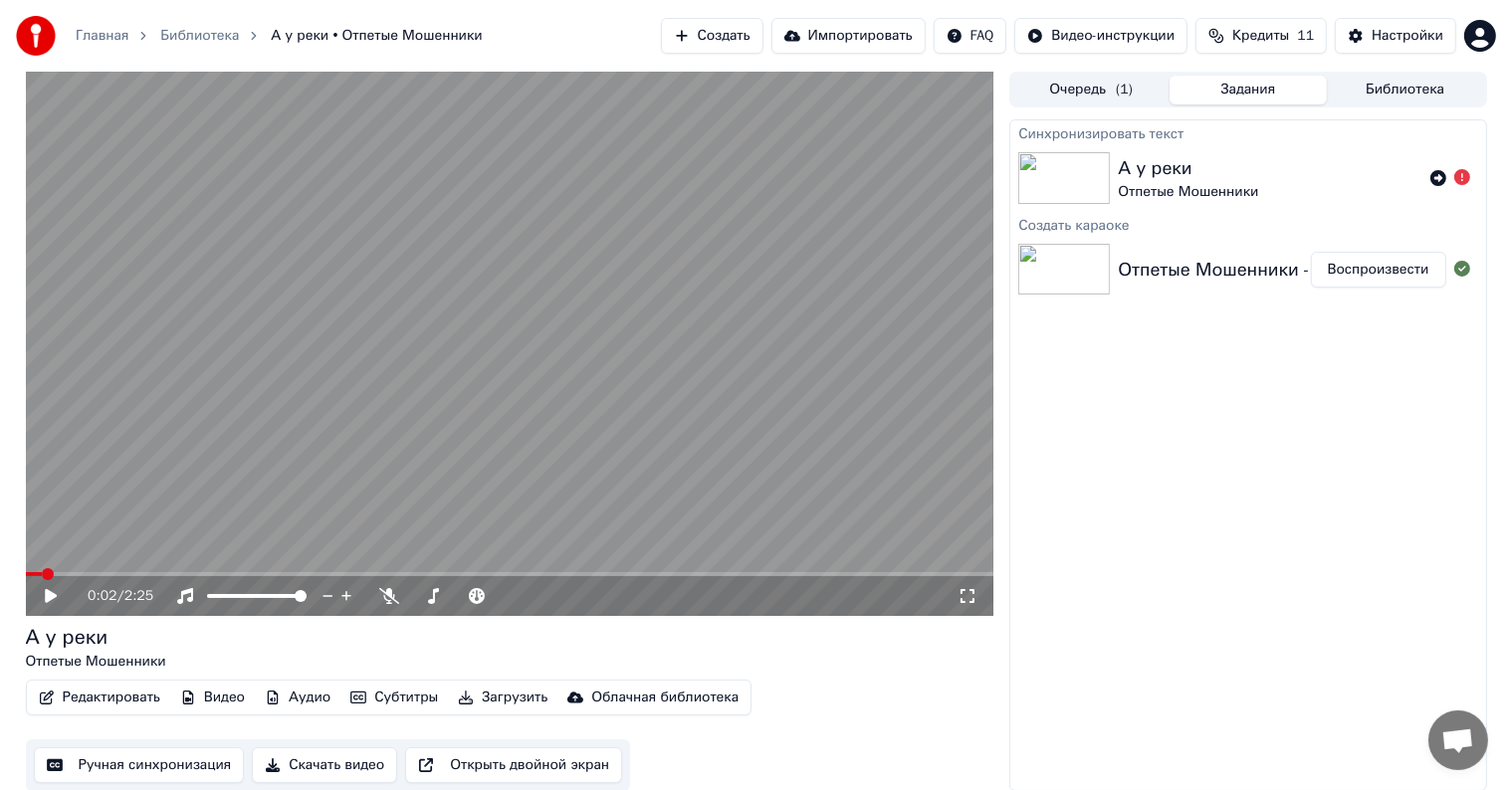click on "Главная Библиотека А у реки • Отпетые Мошенники Создать Импортировать FAQ Видео-инструкции Кредиты 11 Настройки 0:02  /  2:25 А у реки Отпетые Мошенники Редактировать Видео Аудио Субтитры Загрузить Облачная библиотека Ручная синхронизация Скачать видео Открыть двойной экран Очередь ( 1 ) Задания Библиотека Синхронизировать текст А у реки Отпетые Мошенники Создать караоке Отпетые Мошенники - А у реки Воспроизвести" at bounding box center [756, 395] 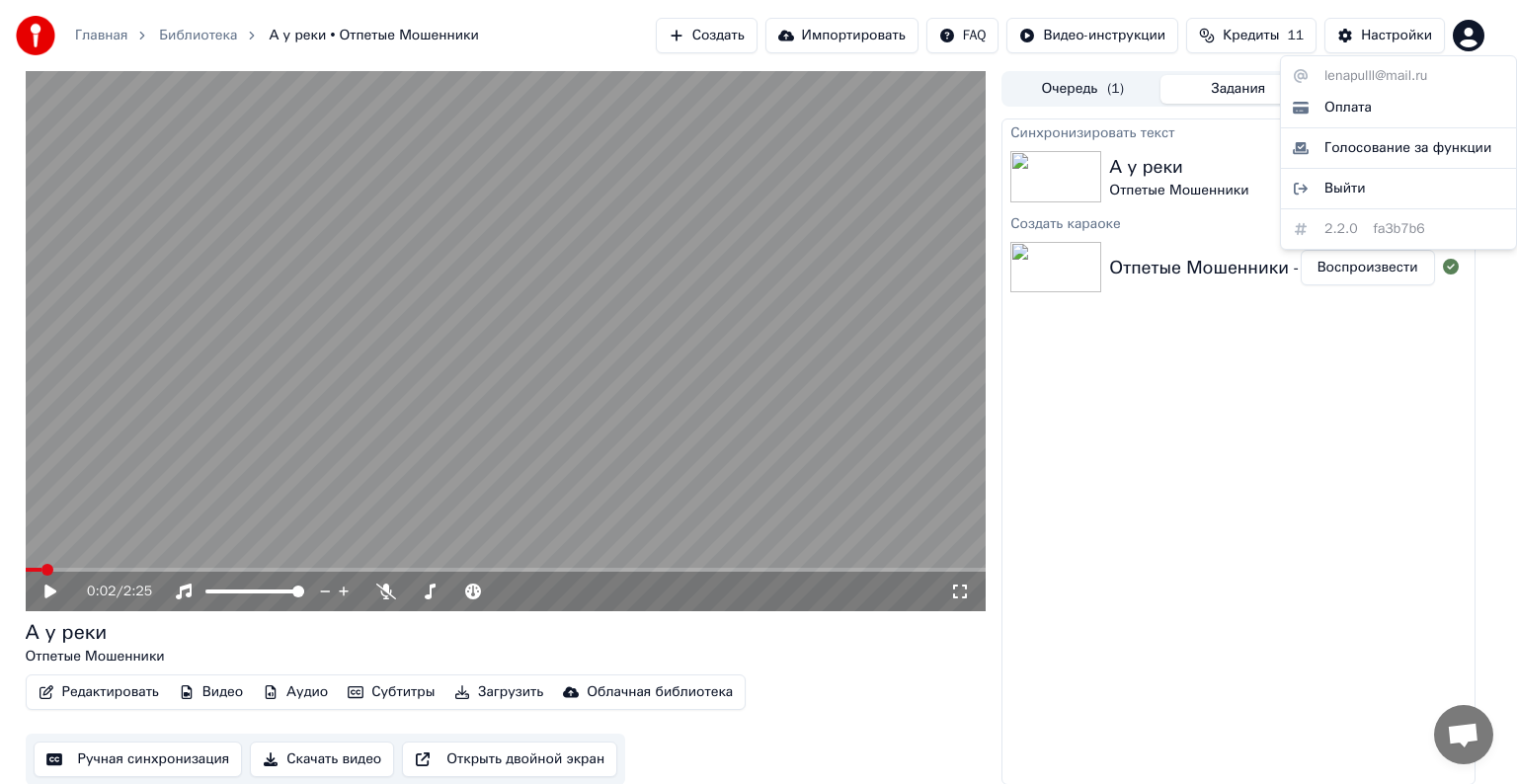 click on "Главная Библиотека А у реки • Отпетые Мошенники Создать Импортировать FAQ Видео-инструкции Кредиты 11 Настройки 0:02  /  2:25 А у реки Отпетые Мошенники Редактировать Видео Аудио Субтитры Загрузить Облачная библиотека Ручная синхронизация Скачать видео Открыть двойной экран Очередь ( 1 ) Задания Библиотека Синхронизировать текст А у реки Отпетые Мошенники Создать караоке Отпетые Мошенники - А у реки Воспроизвести
lenapulll@mail.ru Оплата Голосование за функции Выйти 2.2.0 fa3b7b6" at bounding box center [758, 392] 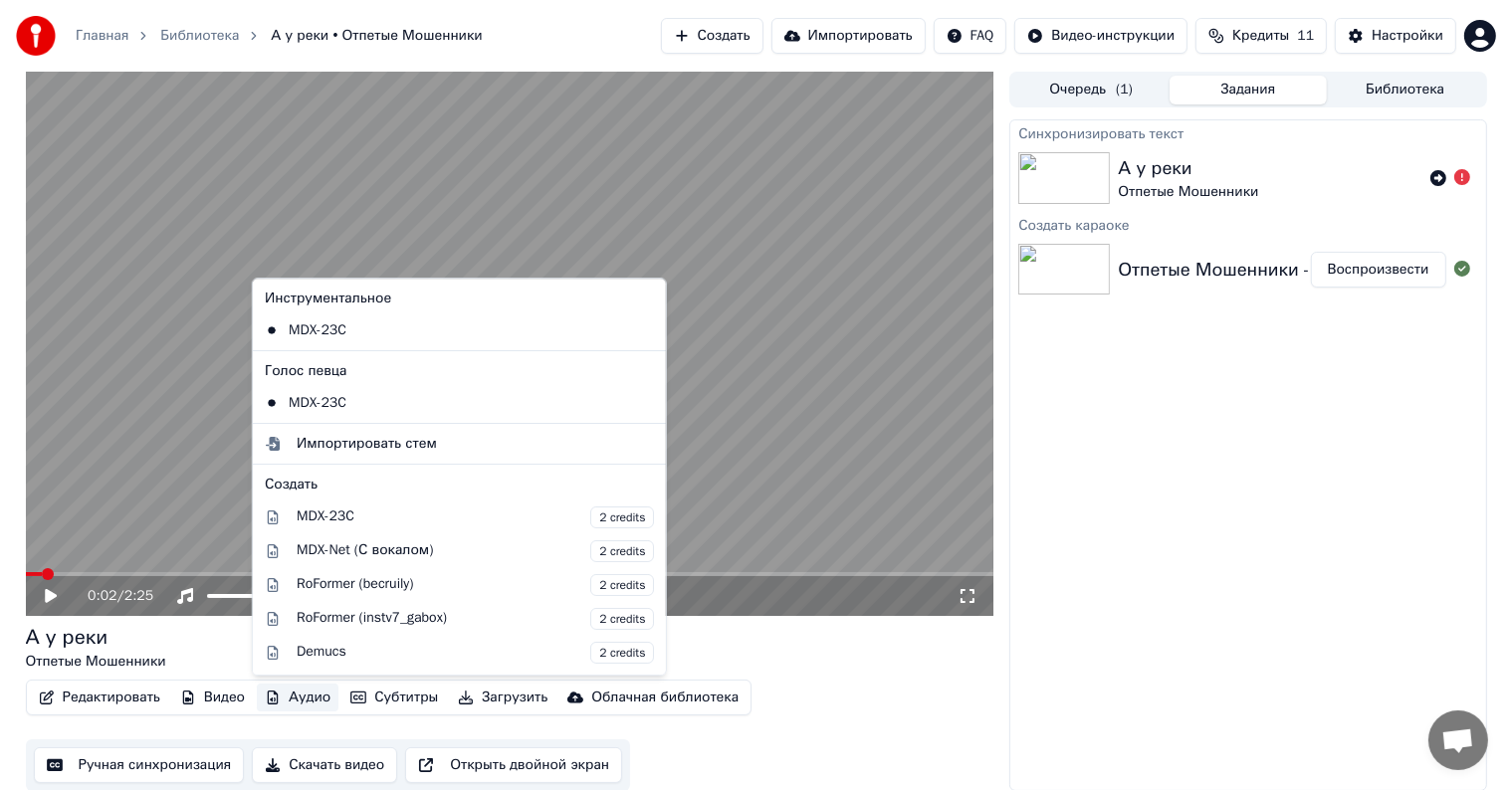 click on "Аудио" at bounding box center (298, 697) 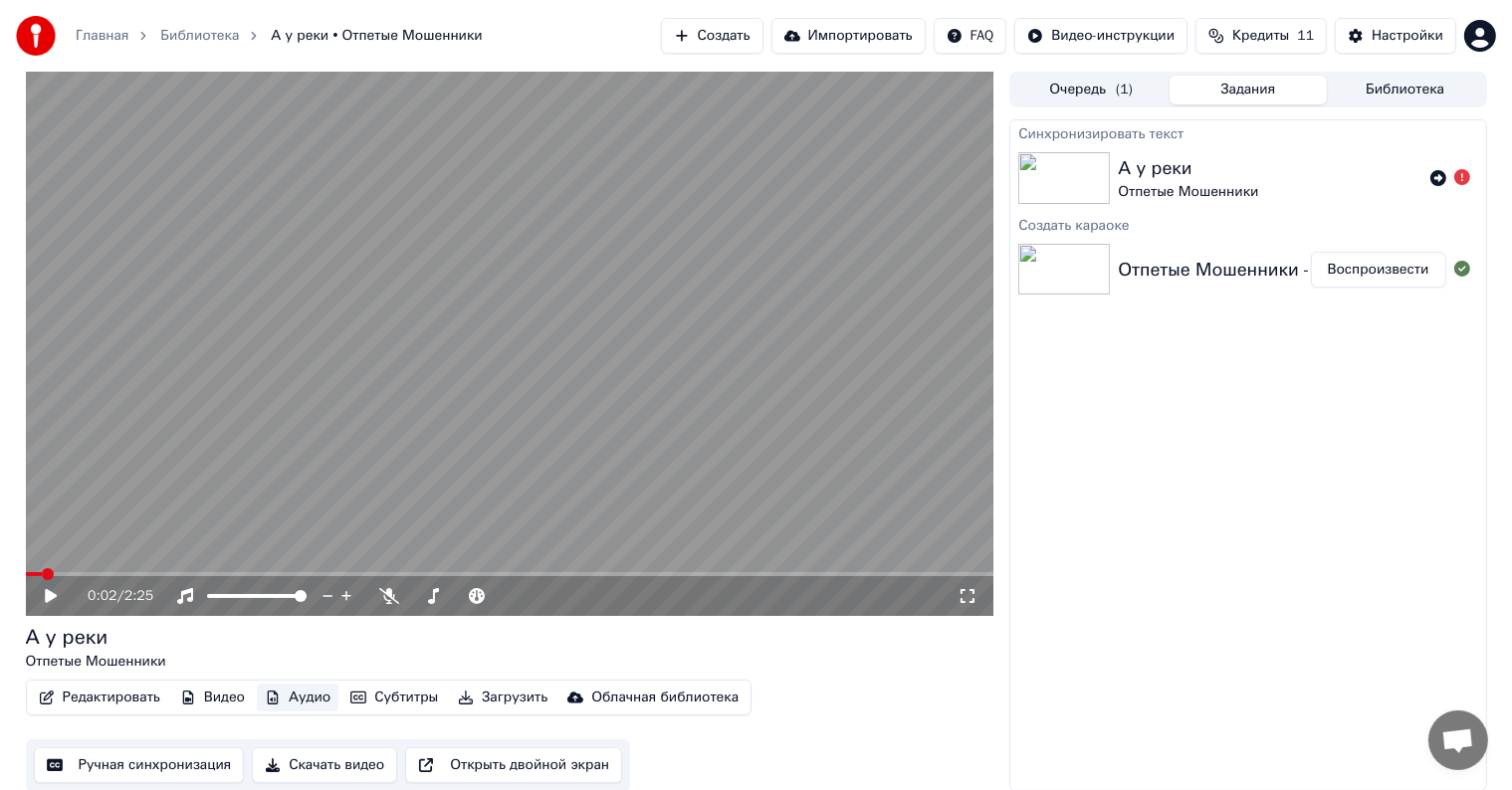 click on "Аудио" at bounding box center [298, 697] 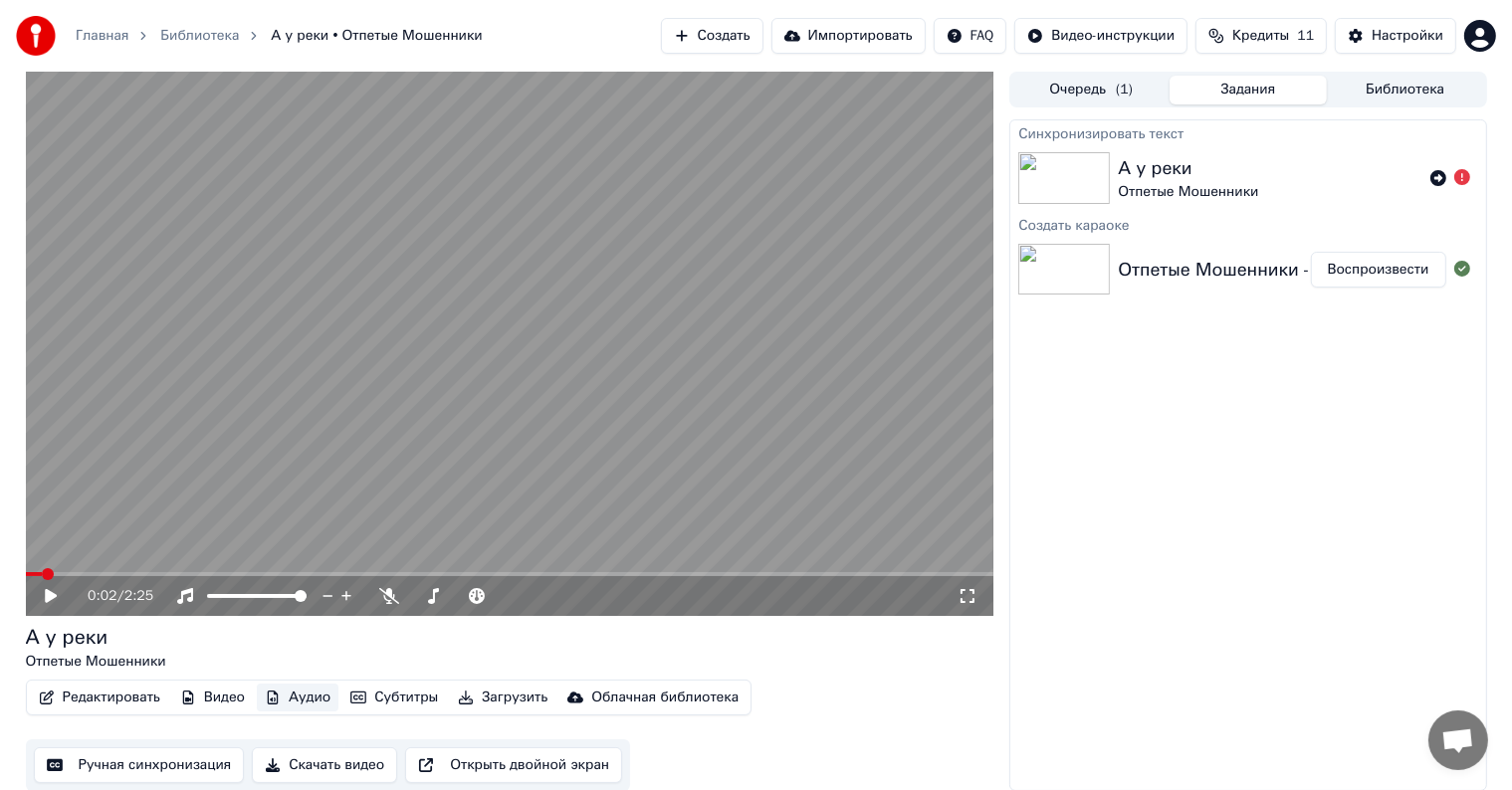 scroll, scrollTop: 1, scrollLeft: 0, axis: vertical 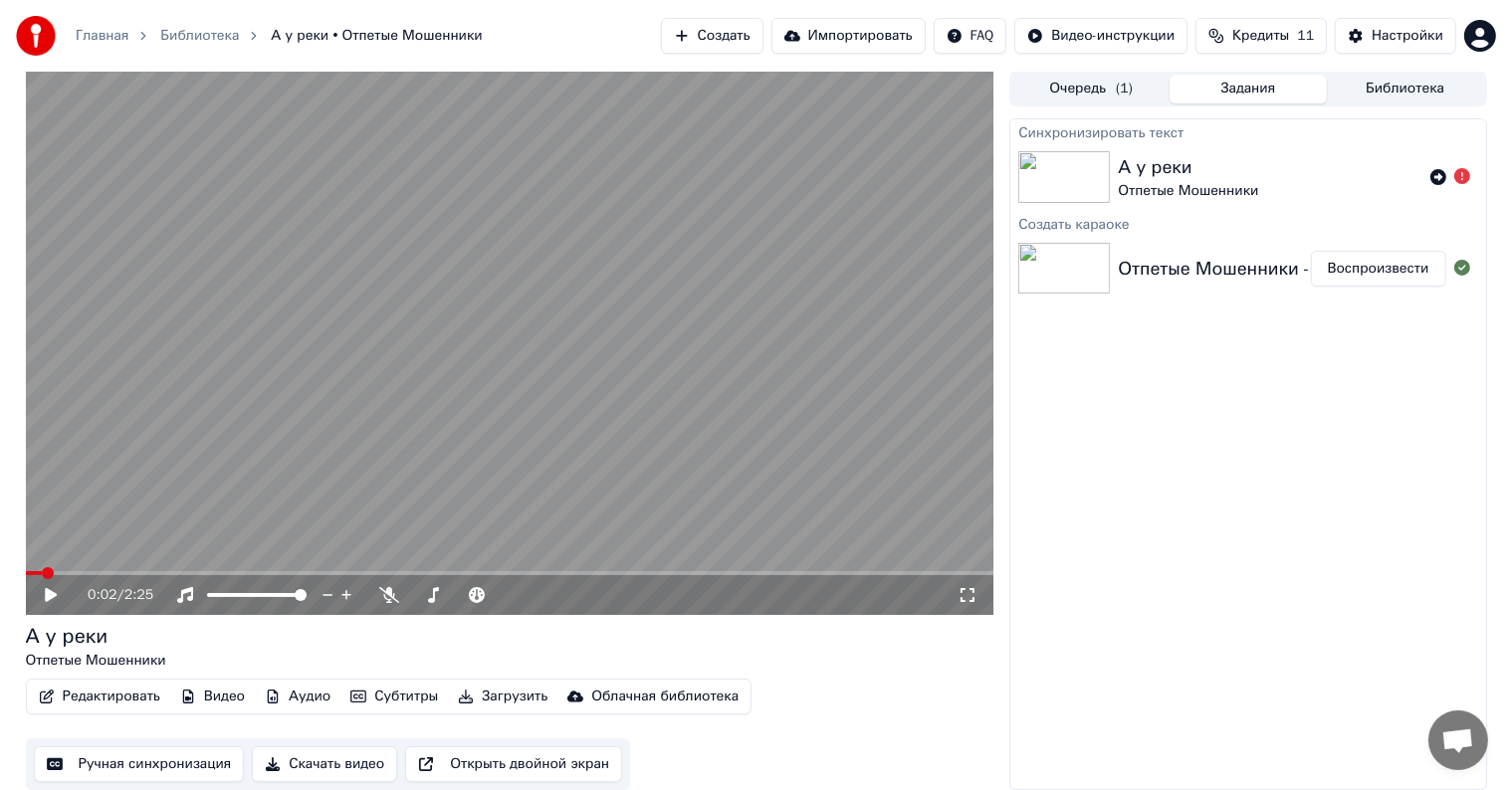 click on "Ручная синхронизация" at bounding box center (139, 764) 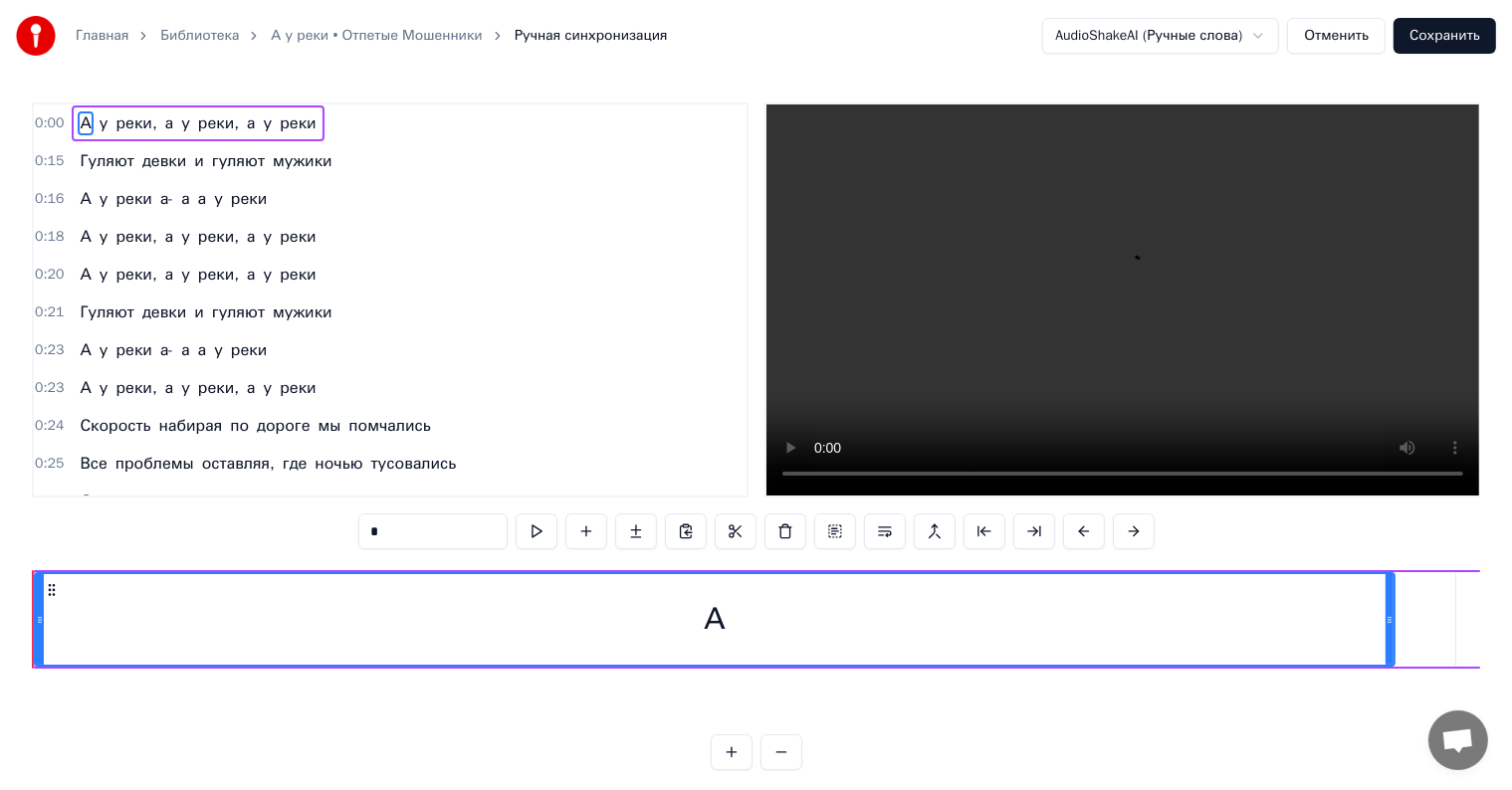 scroll, scrollTop: 0, scrollLeft: 0, axis: both 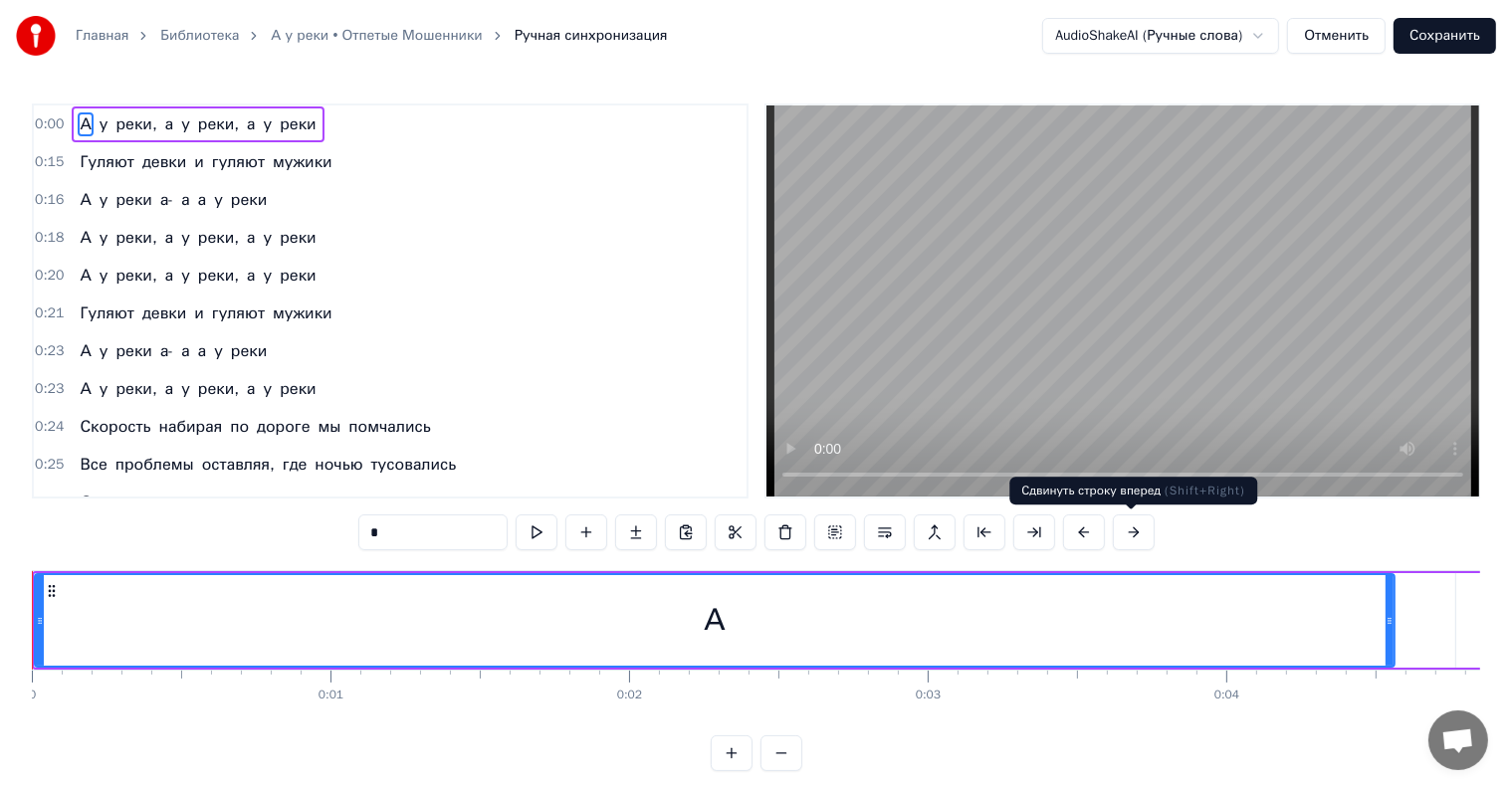 click at bounding box center (1134, 532) 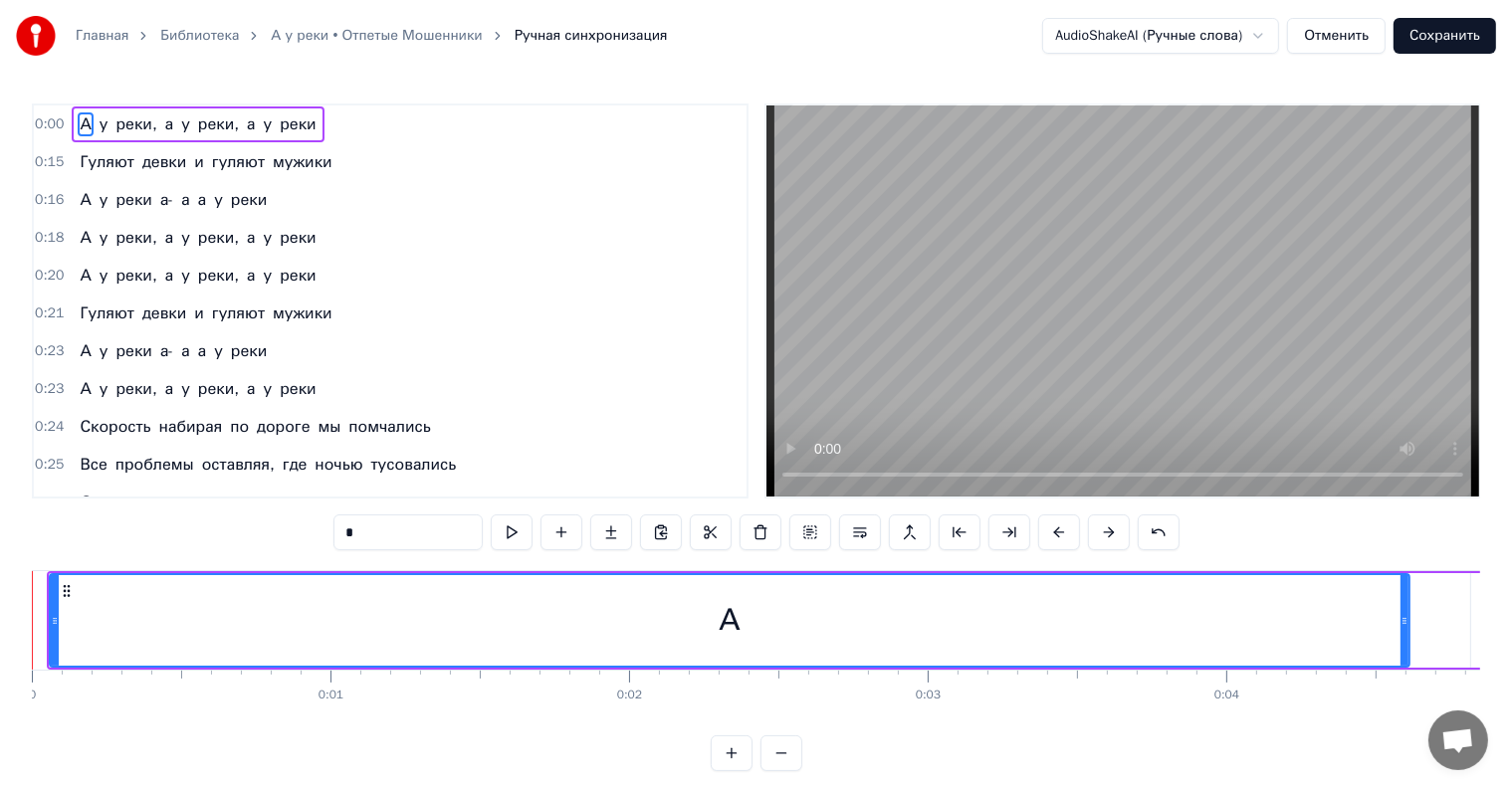 click at bounding box center (1109, 532) 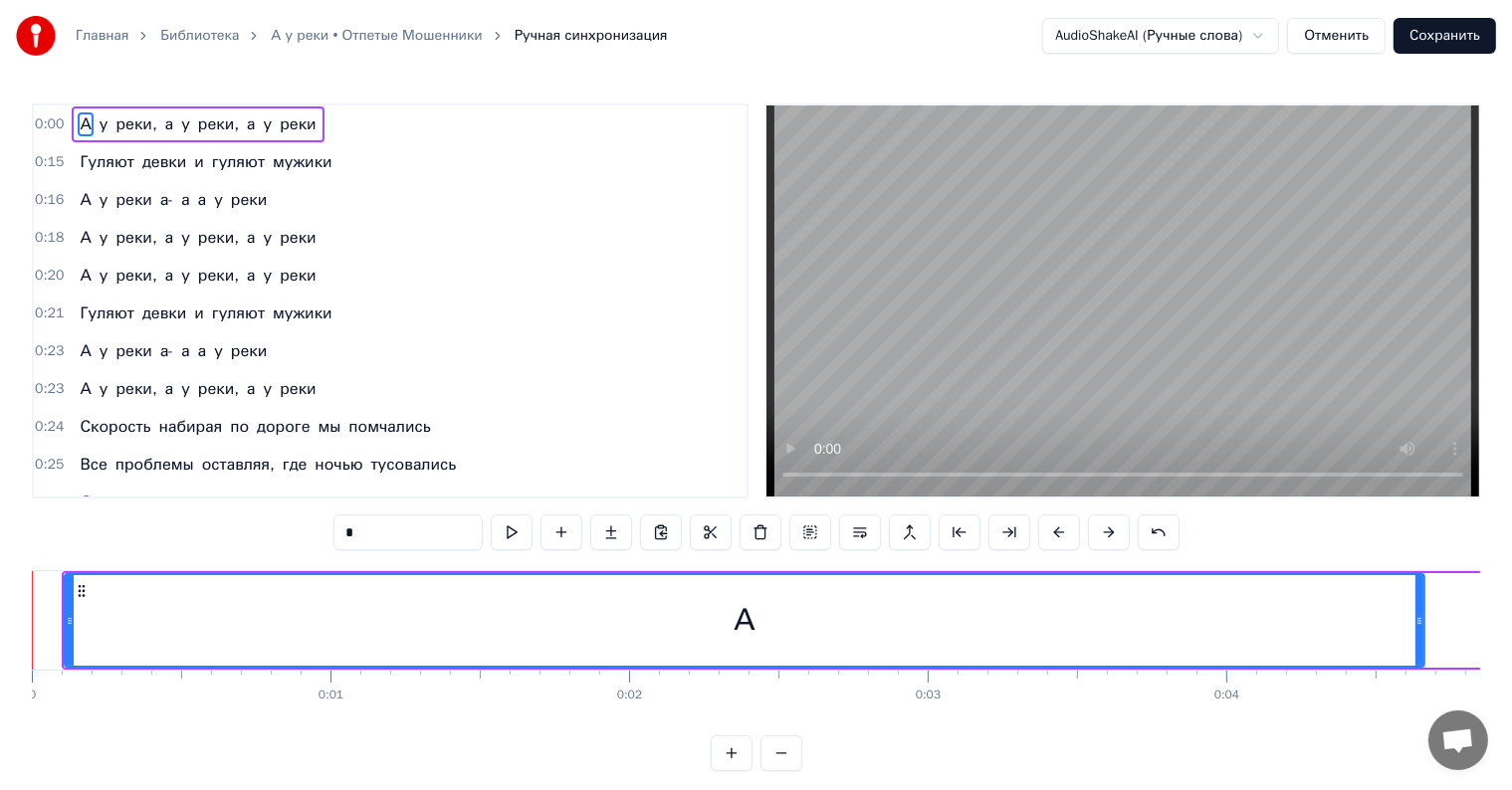 click at bounding box center (1109, 532) 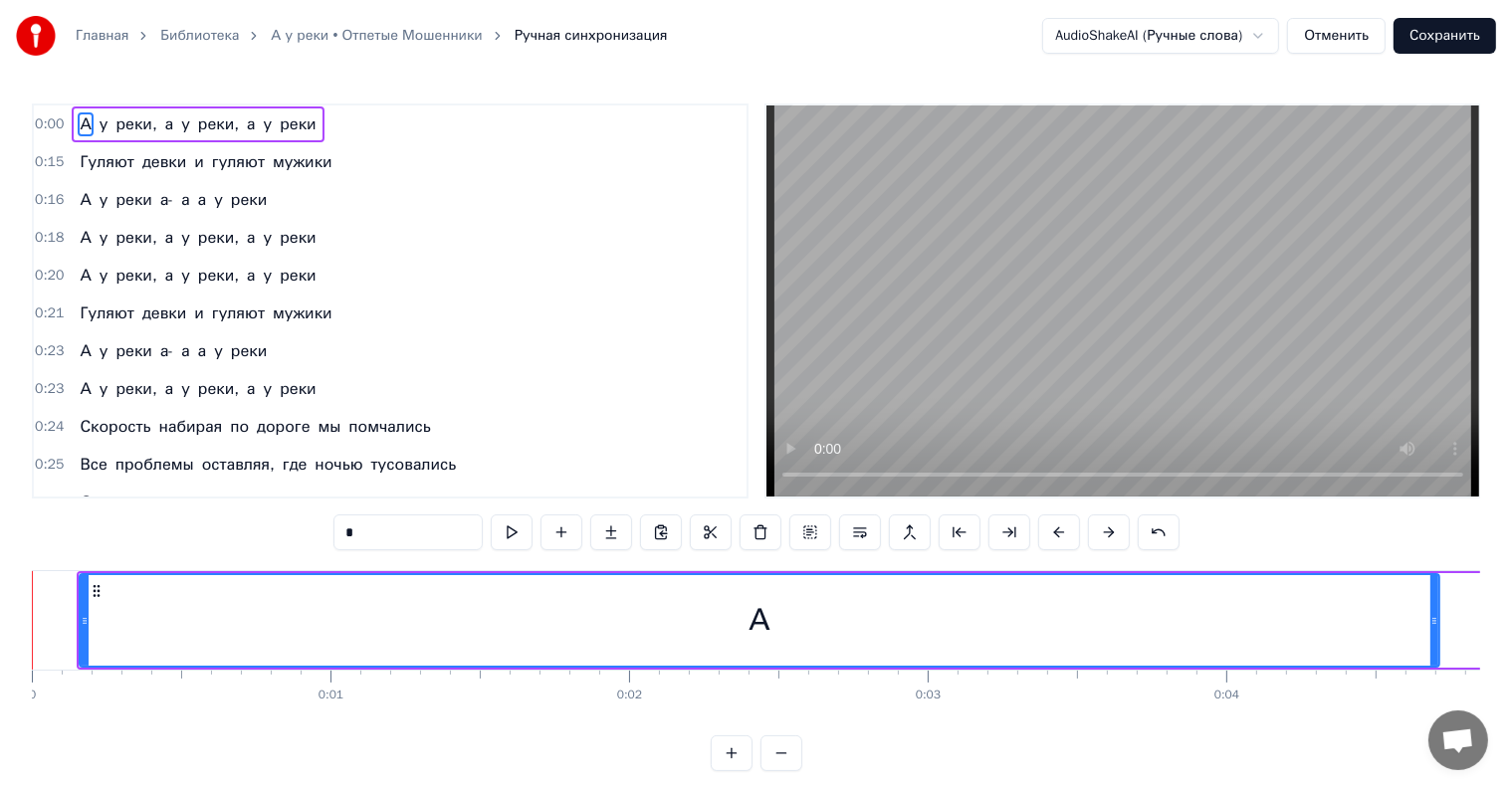 click at bounding box center [1109, 532] 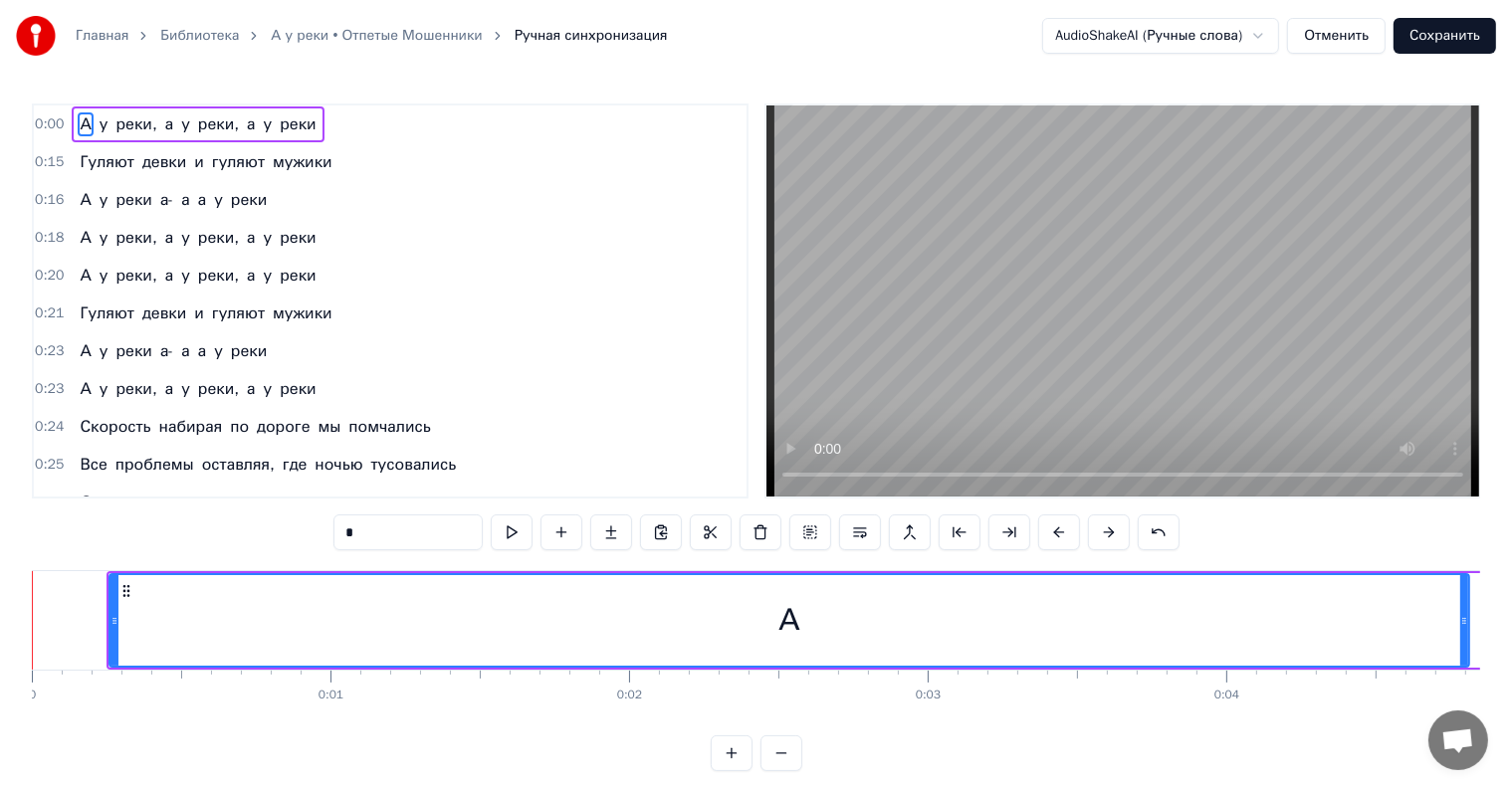 click at bounding box center (1109, 532) 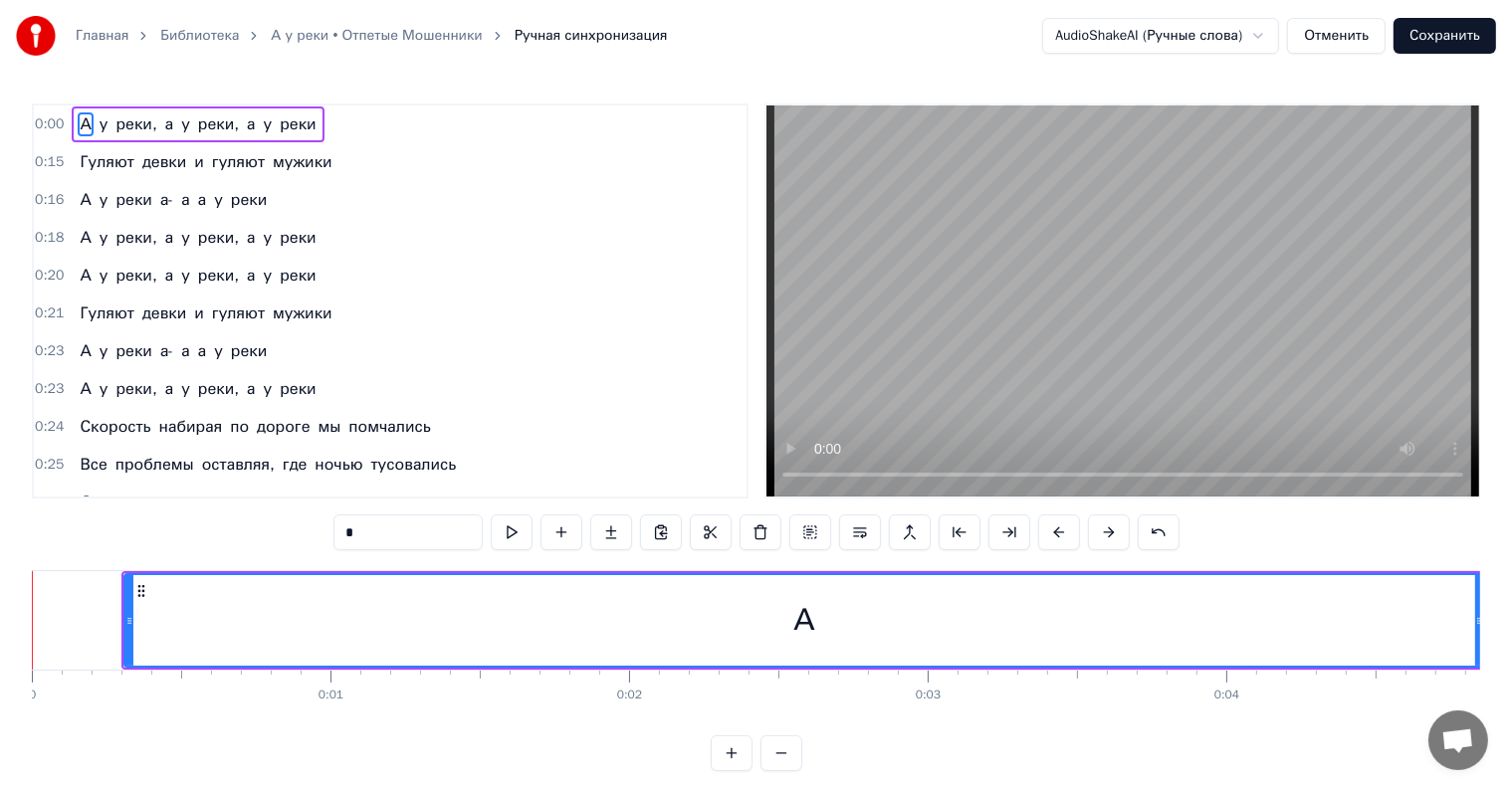 click at bounding box center [1109, 532] 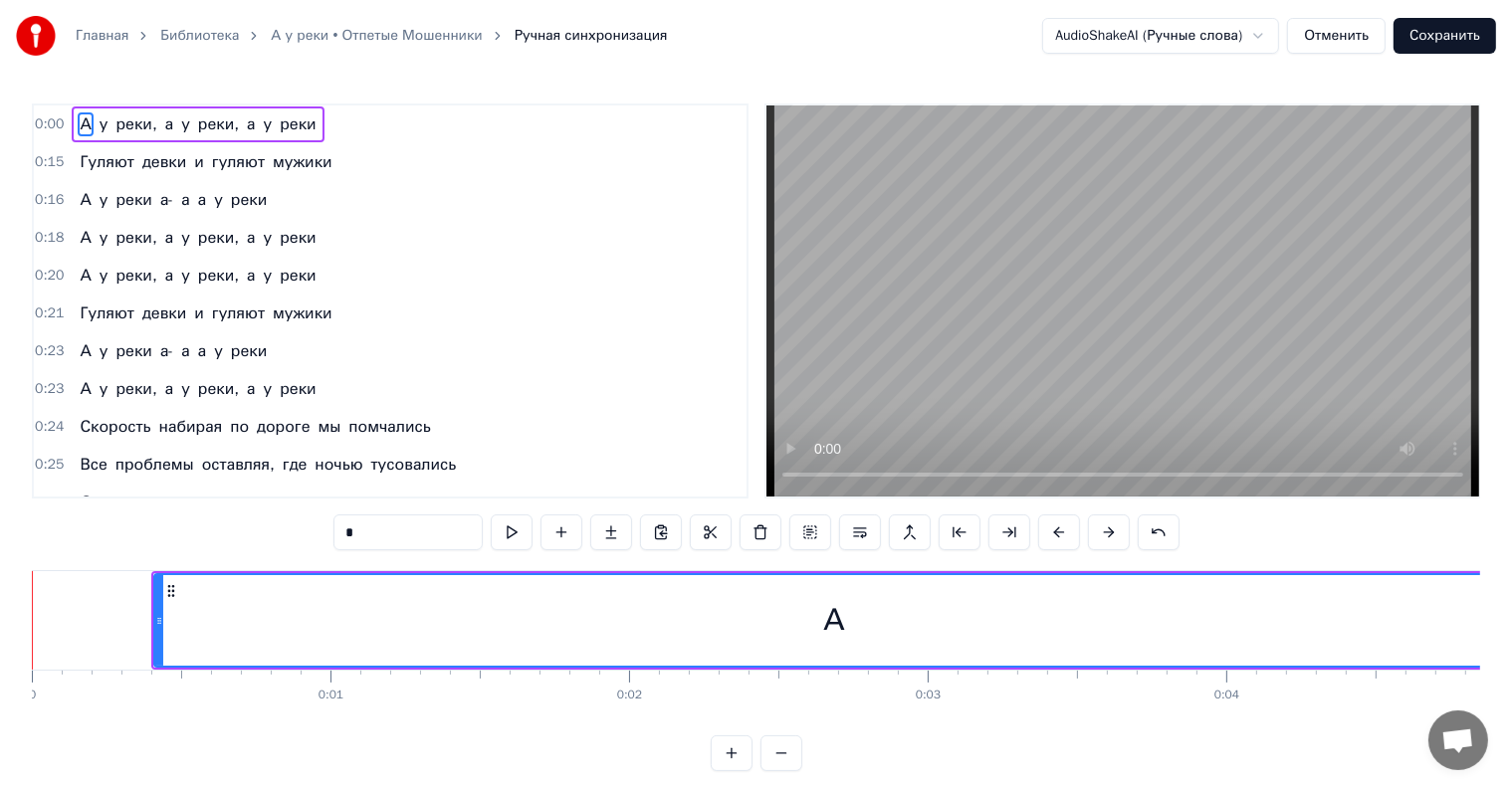 click at bounding box center [1109, 532] 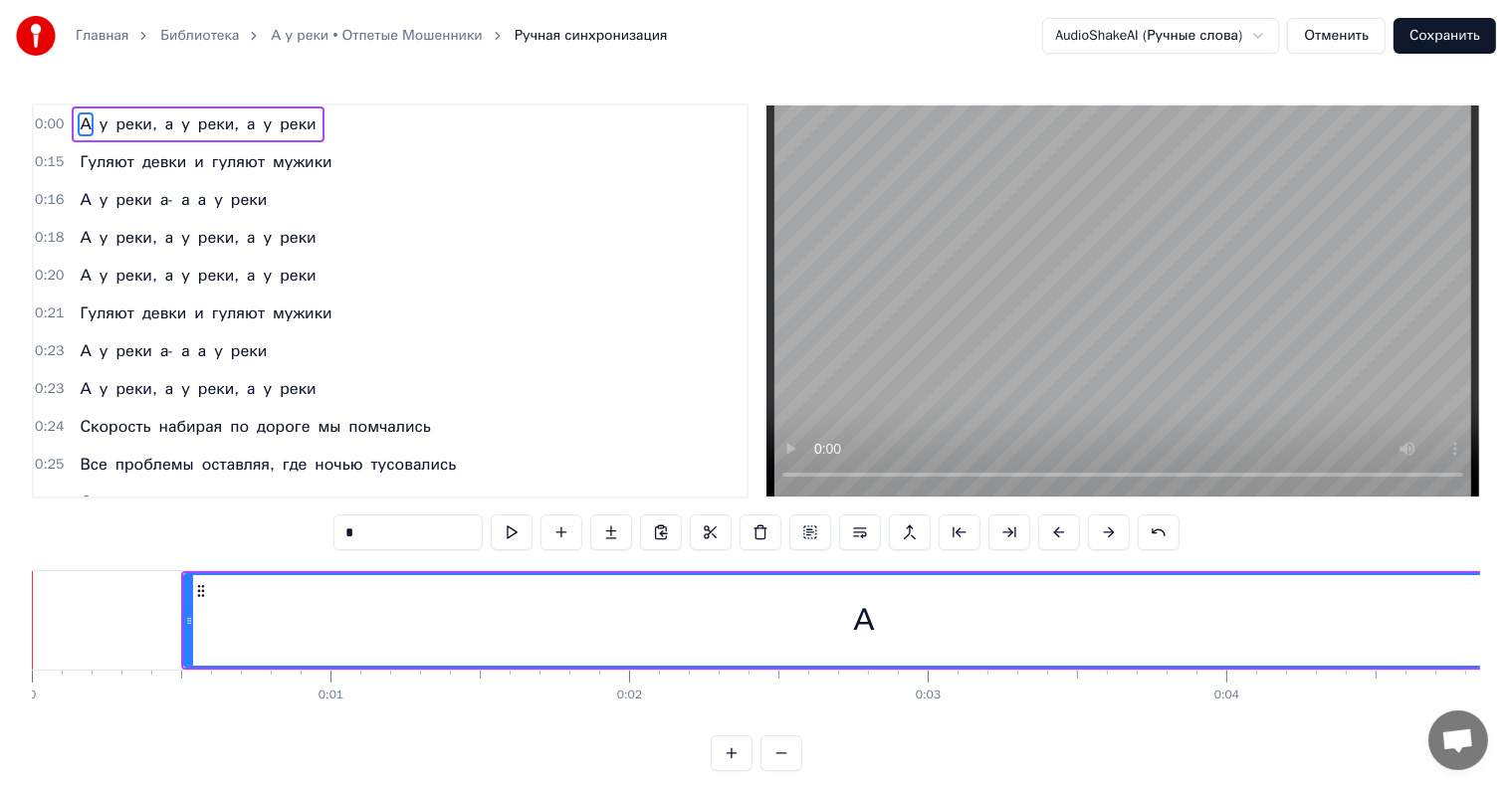click at bounding box center [1109, 532] 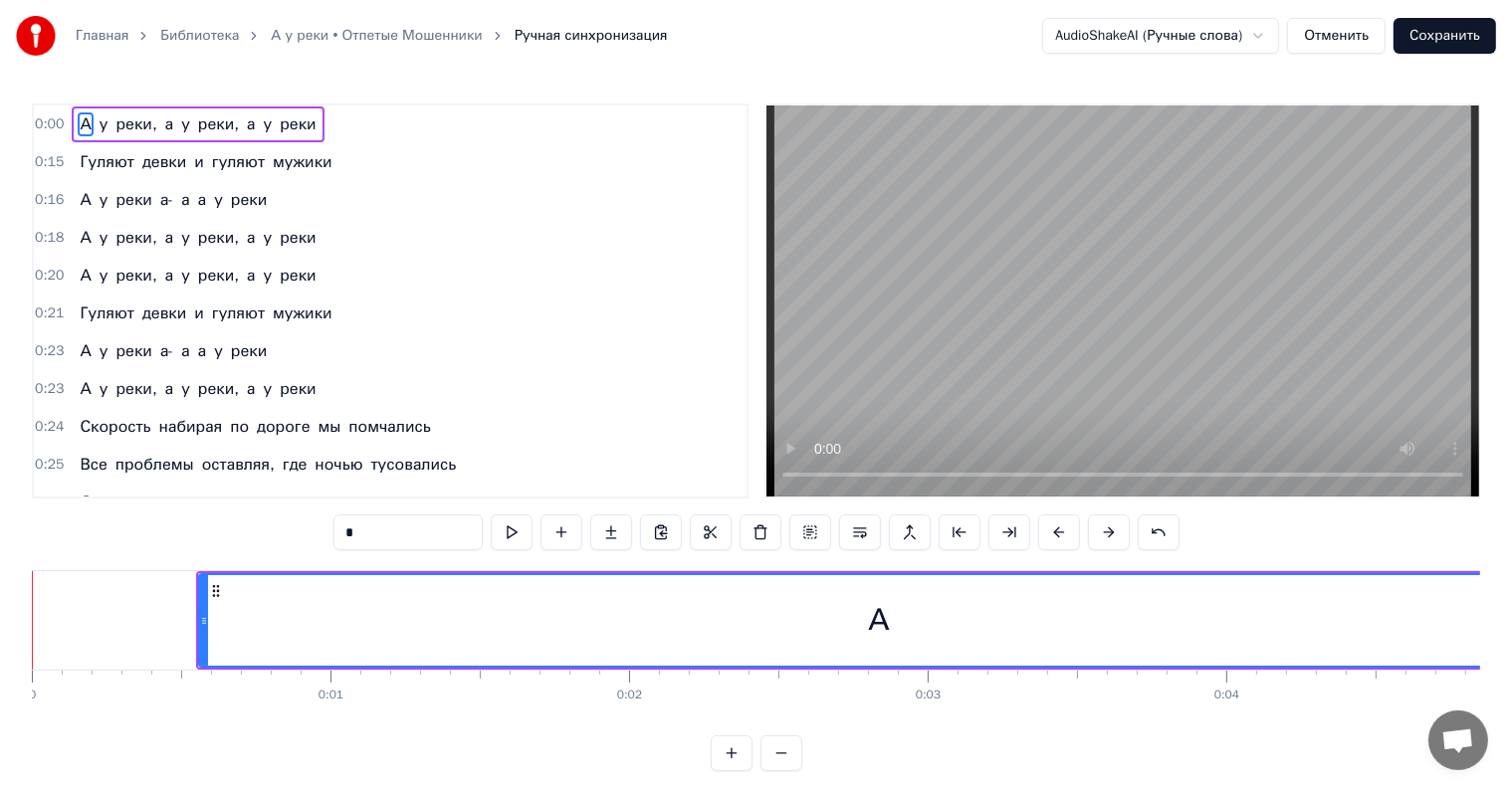 click at bounding box center [1109, 532] 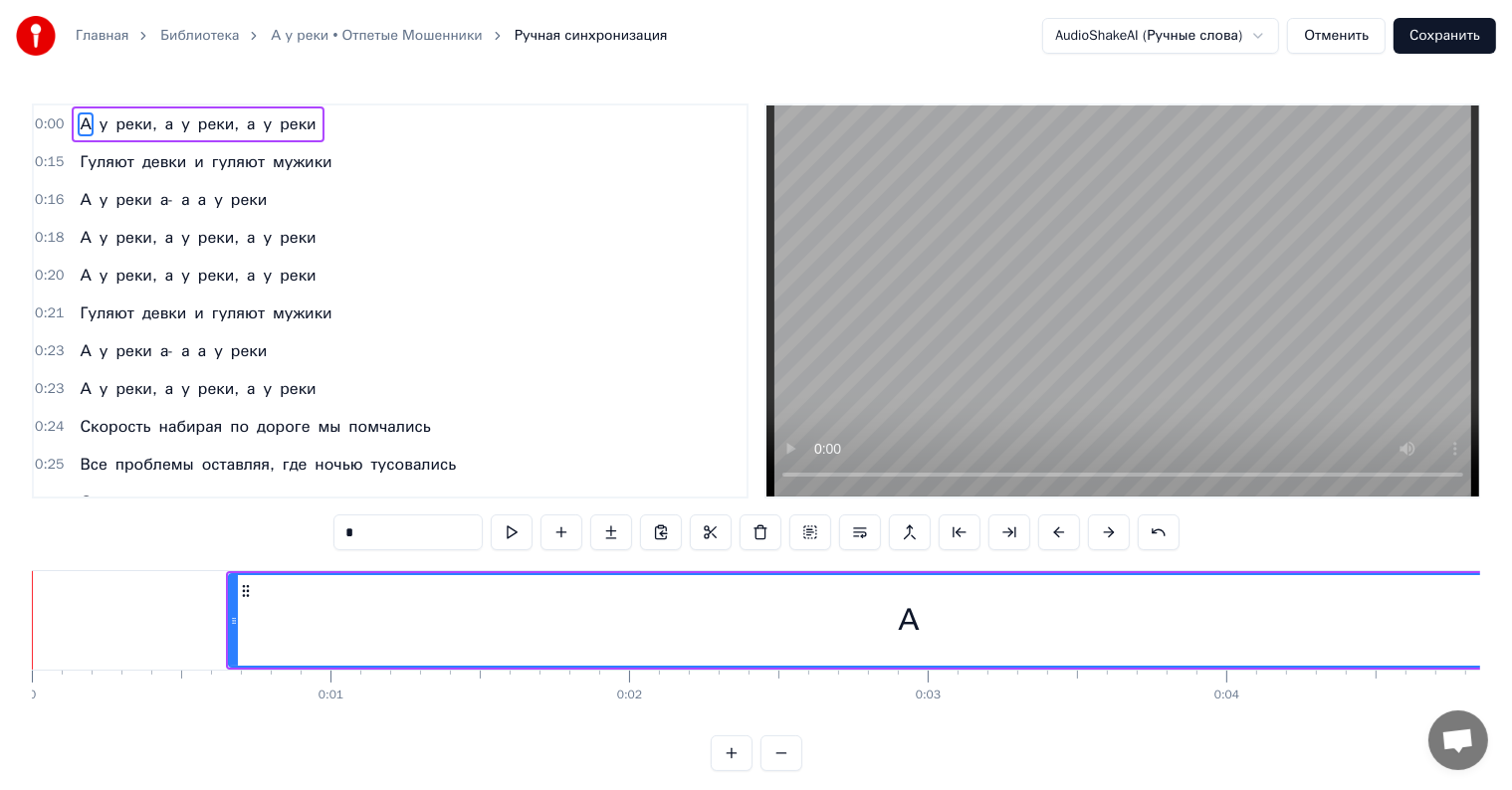 click at bounding box center [1109, 532] 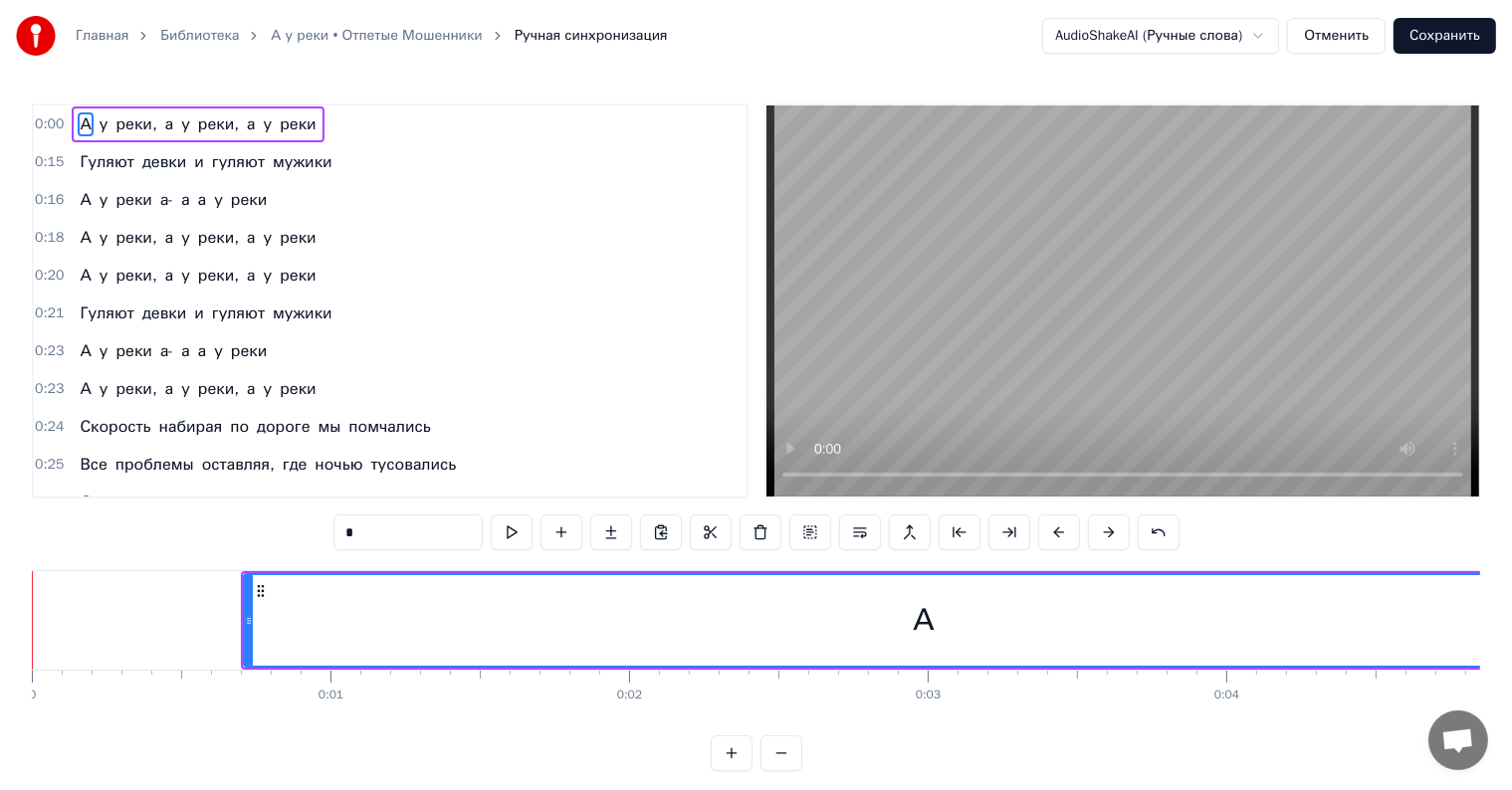 click at bounding box center [1109, 532] 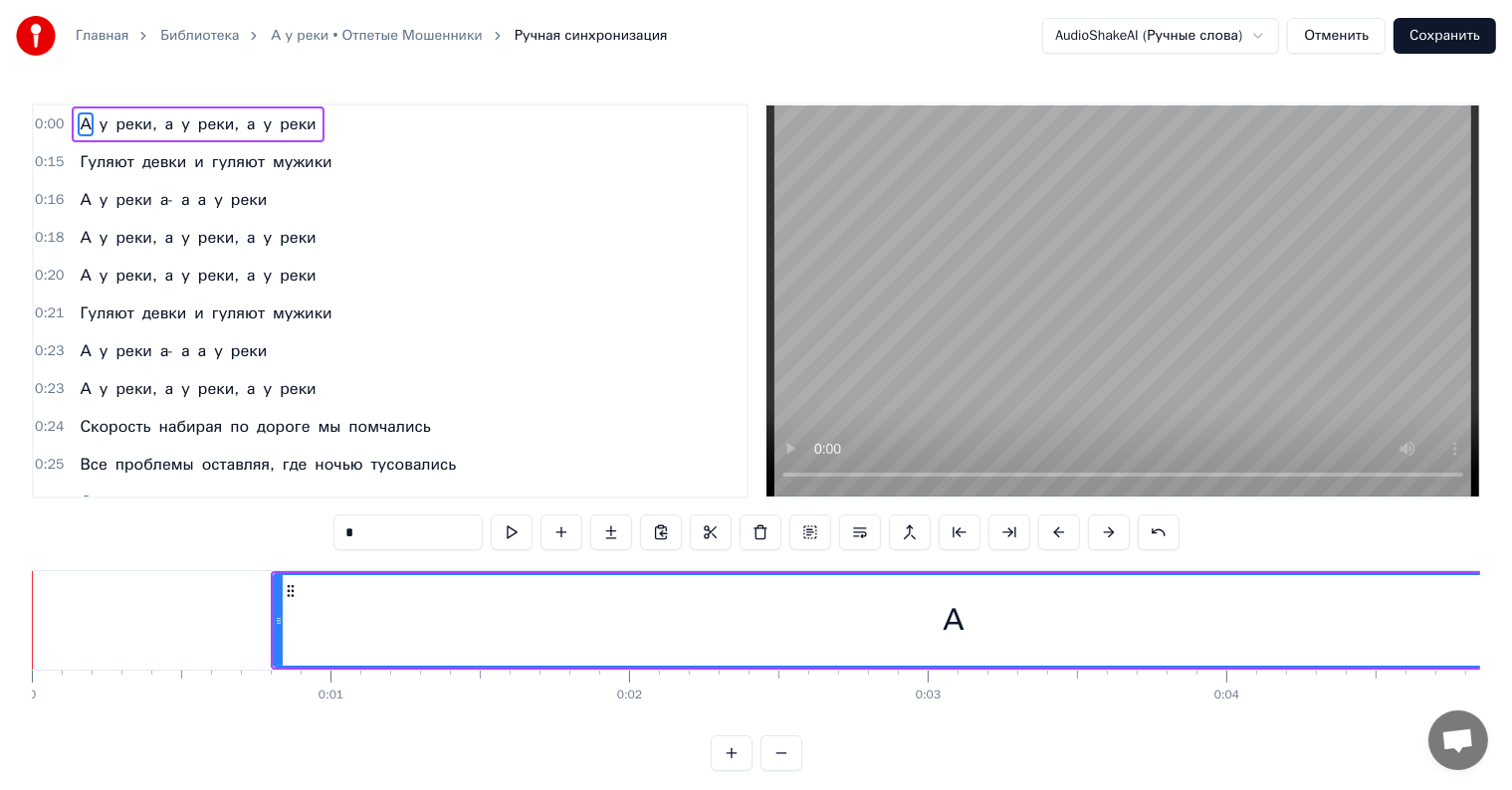 click at bounding box center (1109, 532) 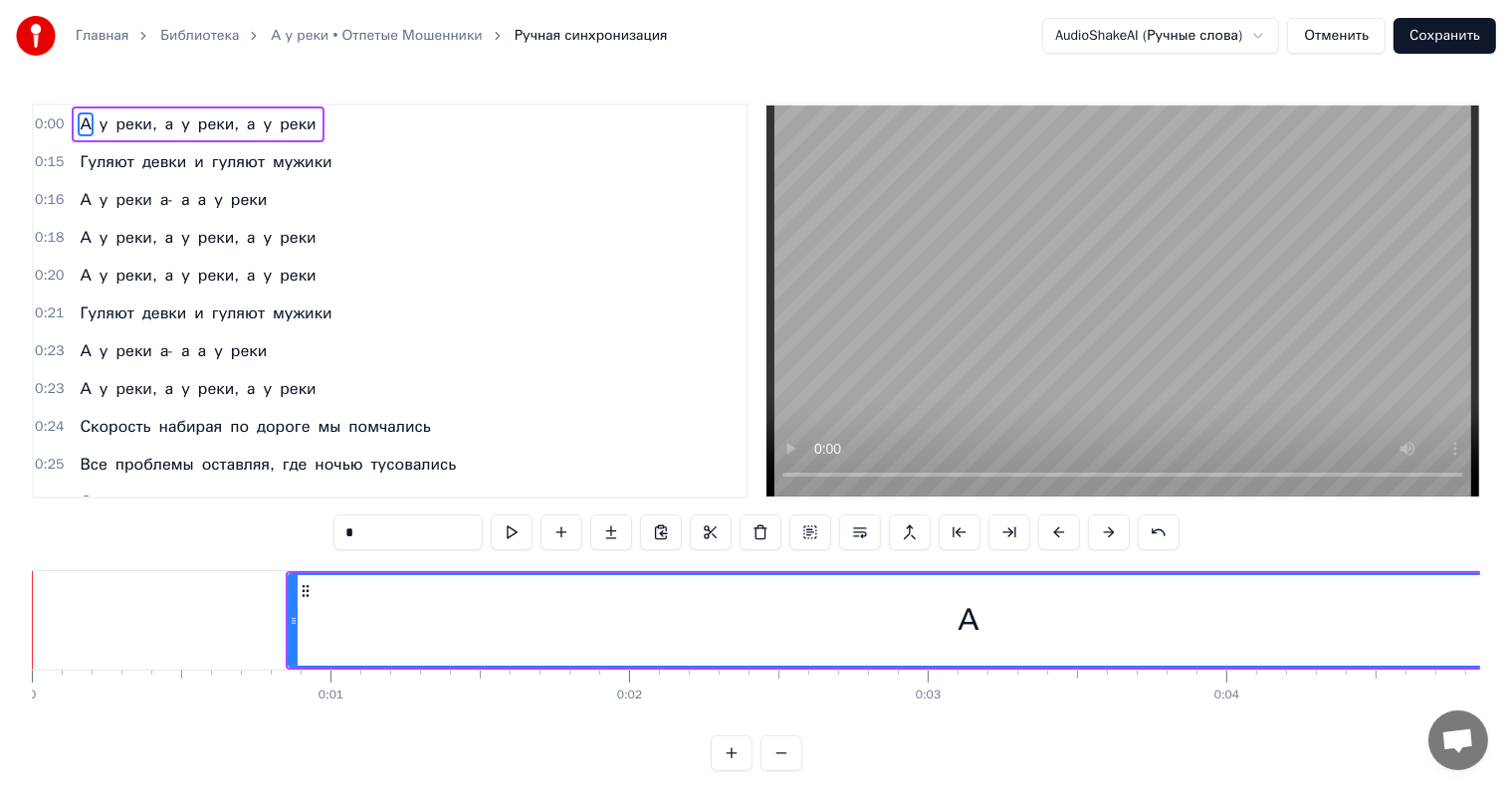 click at bounding box center (1109, 532) 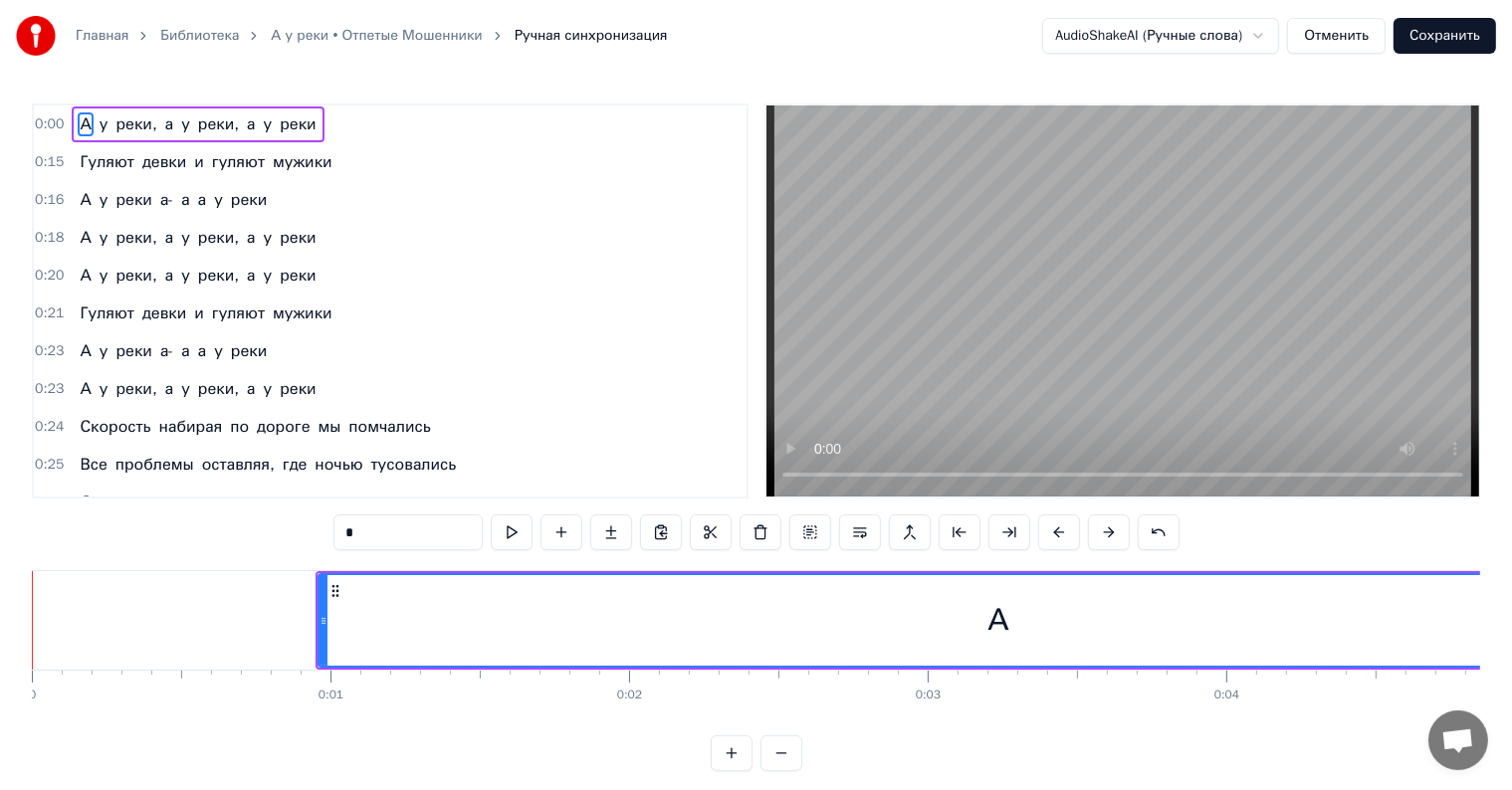 click at bounding box center (1109, 532) 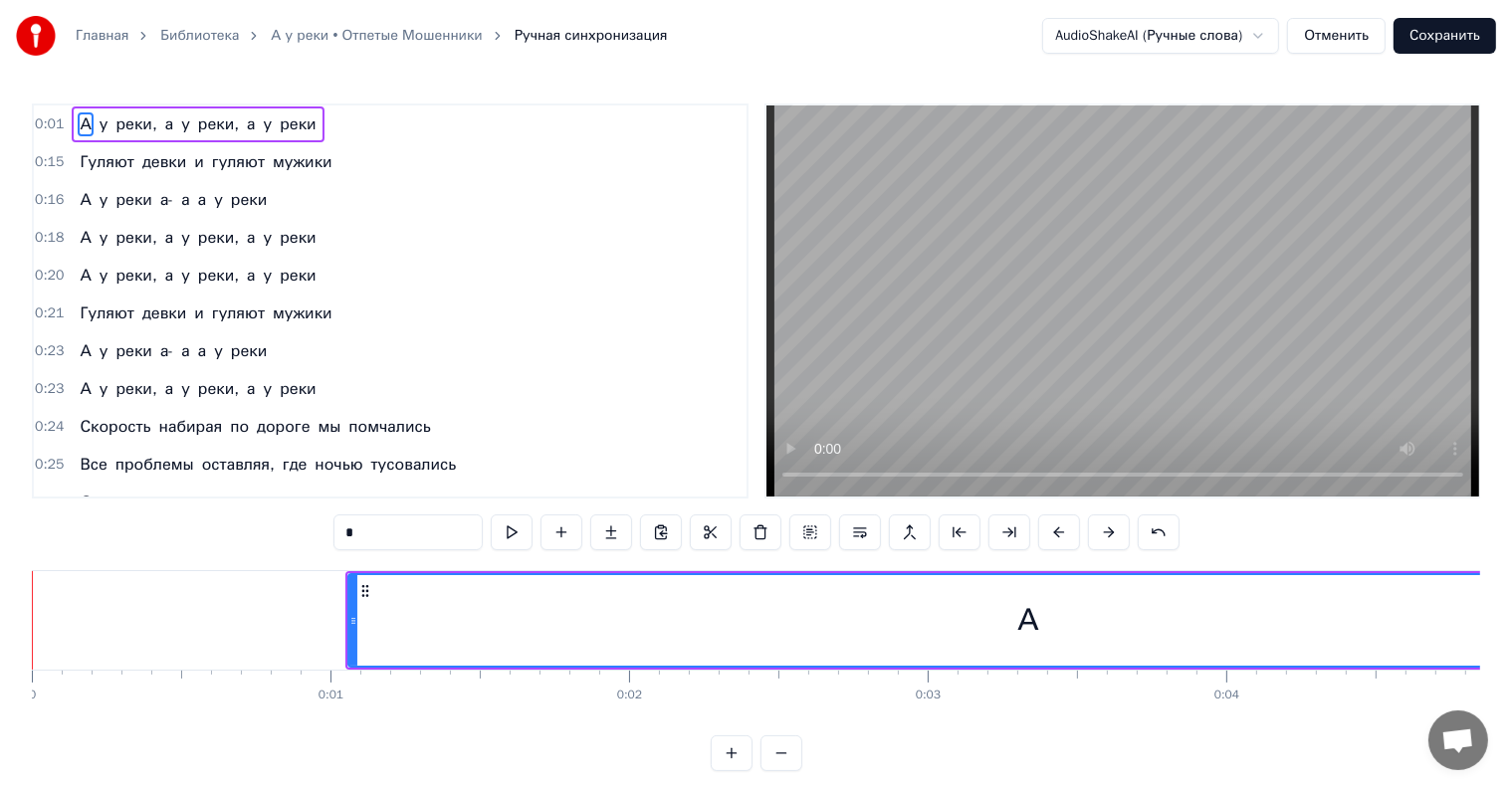 click at bounding box center (1109, 532) 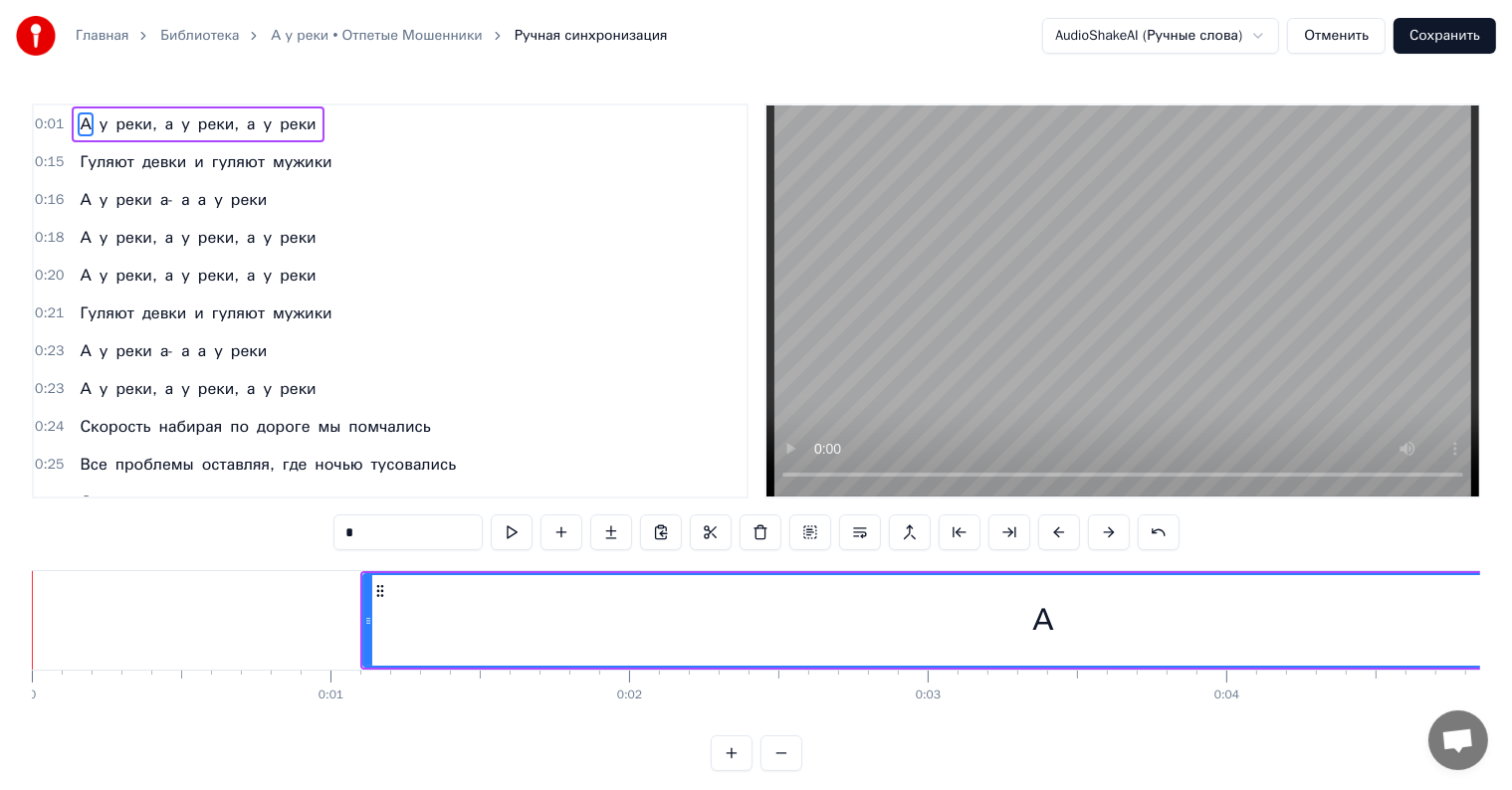 click at bounding box center (1109, 532) 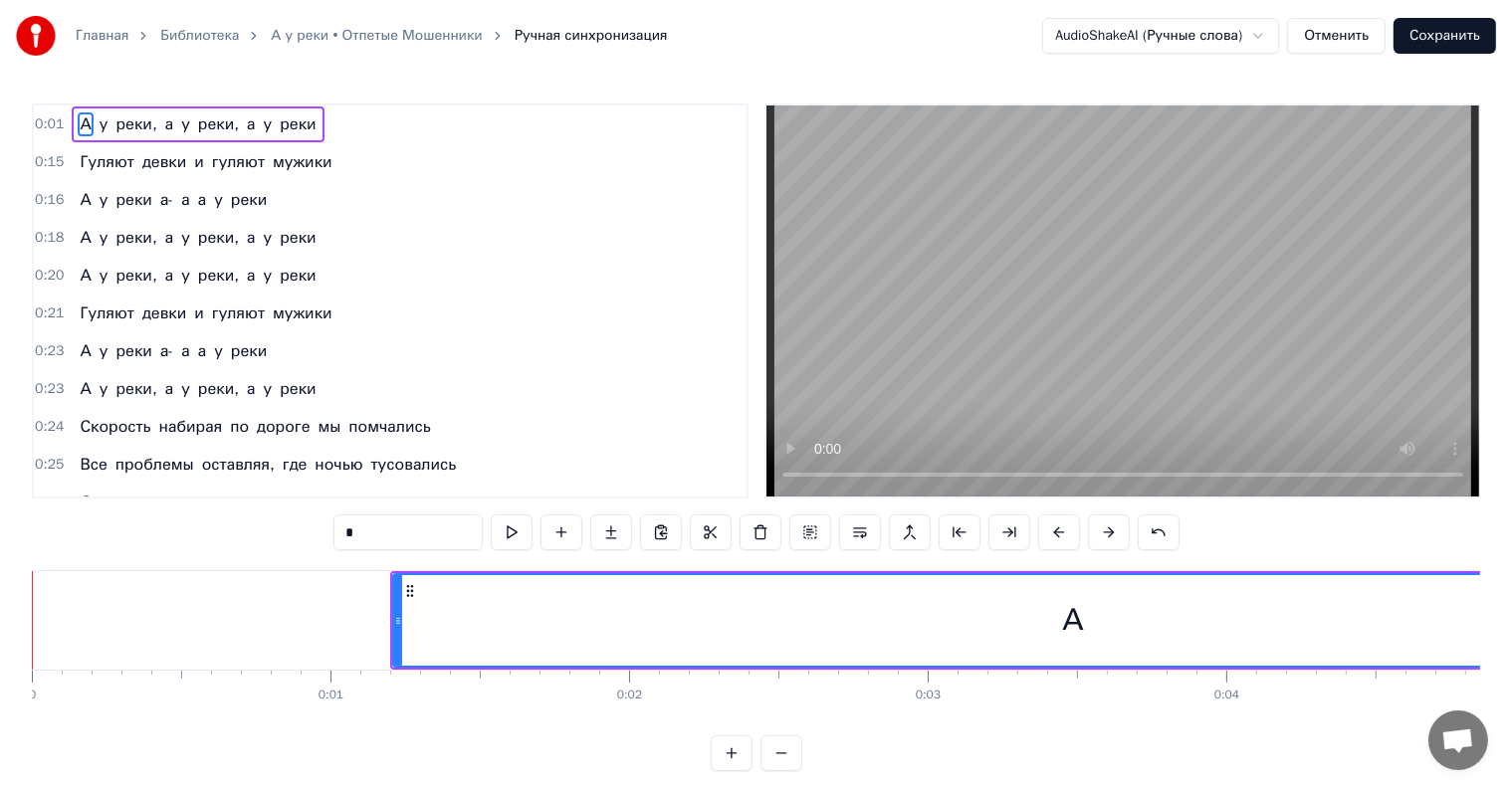 click at bounding box center [1109, 532] 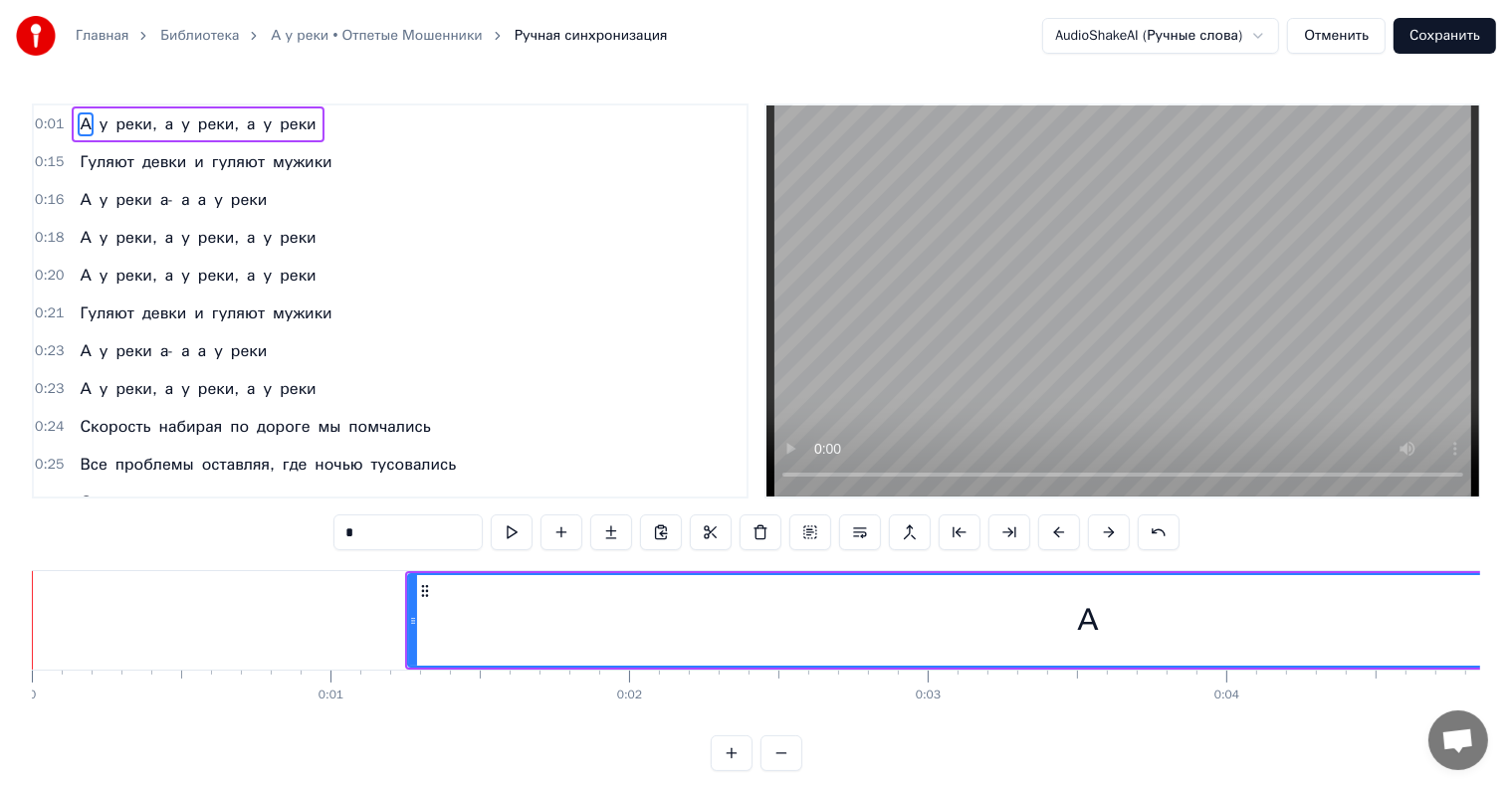 click at bounding box center [1109, 532] 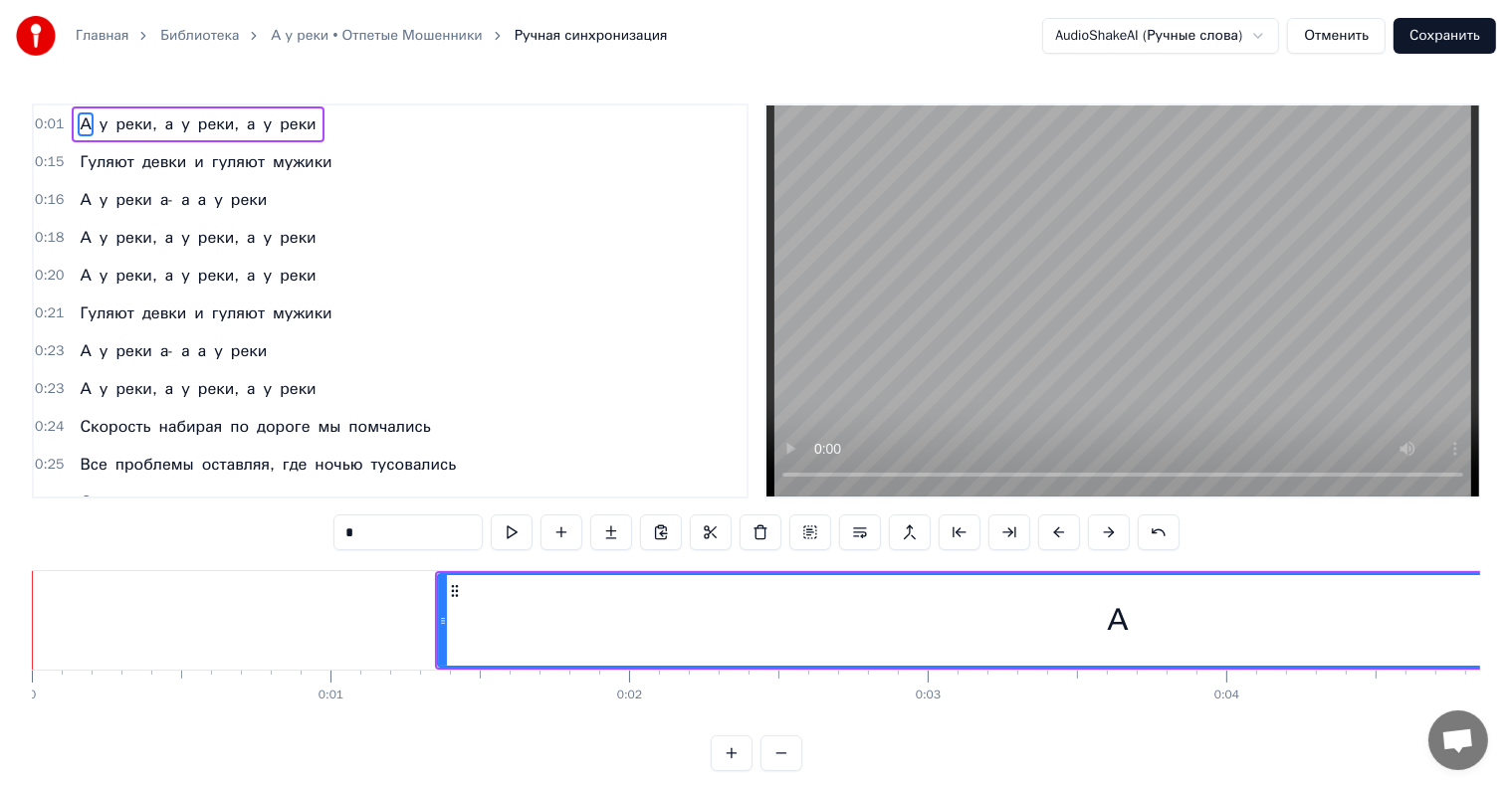 click at bounding box center [1109, 532] 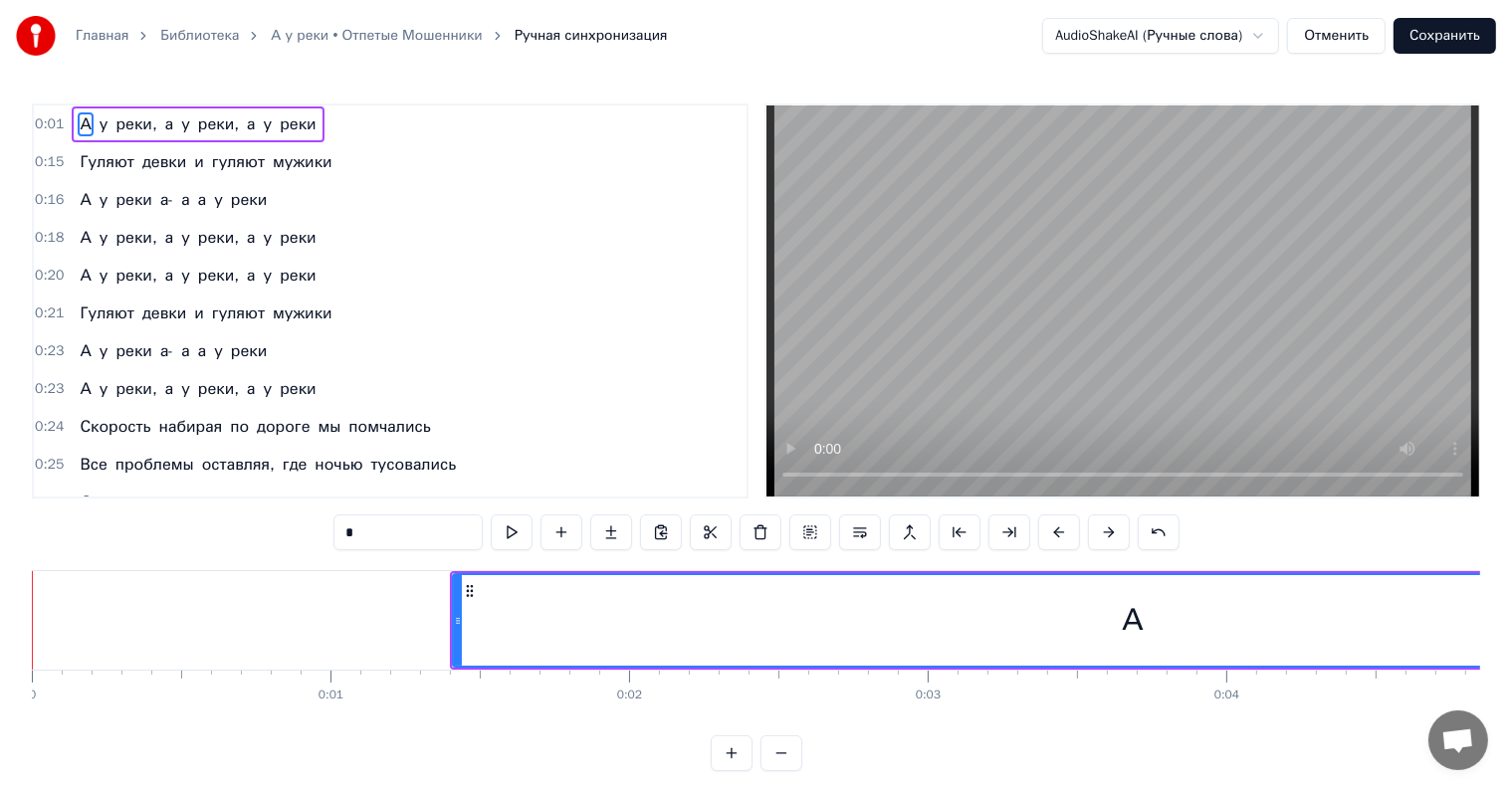 click at bounding box center (1109, 532) 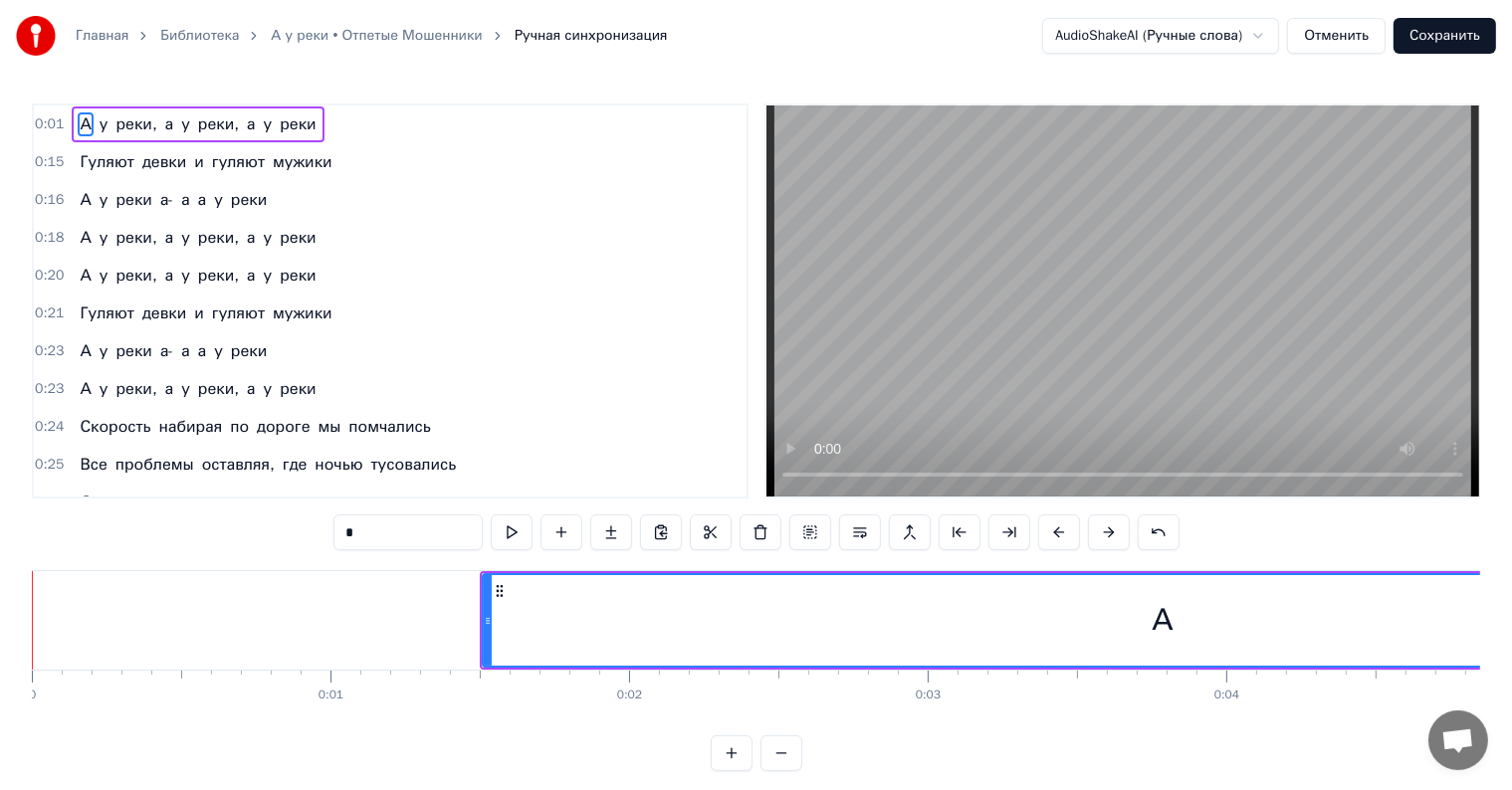 click at bounding box center (1109, 532) 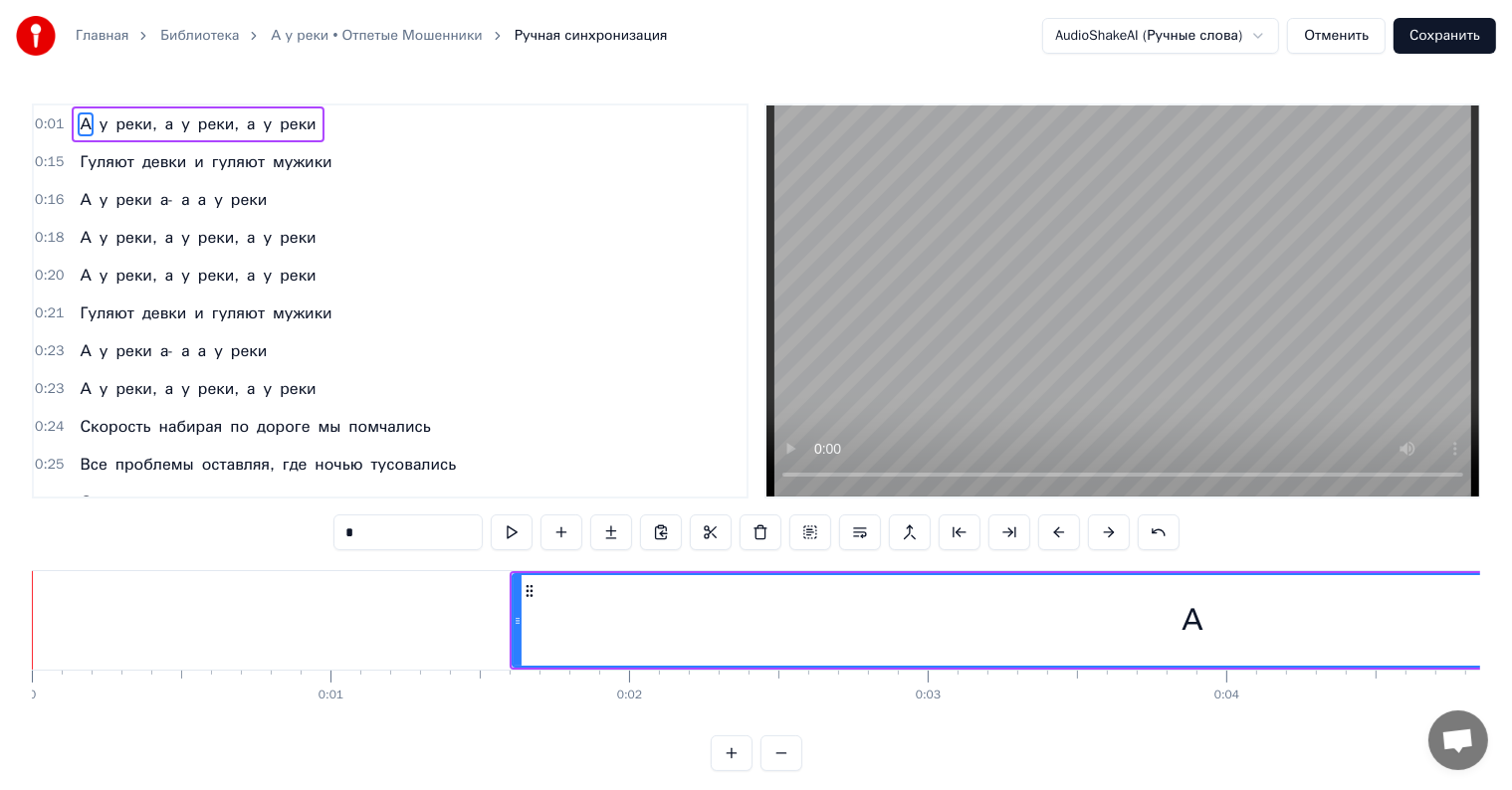 click at bounding box center (1109, 532) 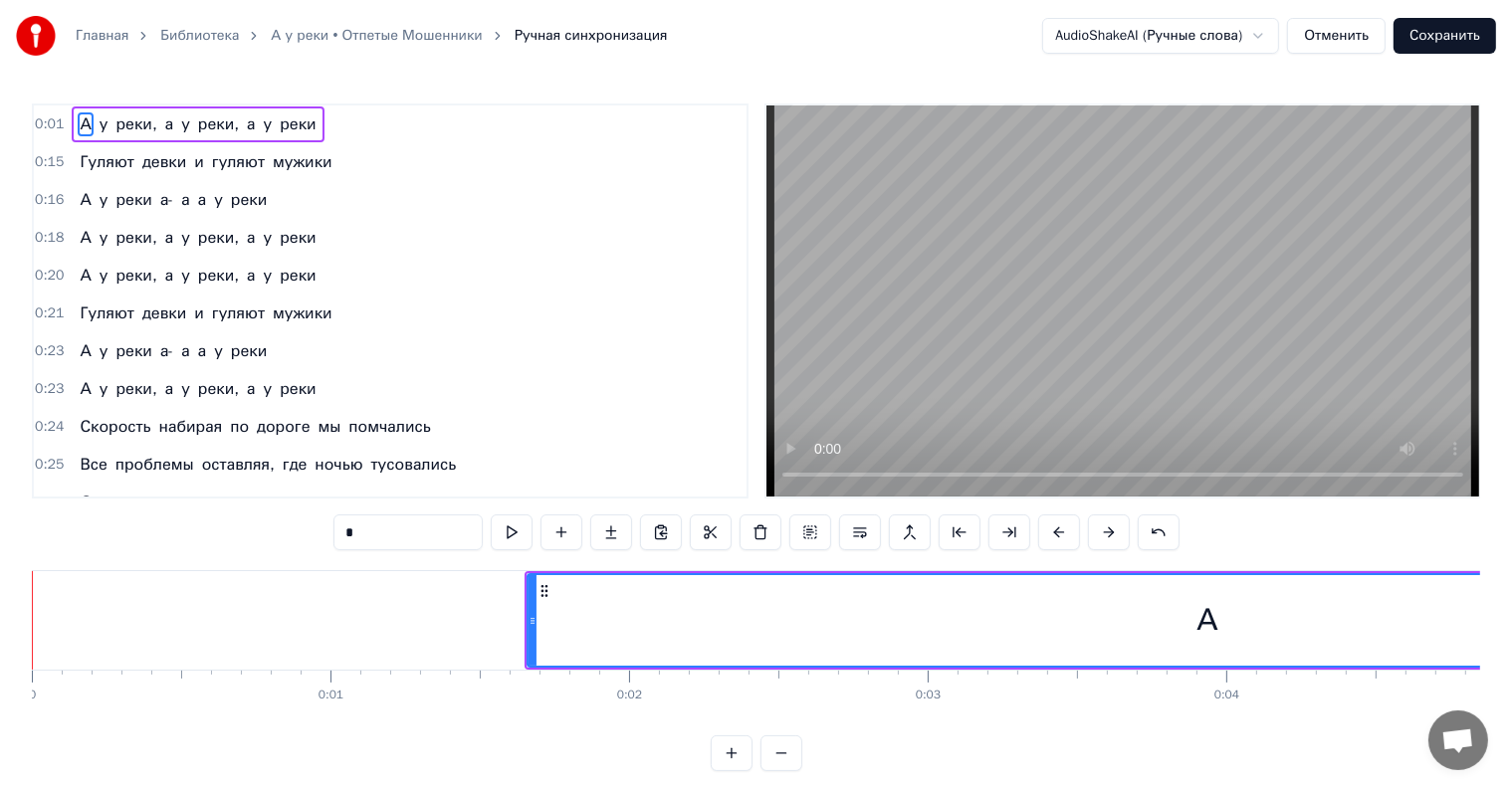 click at bounding box center (1109, 532) 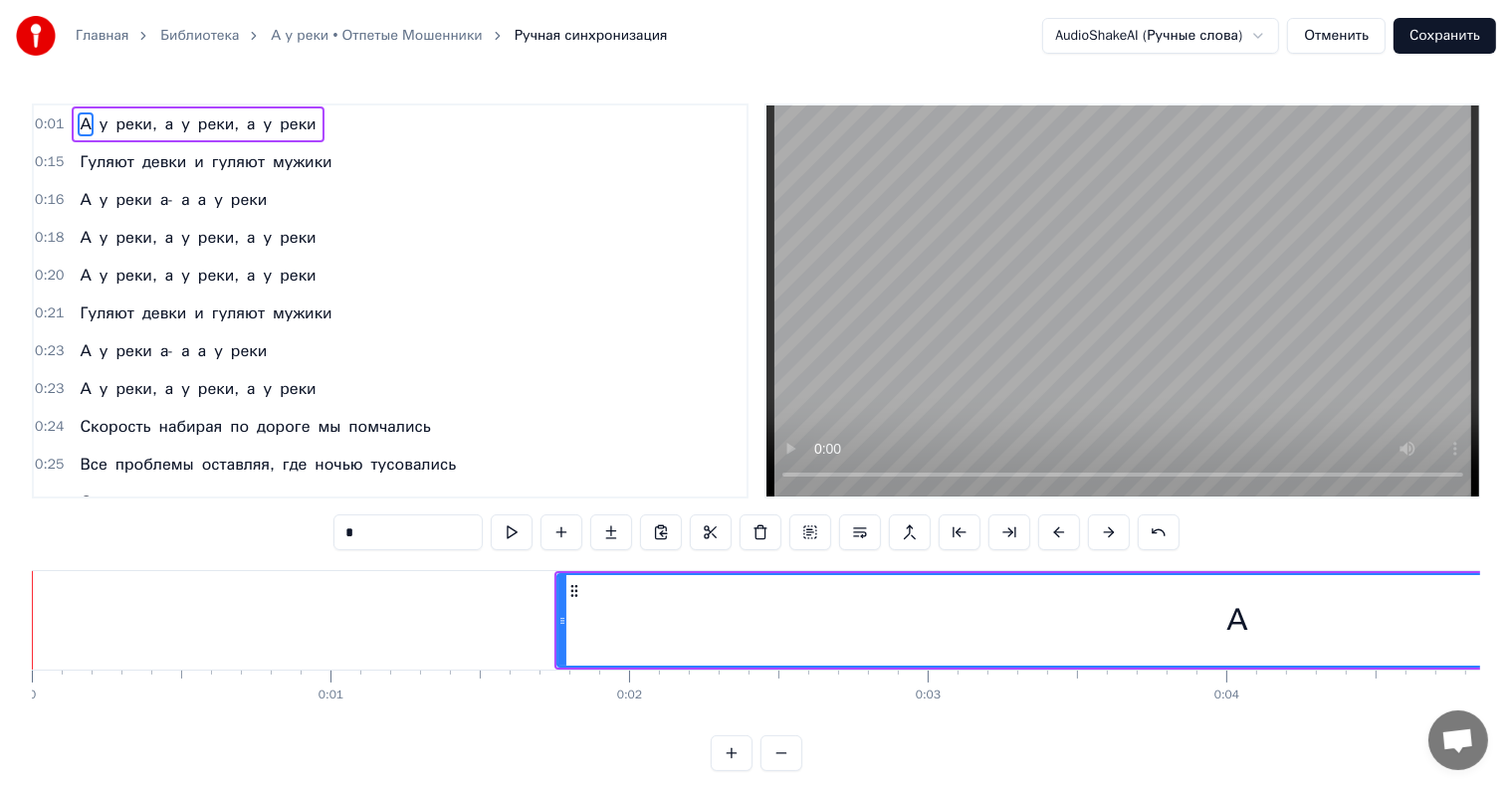 click at bounding box center [1109, 532] 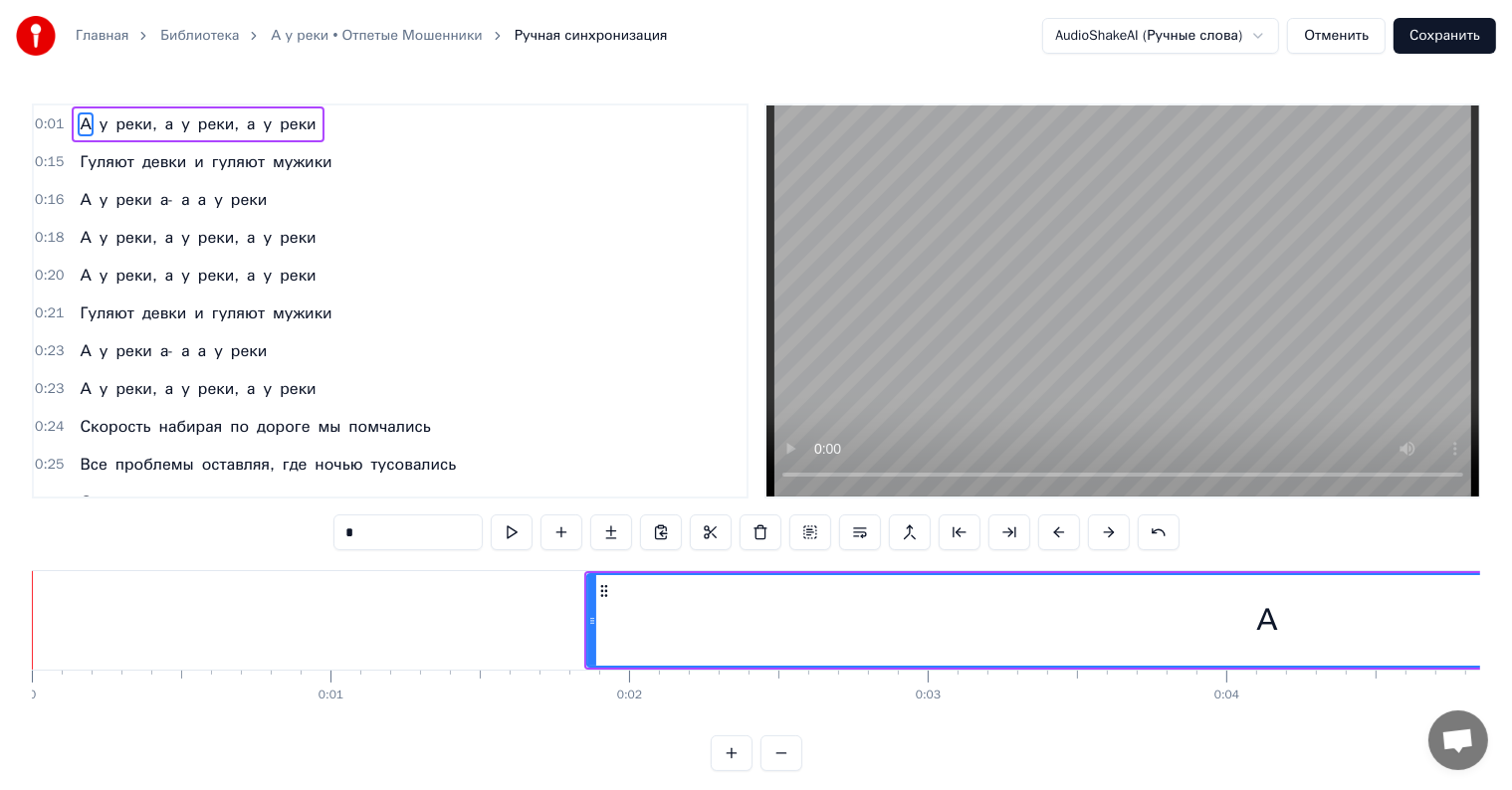 click at bounding box center [1109, 532] 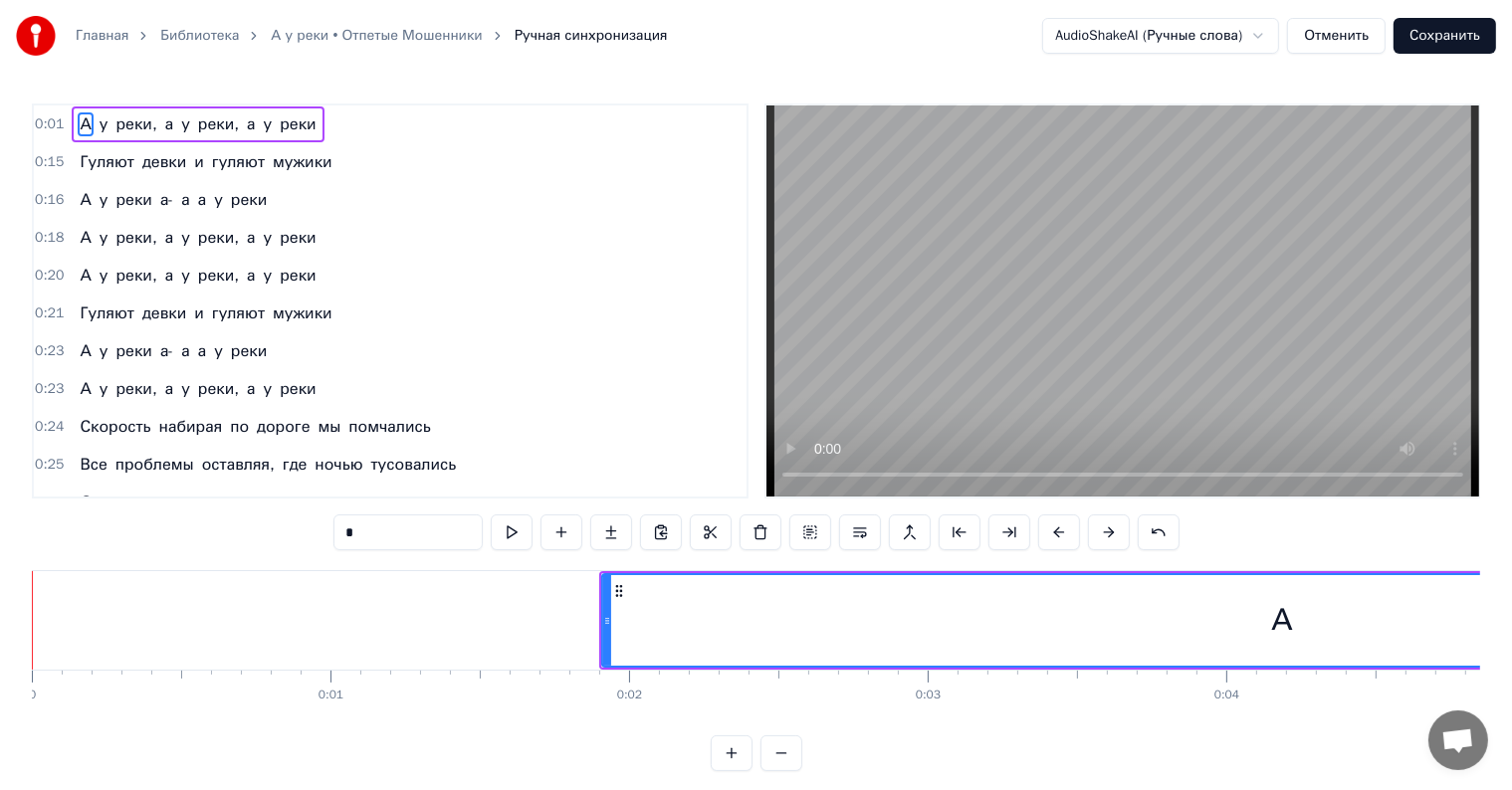 click at bounding box center (1109, 532) 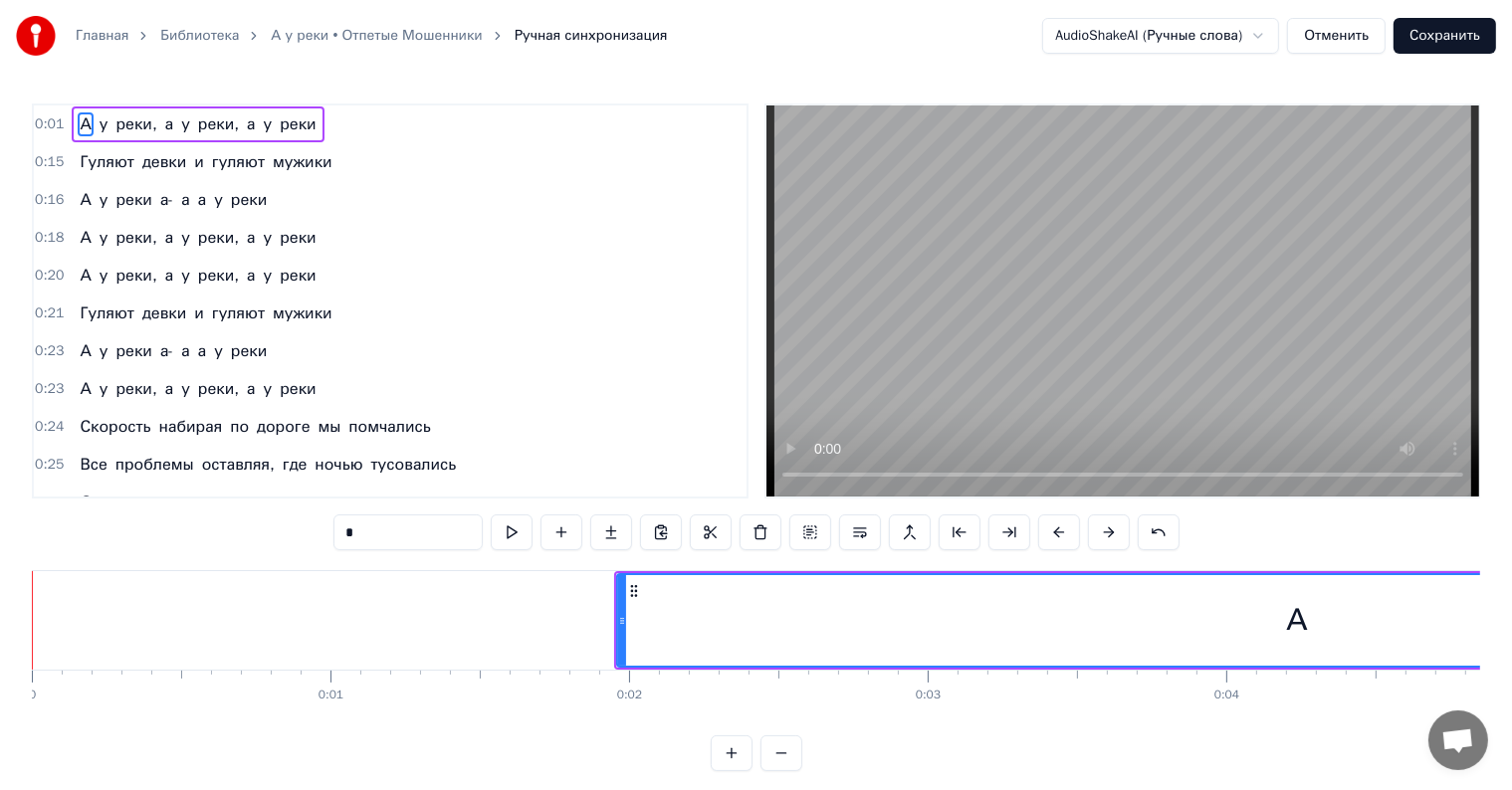 click at bounding box center (1109, 532) 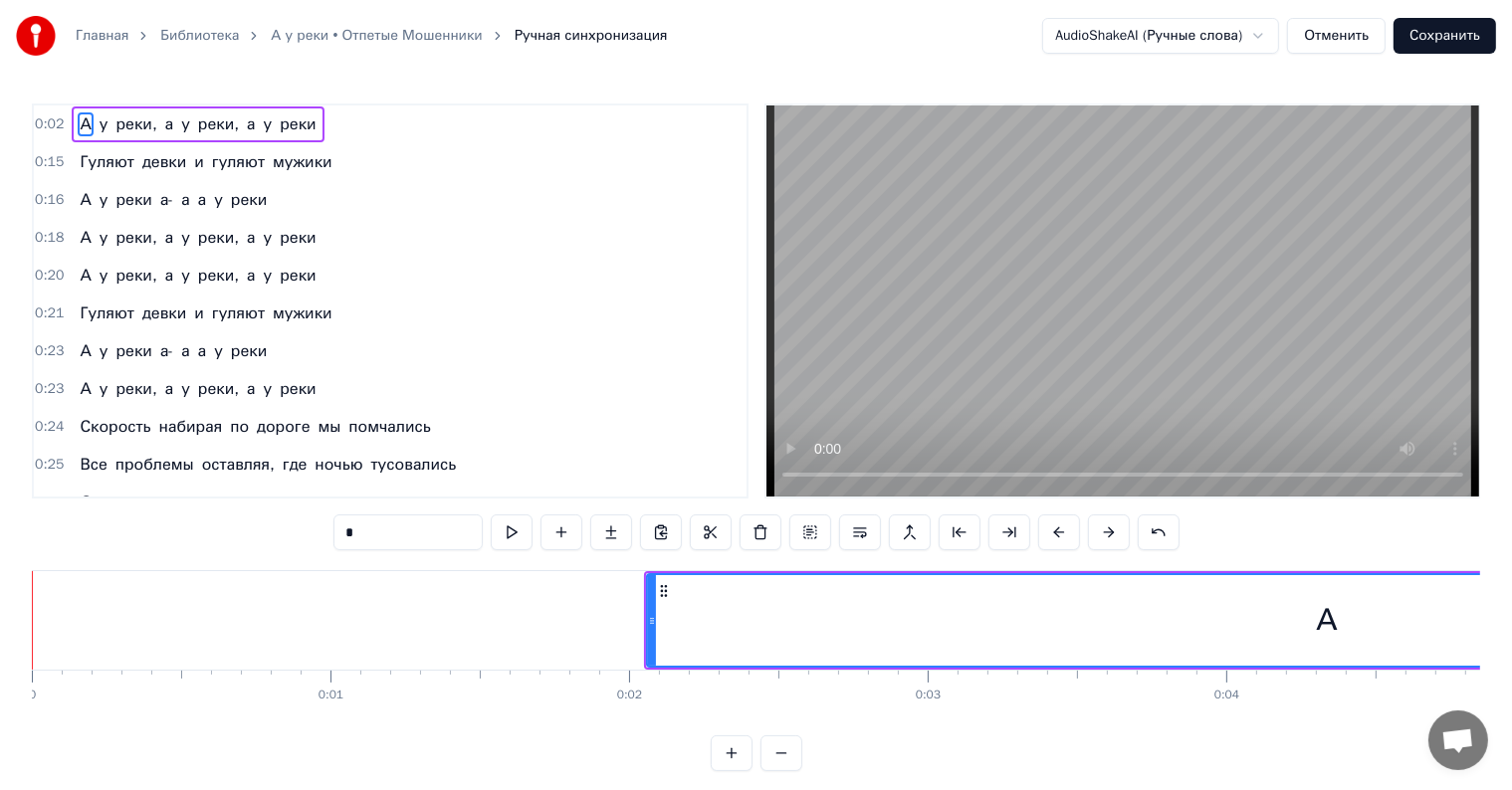 click at bounding box center (1109, 532) 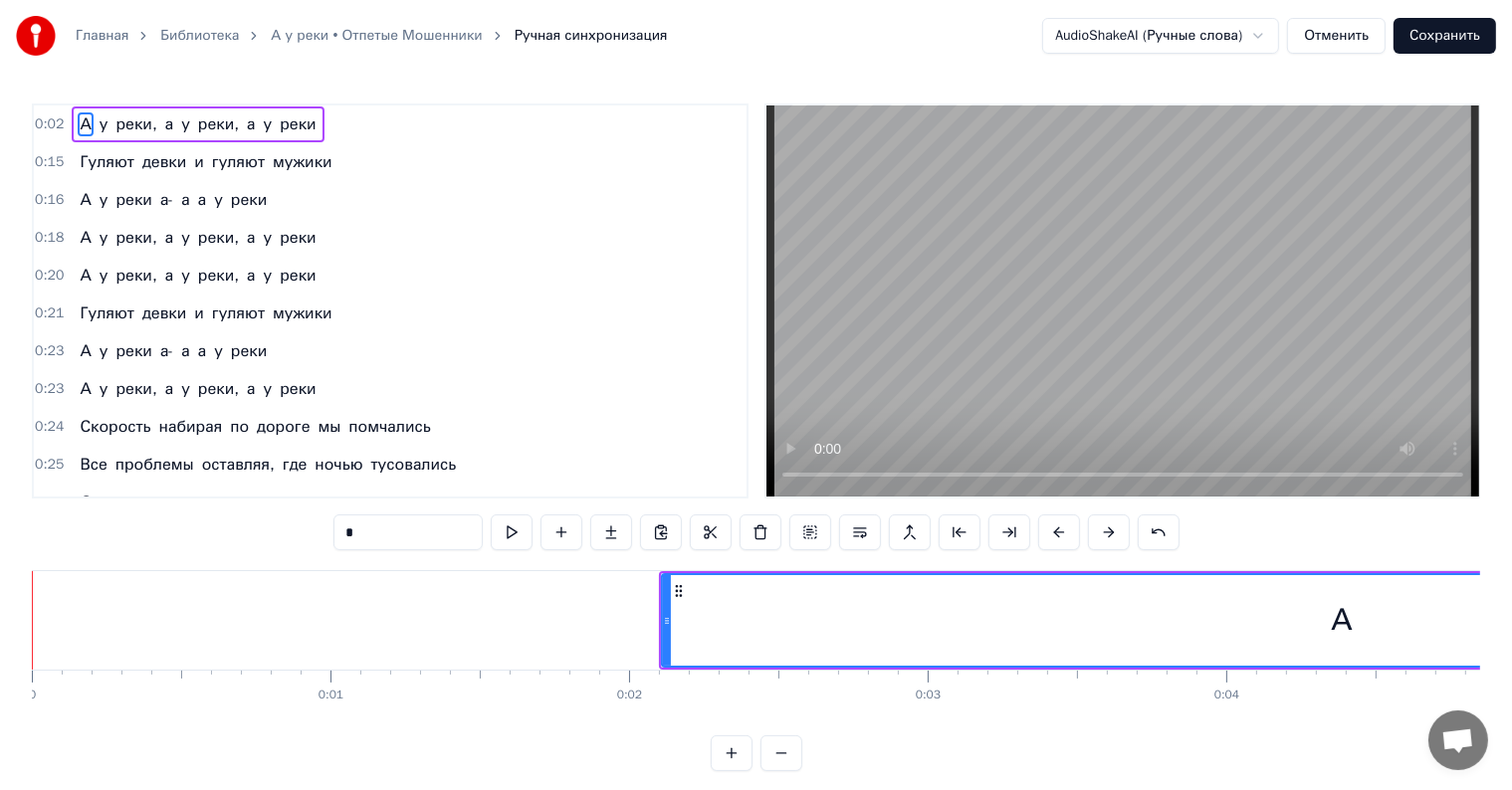 click at bounding box center [1109, 532] 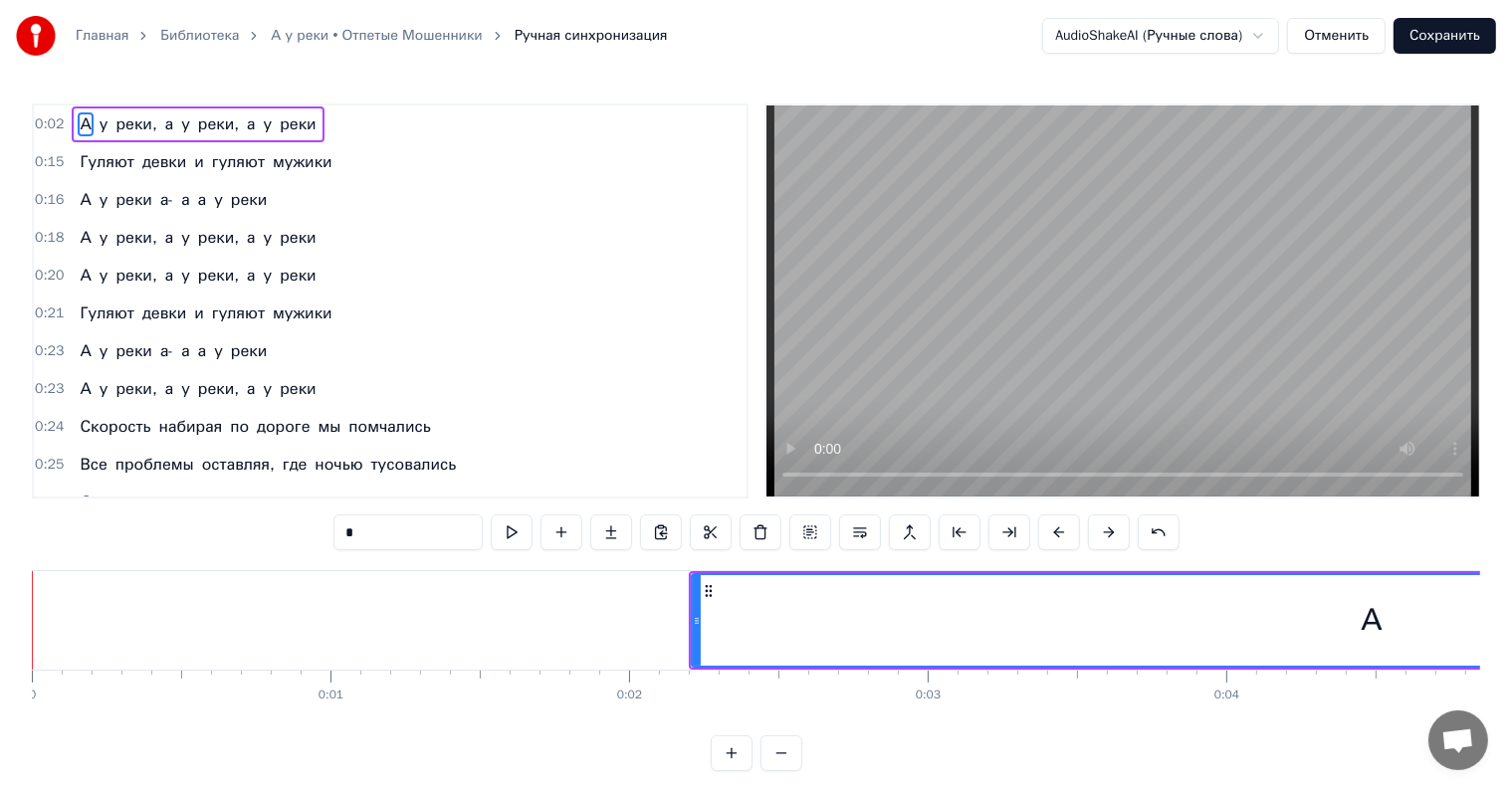 click at bounding box center [1109, 532] 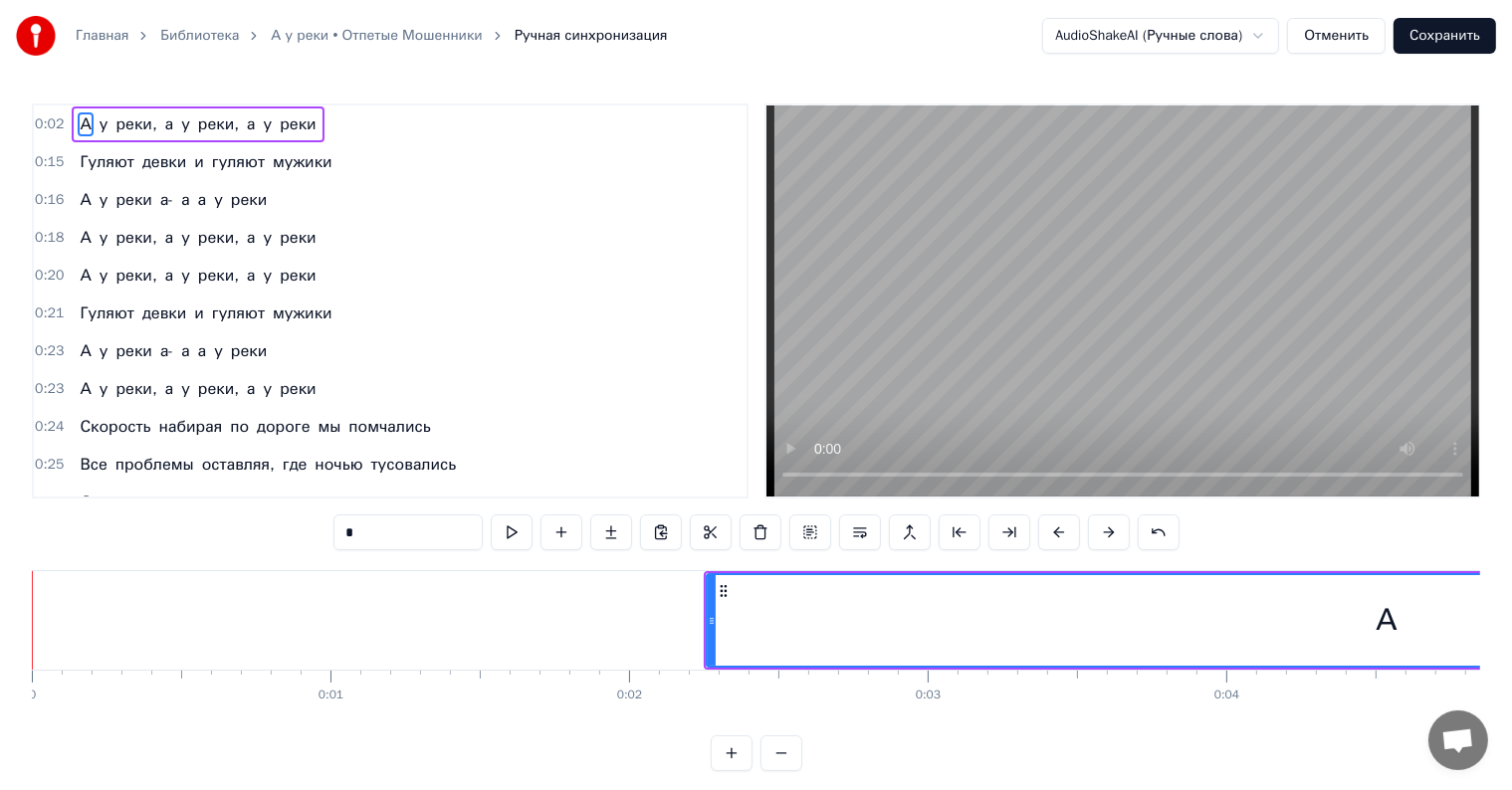 click at bounding box center [1109, 532] 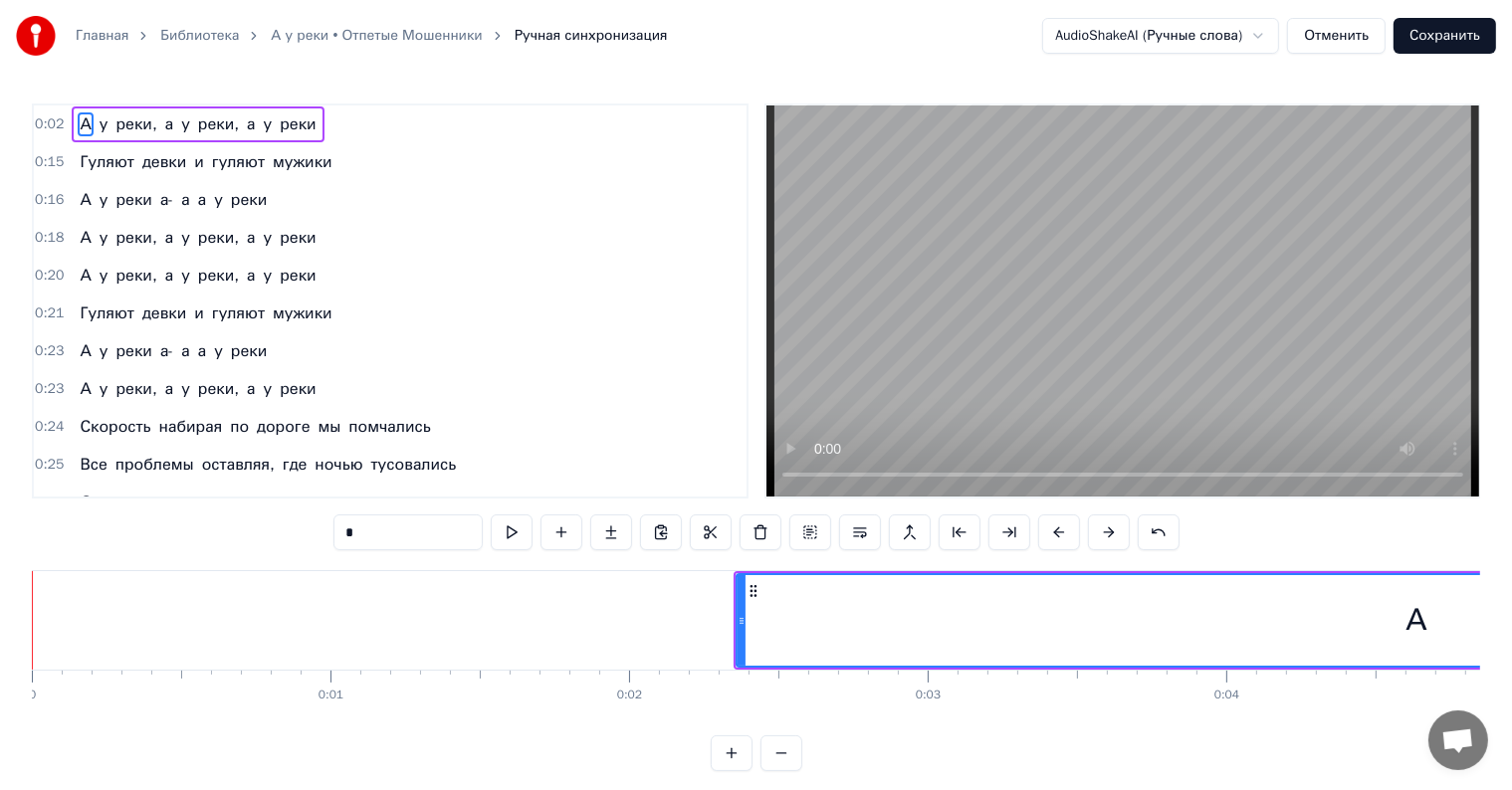 click at bounding box center [1109, 532] 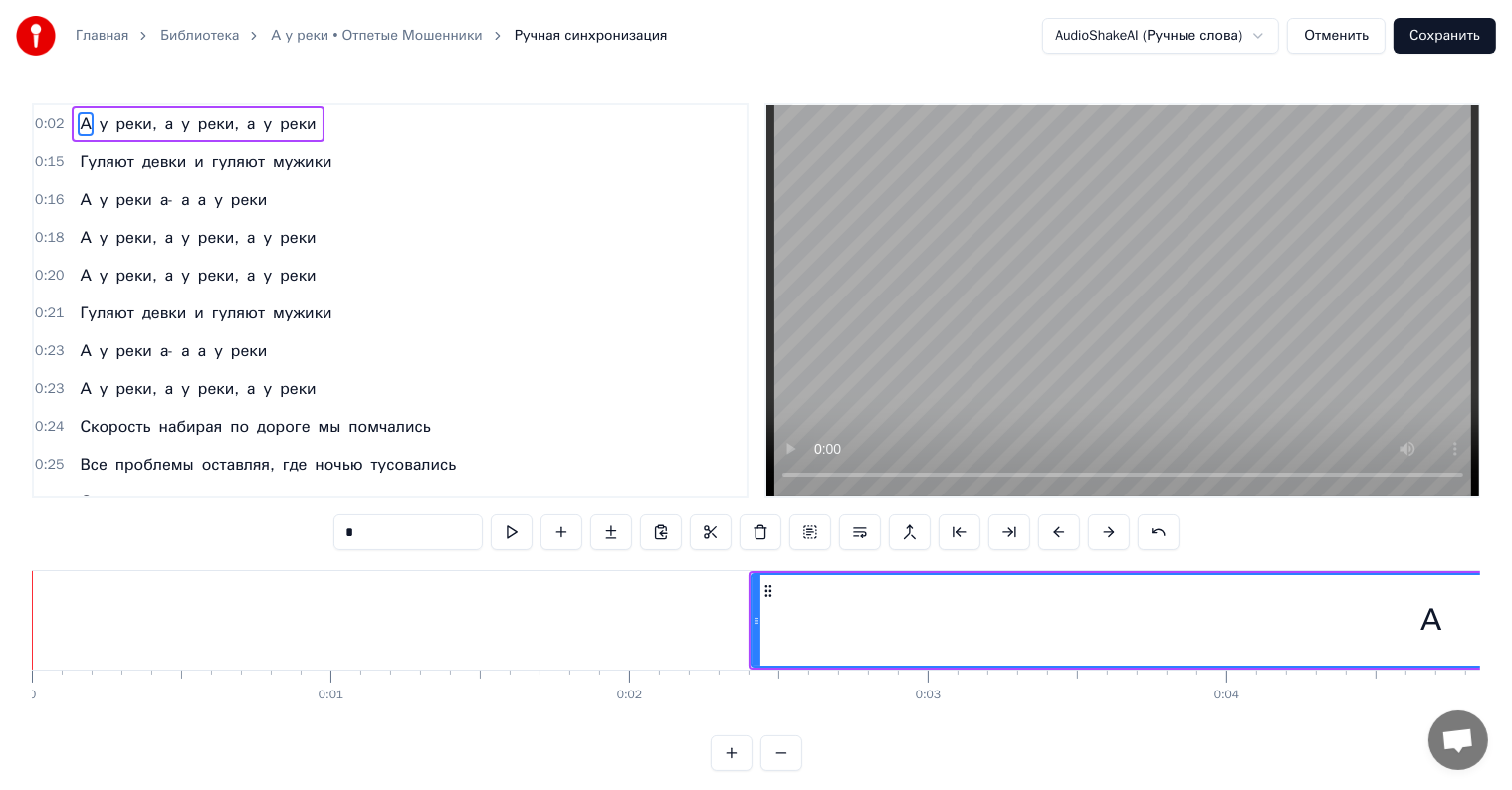 click at bounding box center [1109, 532] 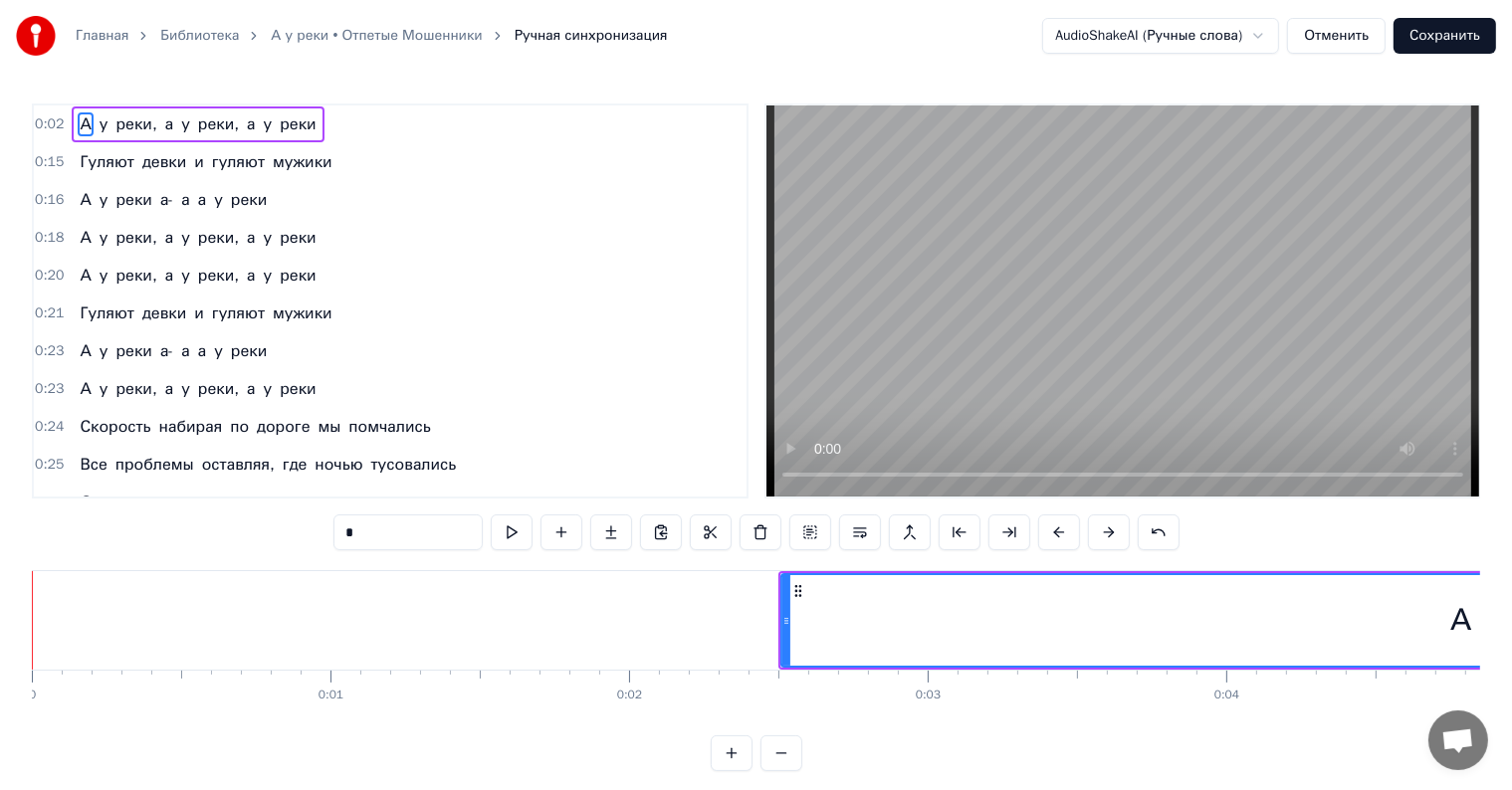 click at bounding box center [1109, 532] 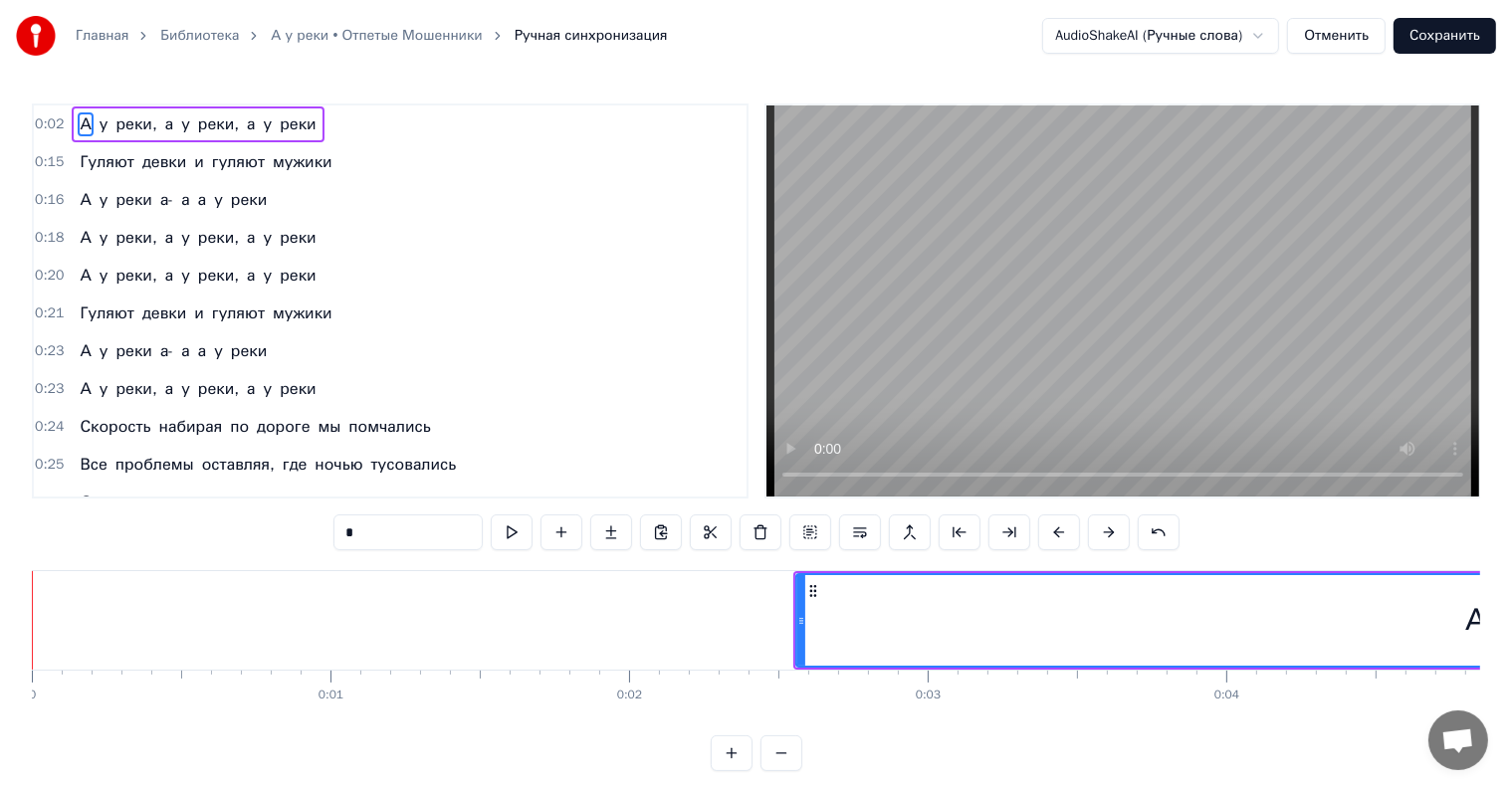 click at bounding box center [1109, 532] 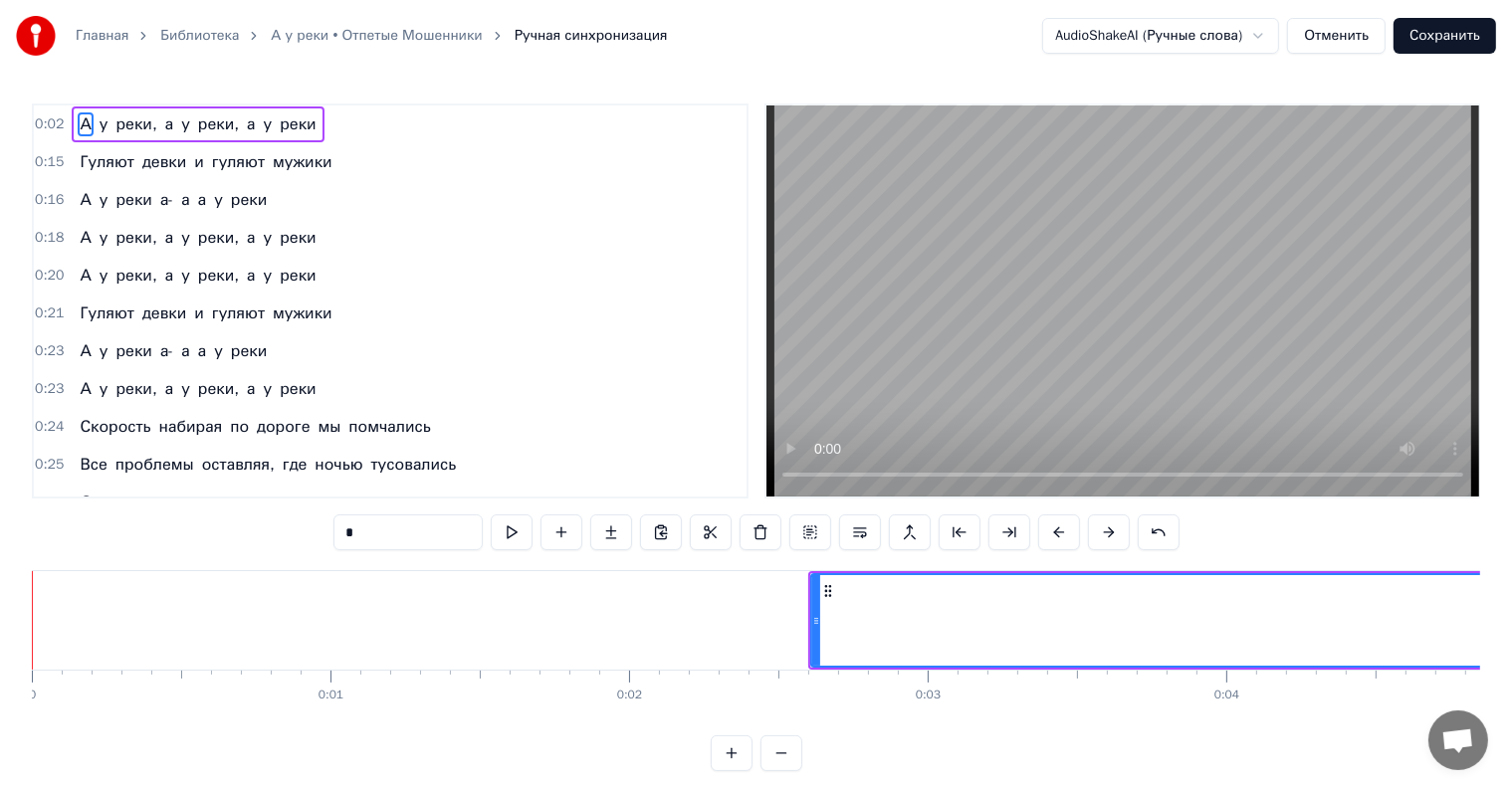 click at bounding box center [1109, 532] 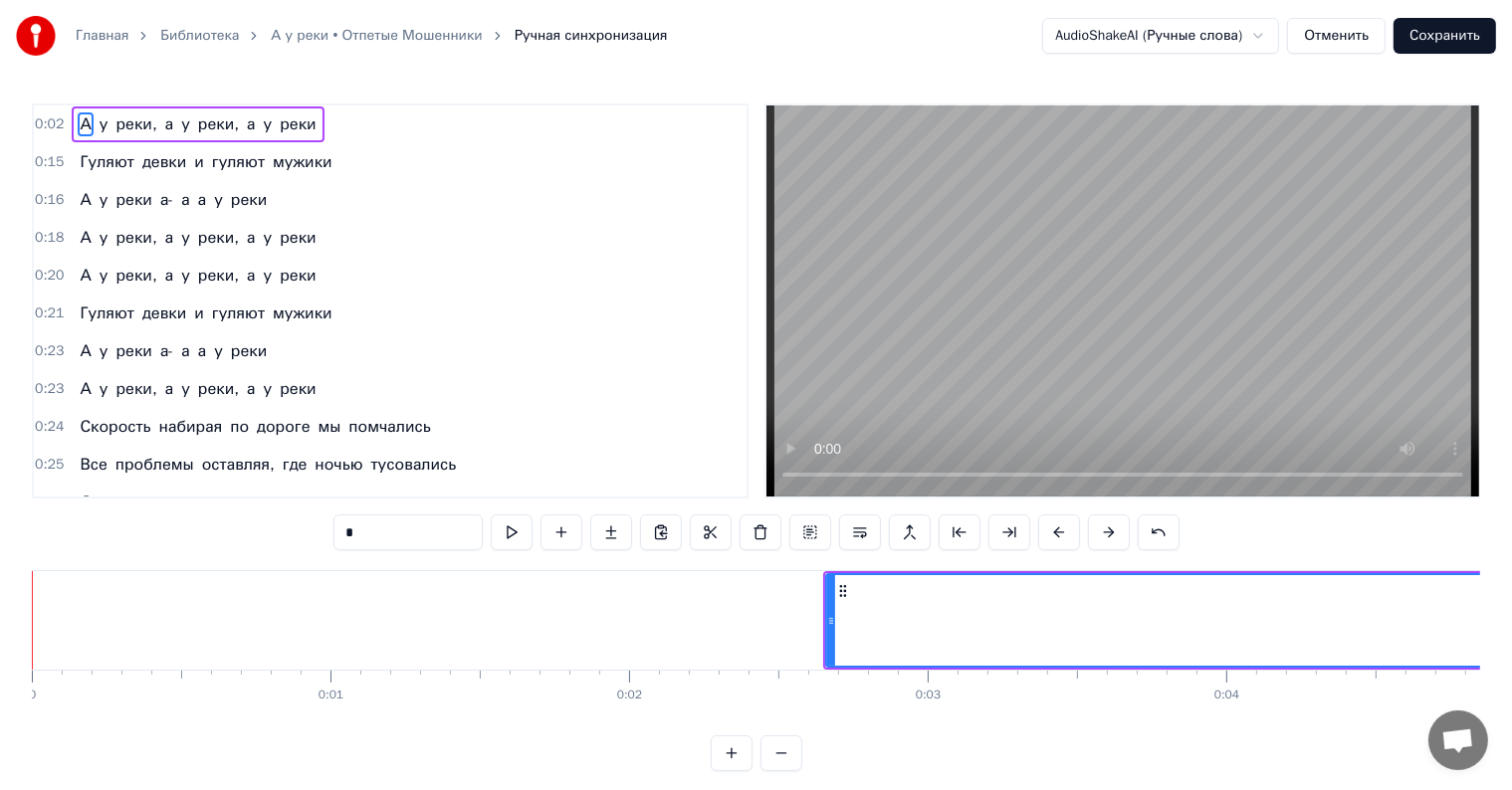 click at bounding box center [1109, 532] 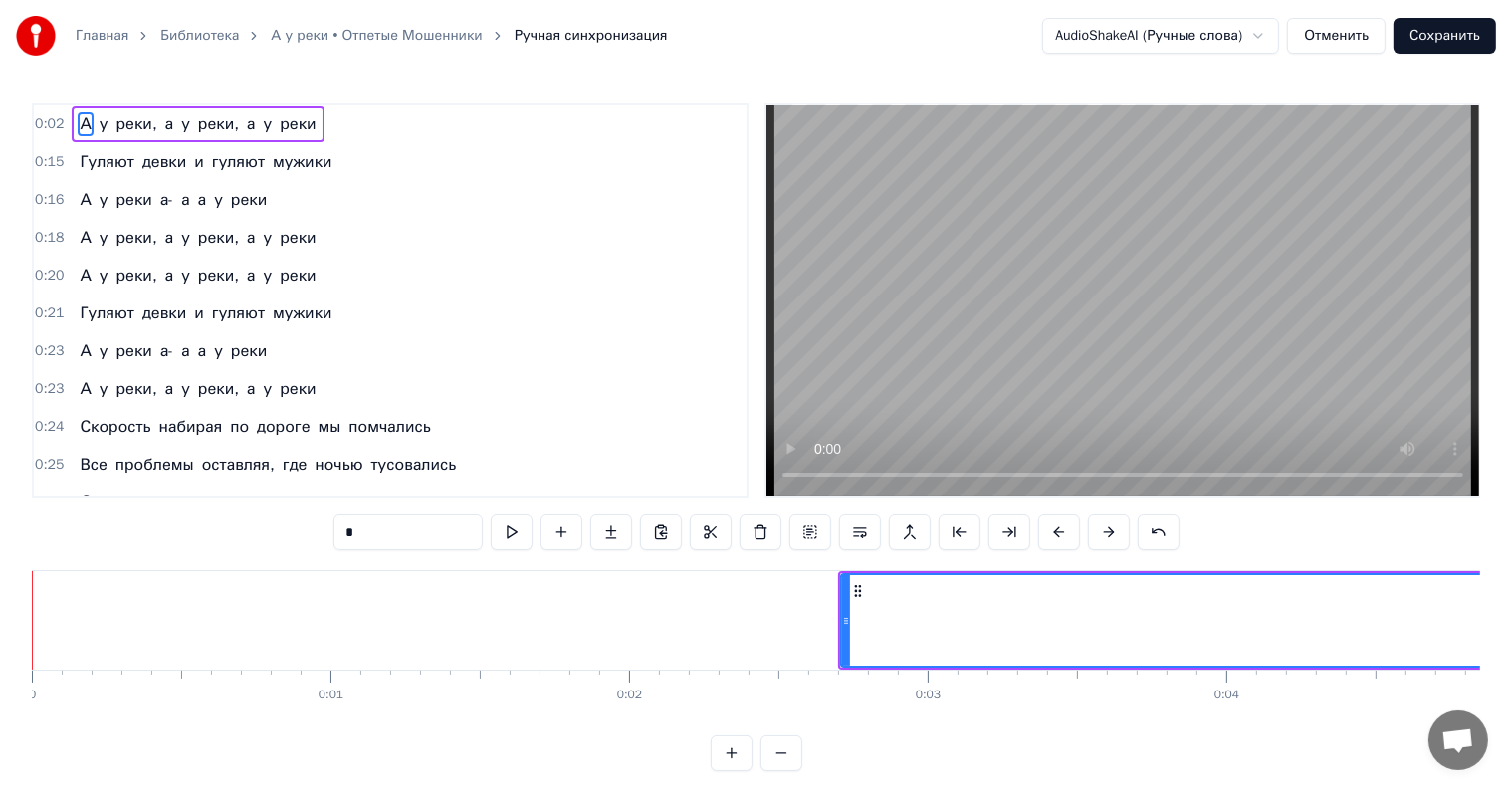 click at bounding box center (1109, 532) 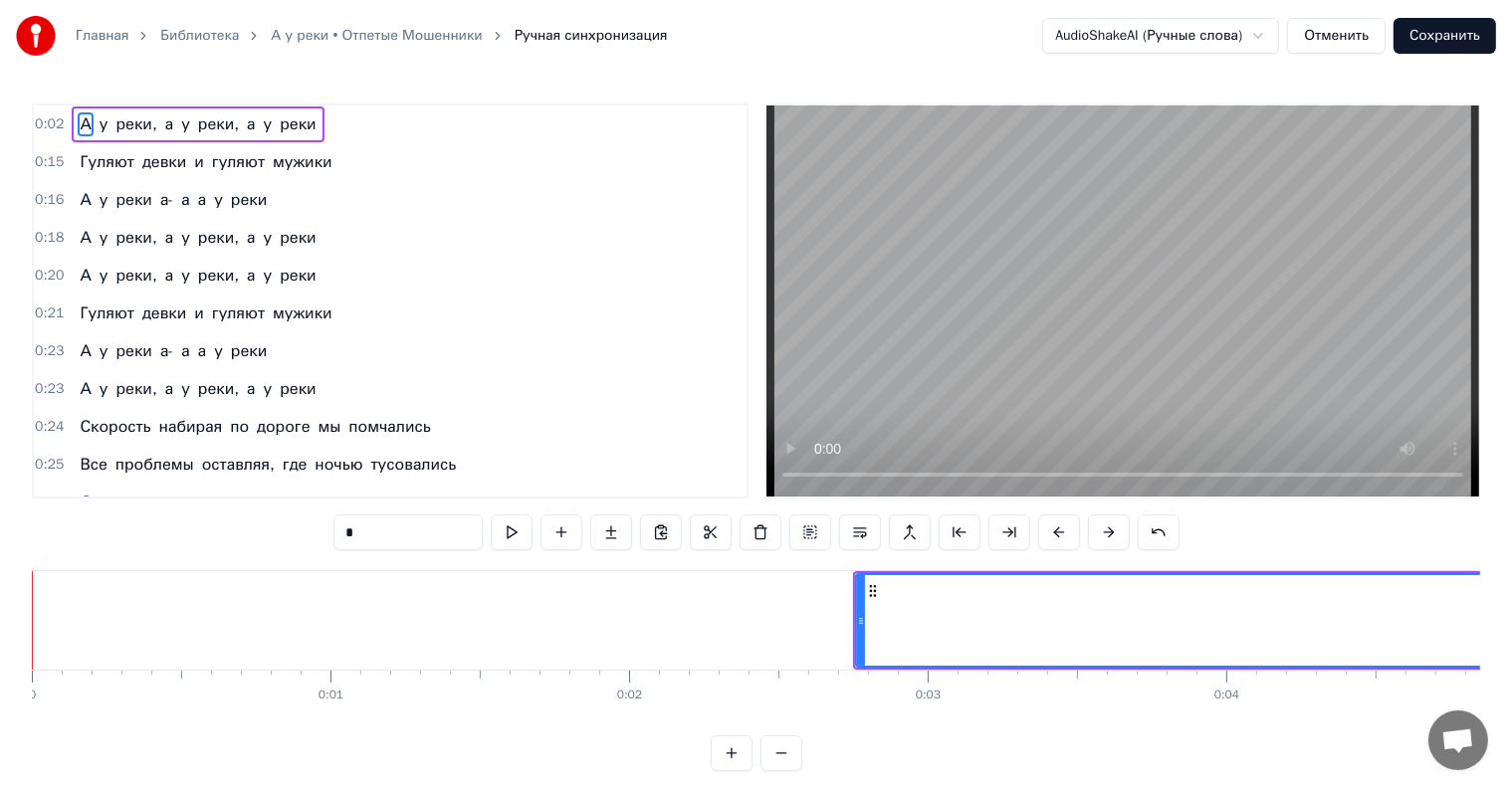 click at bounding box center (1109, 532) 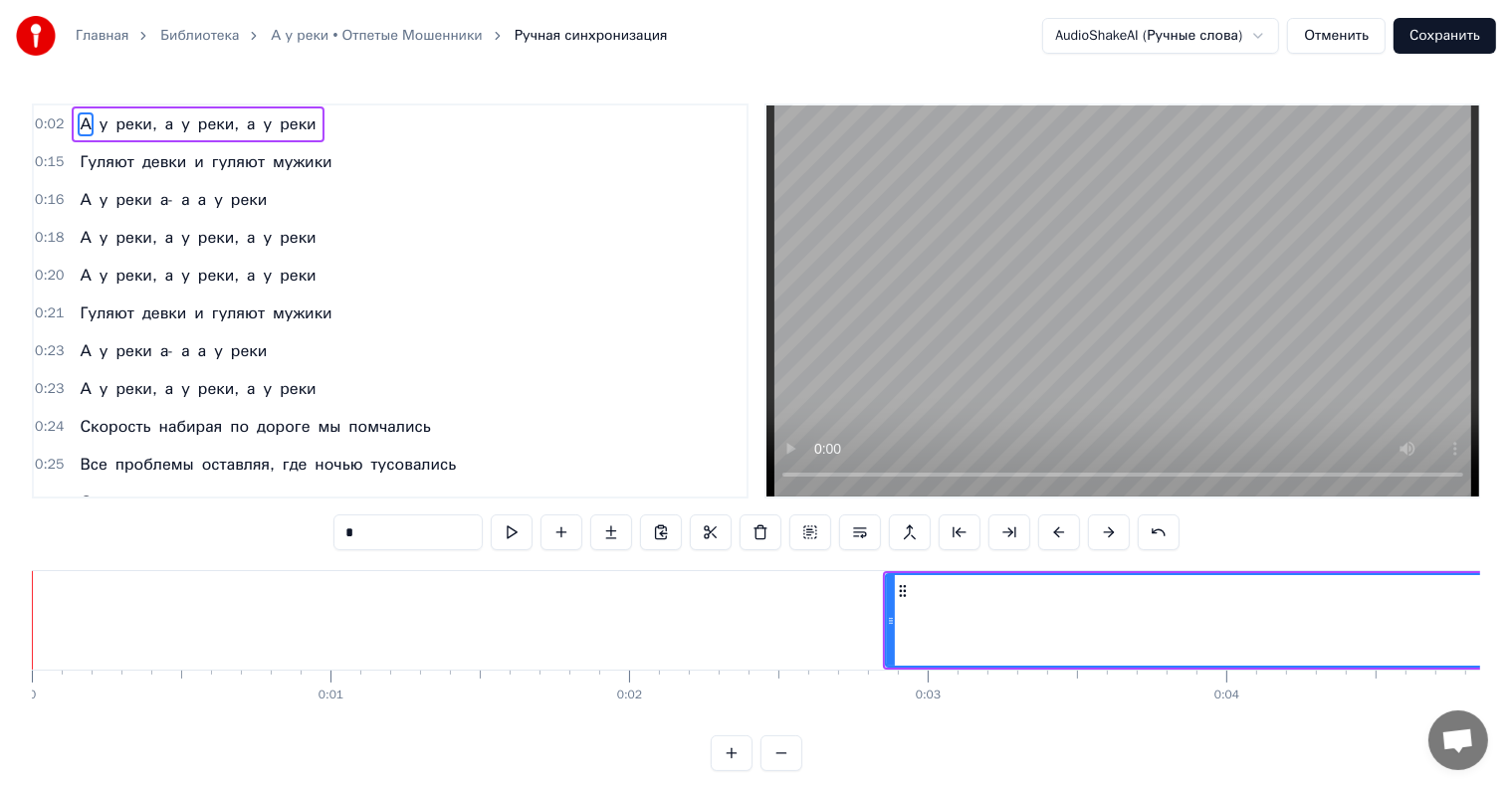 click at bounding box center [1109, 532] 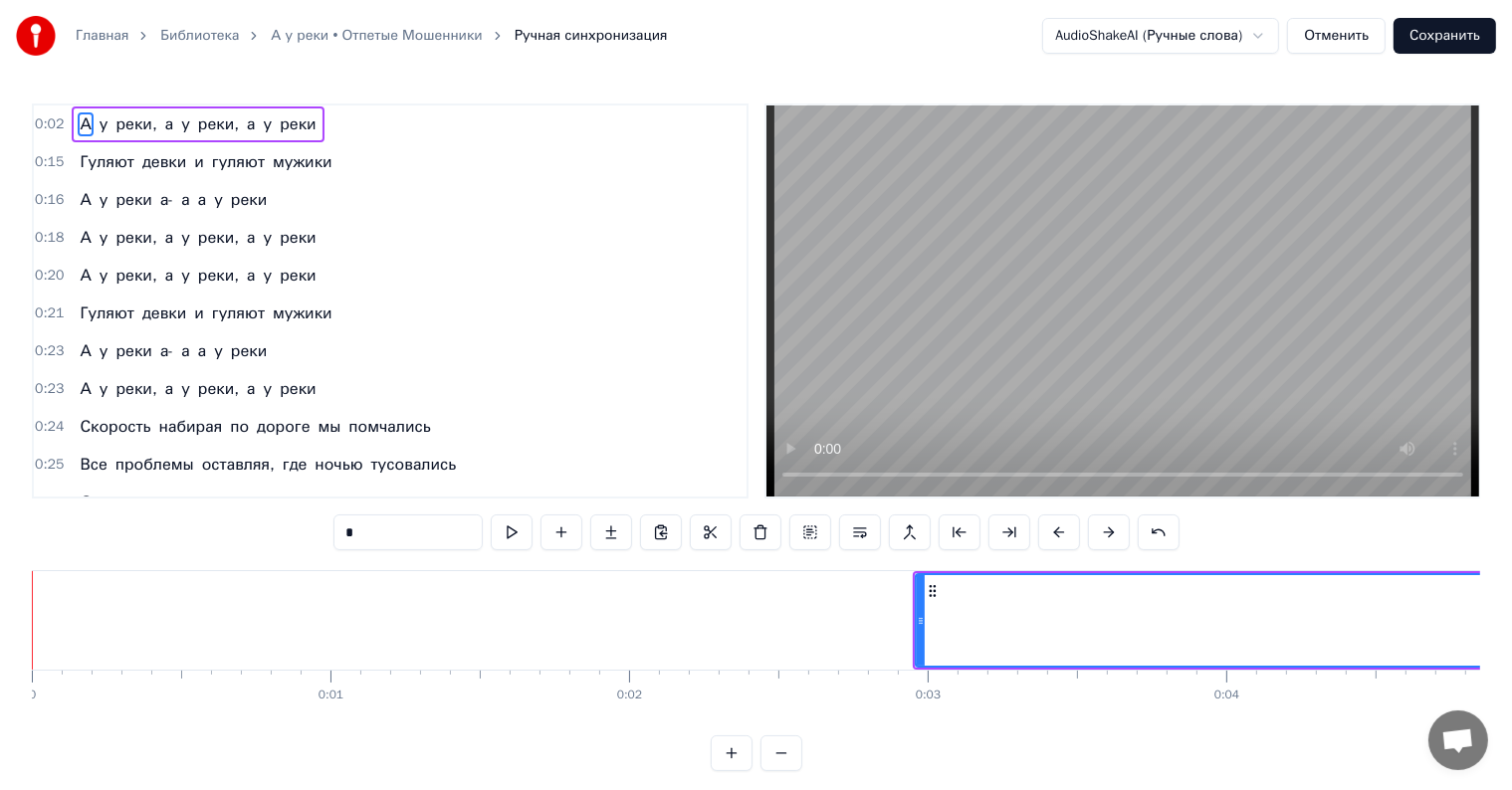 click at bounding box center [1109, 532] 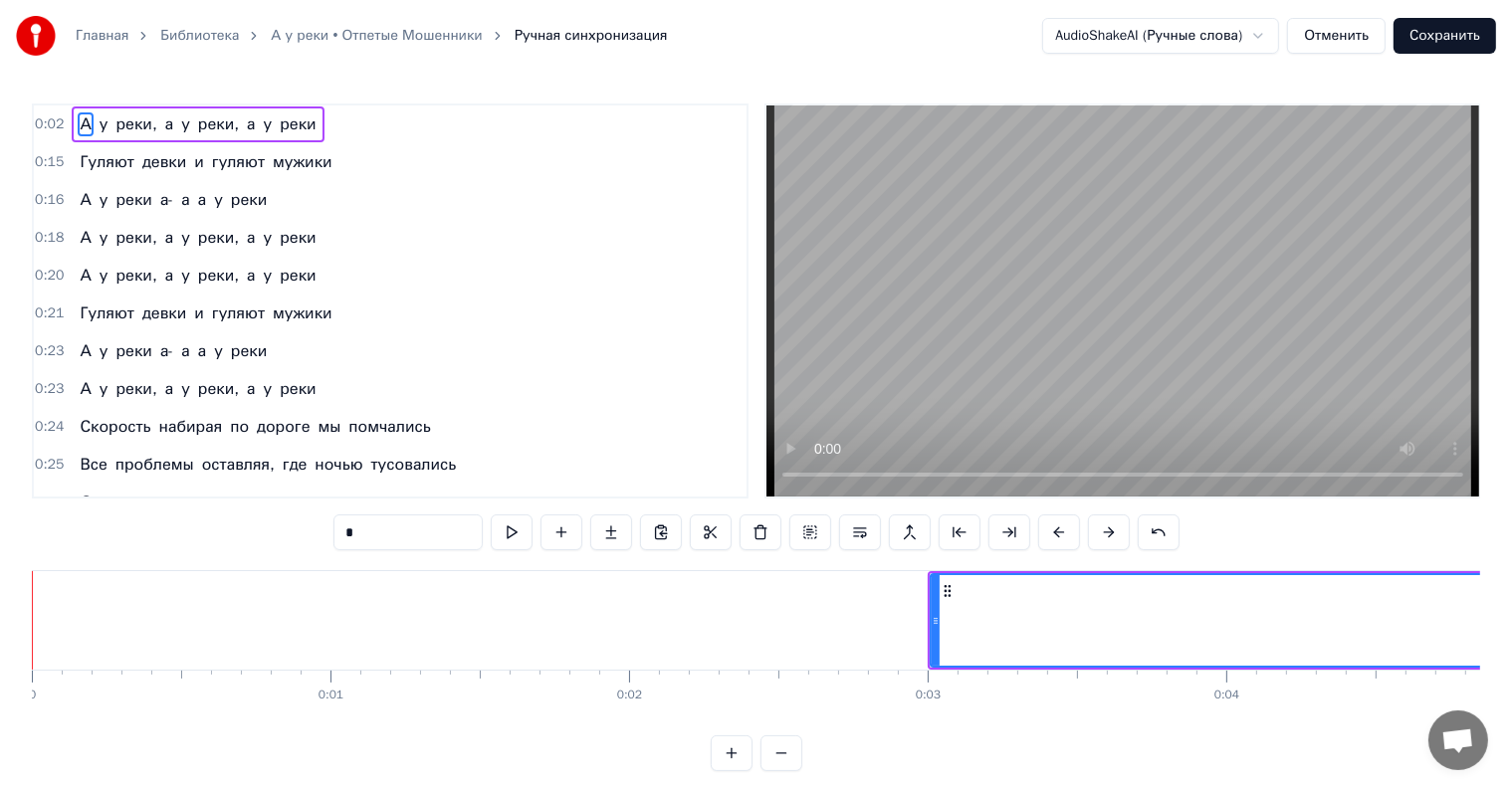 click at bounding box center [1109, 532] 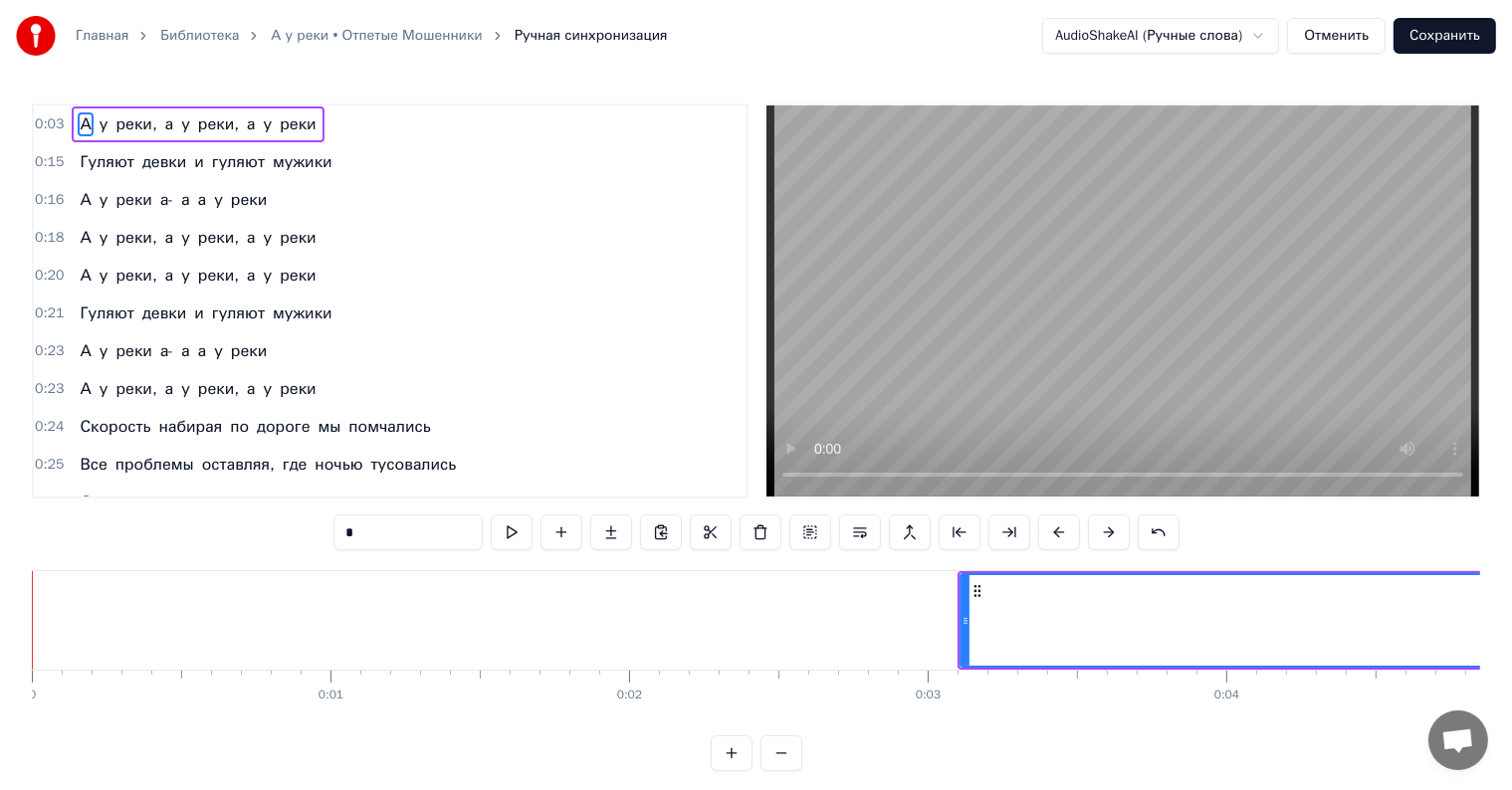 click at bounding box center (1109, 532) 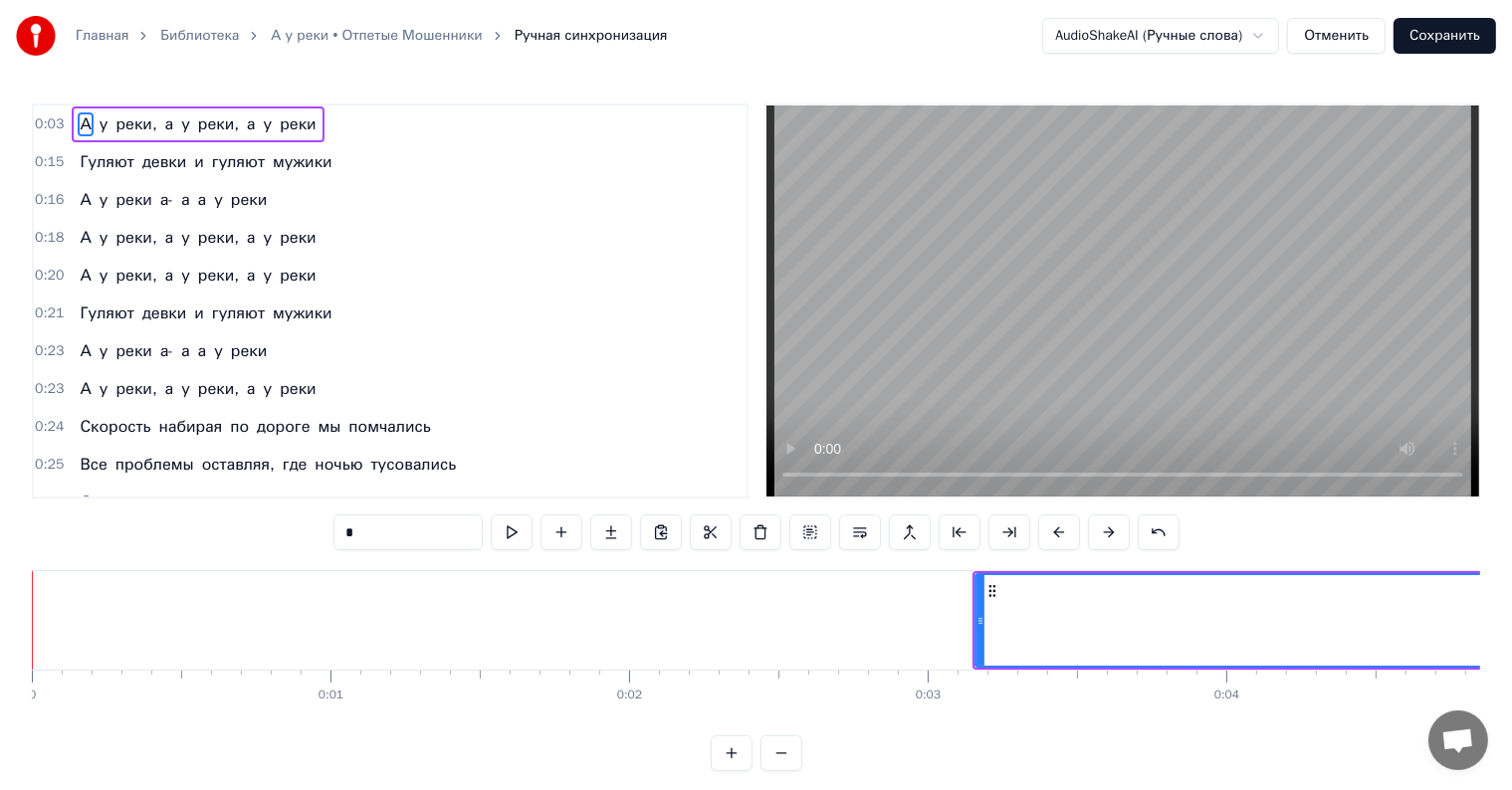 click at bounding box center [1109, 532] 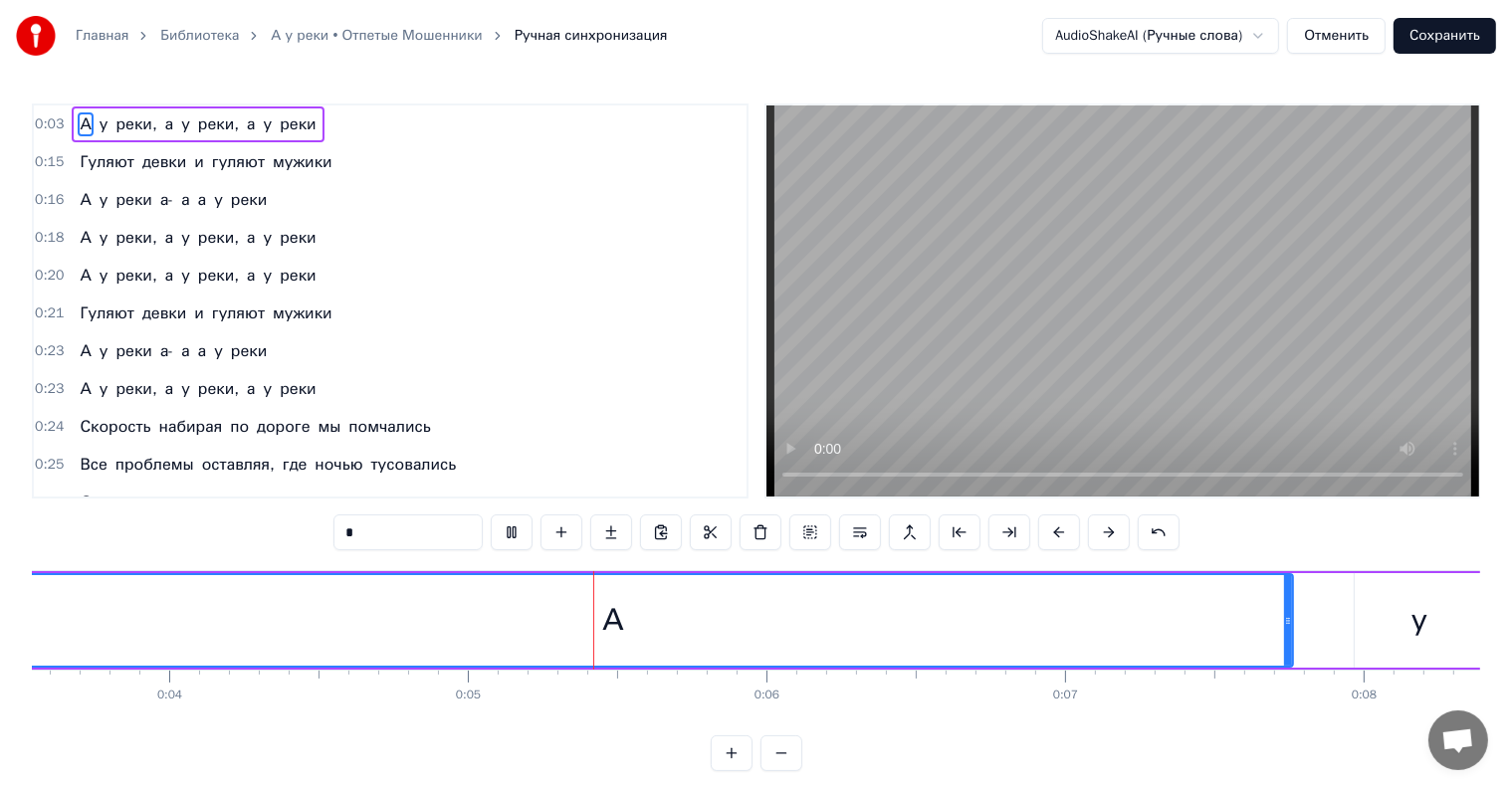 scroll, scrollTop: 0, scrollLeft: 1339, axis: horizontal 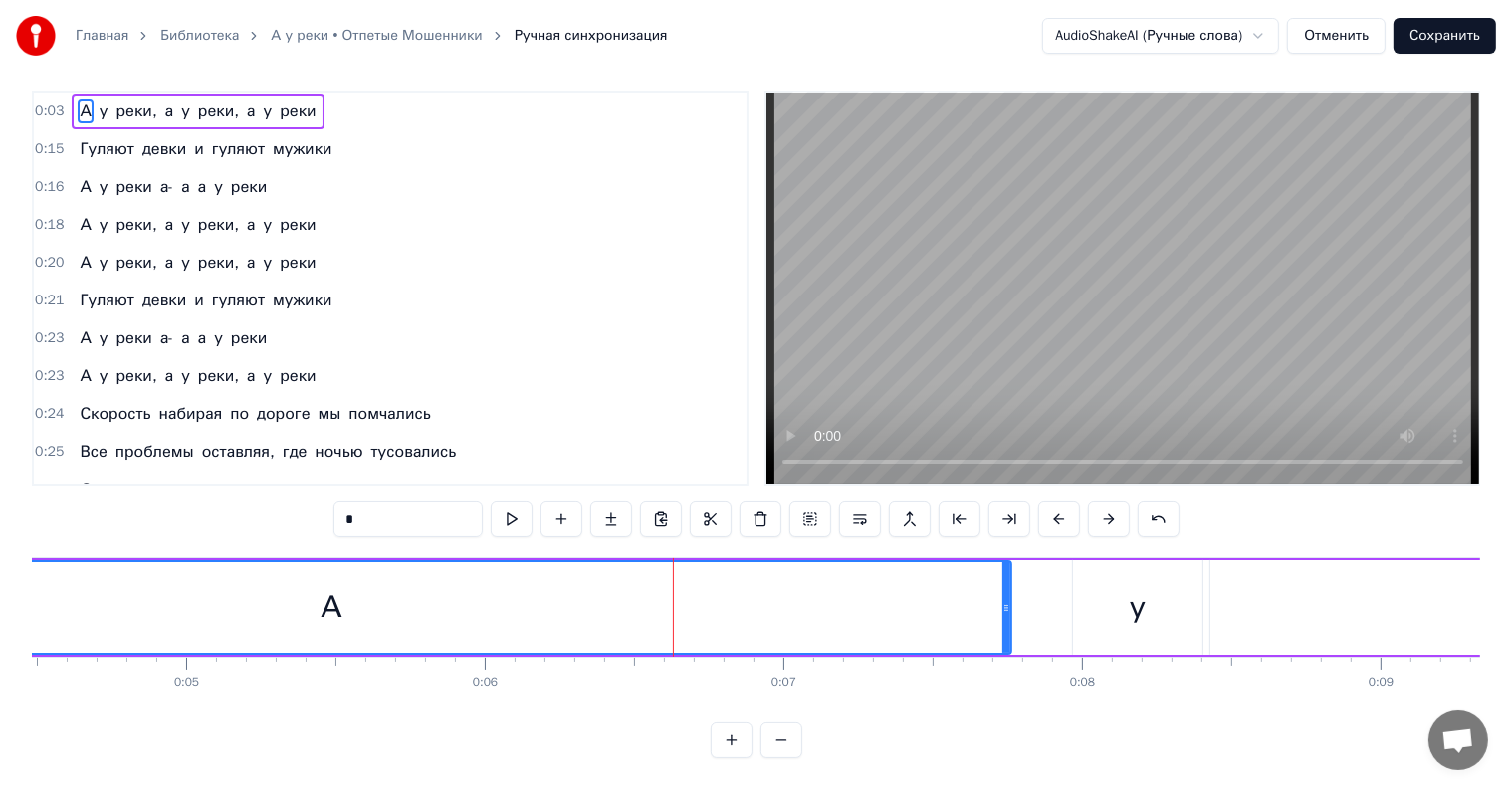 click at bounding box center [781, 740] 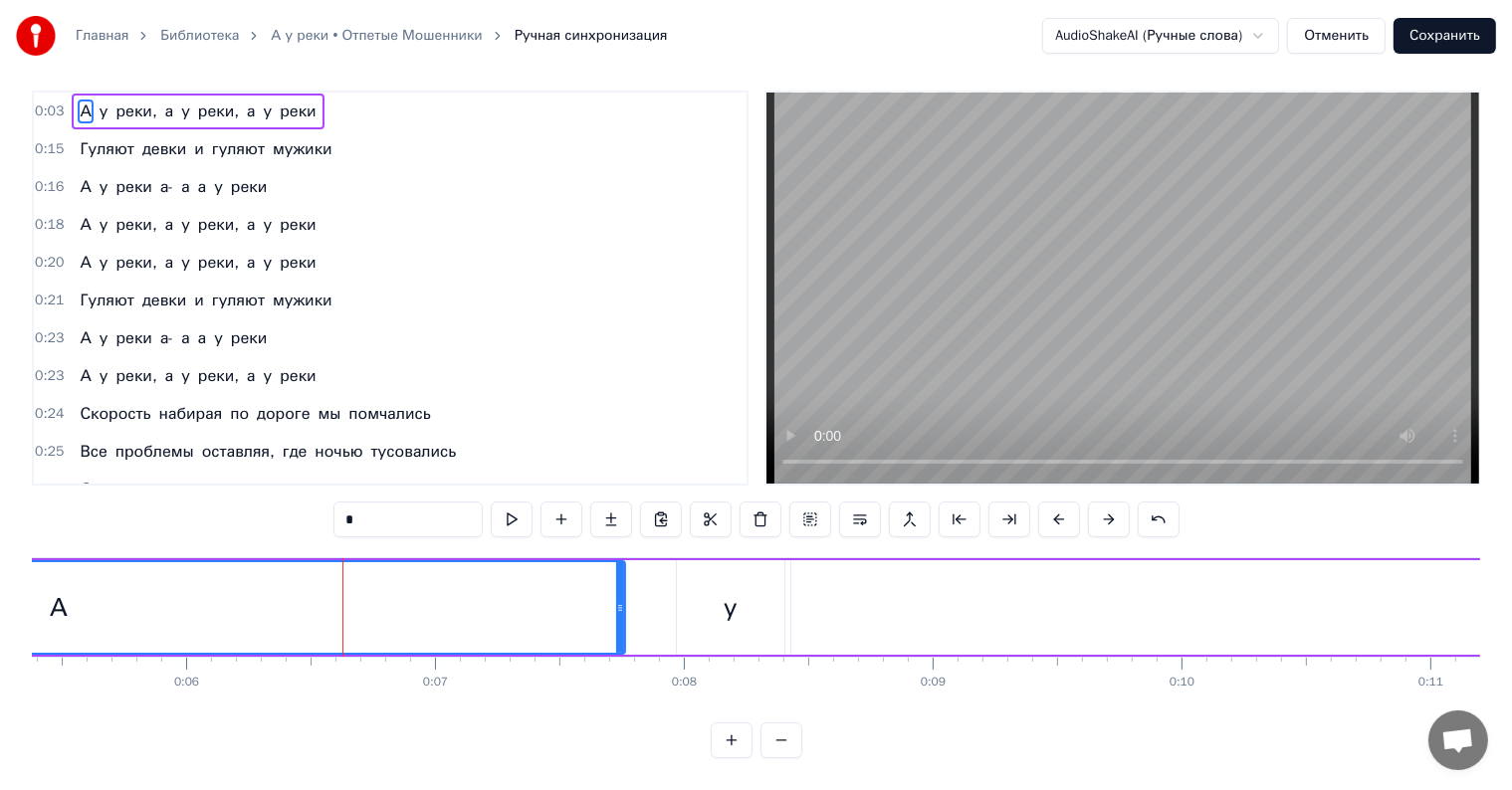 click at bounding box center (781, 740) 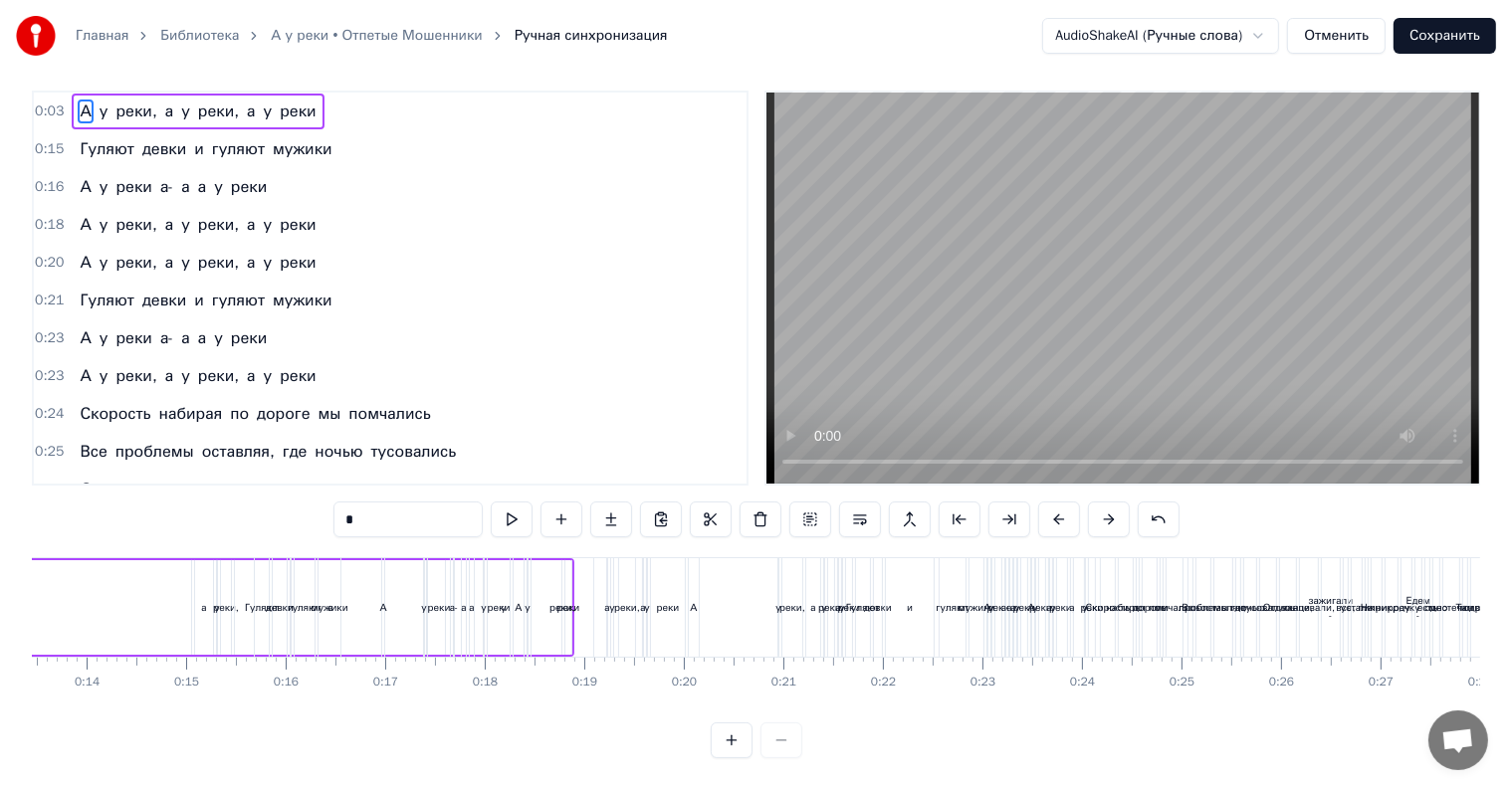 click at bounding box center [756, 740] 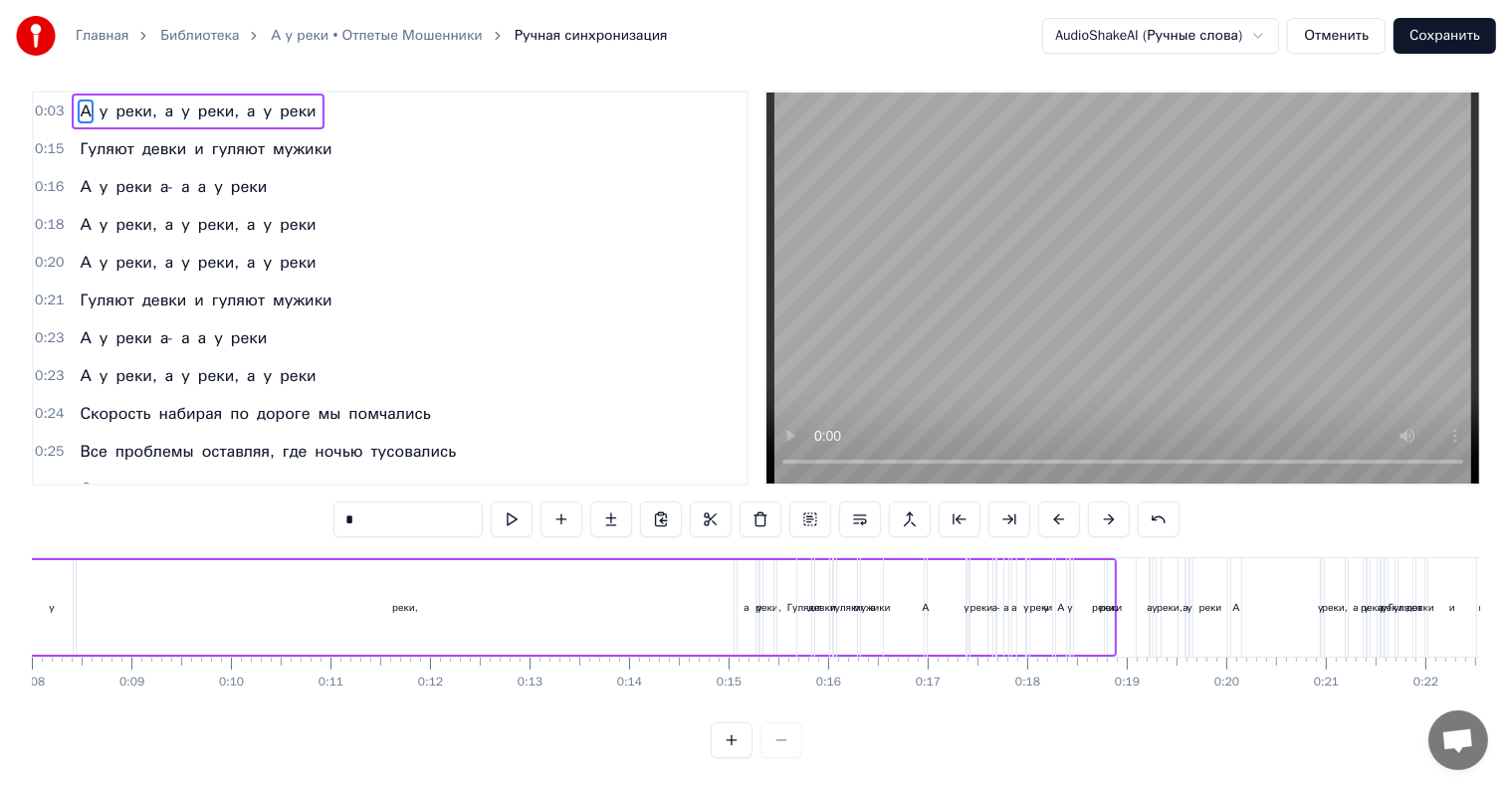 click at bounding box center (756, 740) 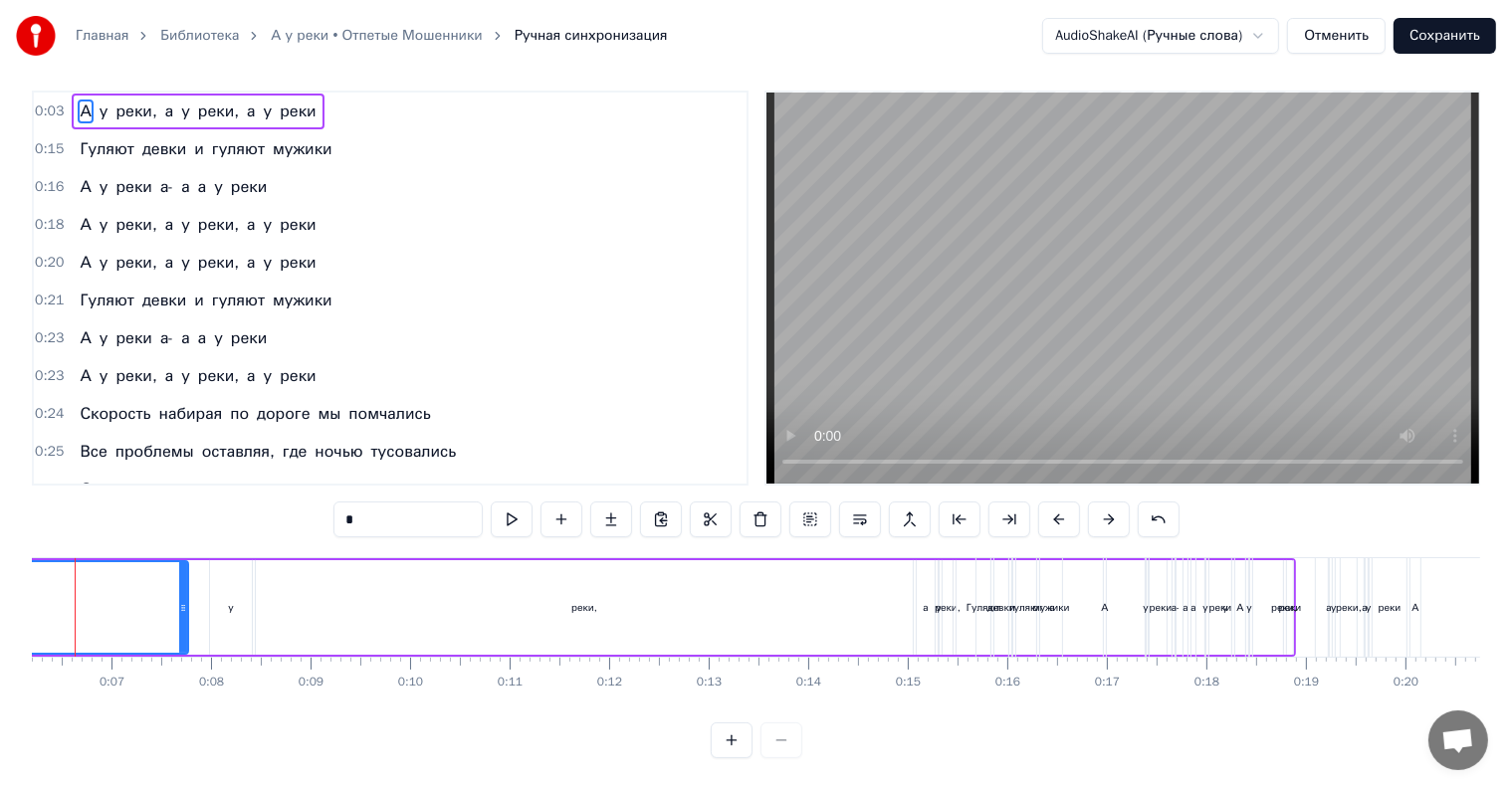 scroll, scrollTop: 0, scrollLeft: 559, axis: horizontal 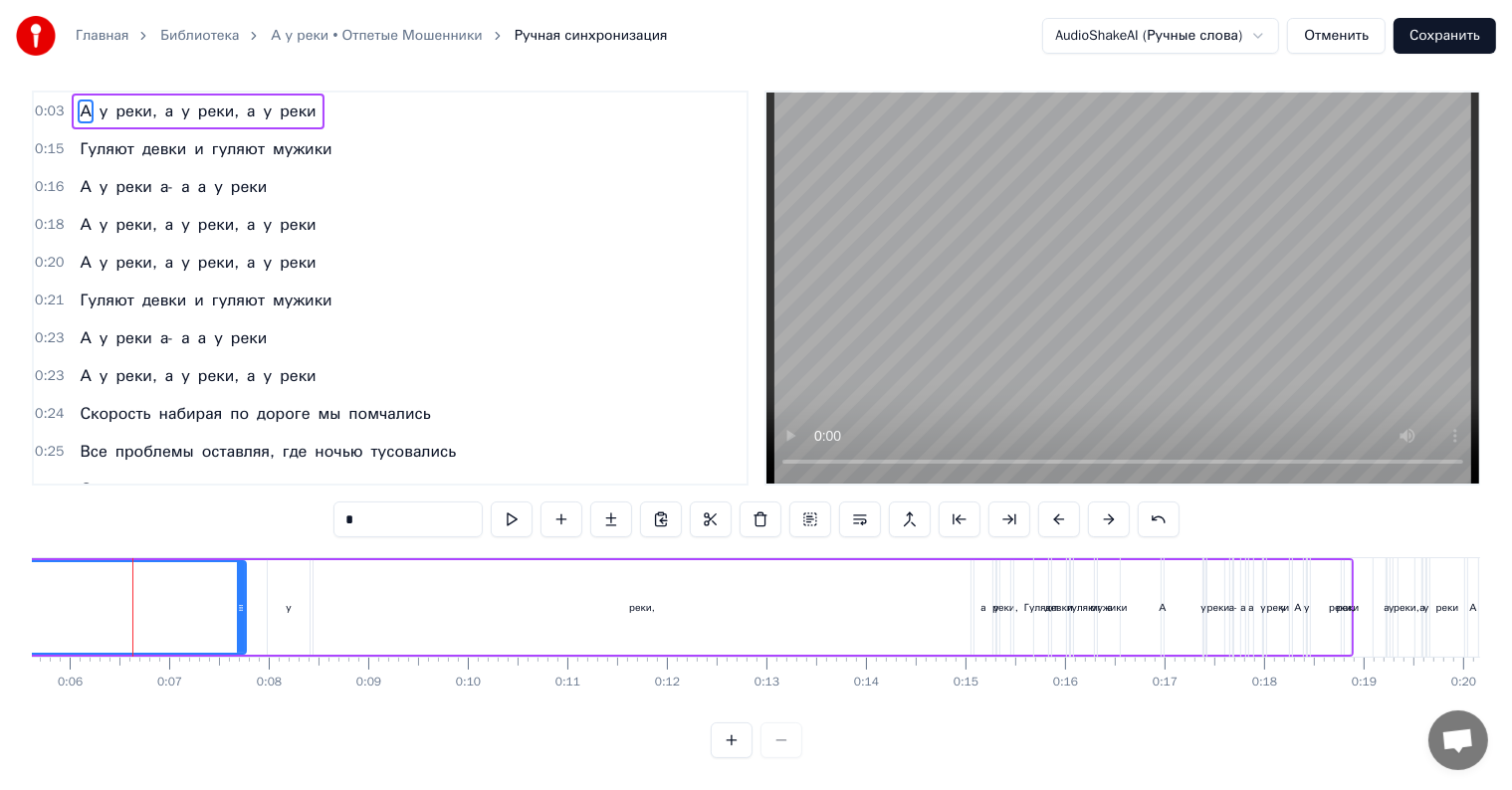 click at bounding box center [756, 740] 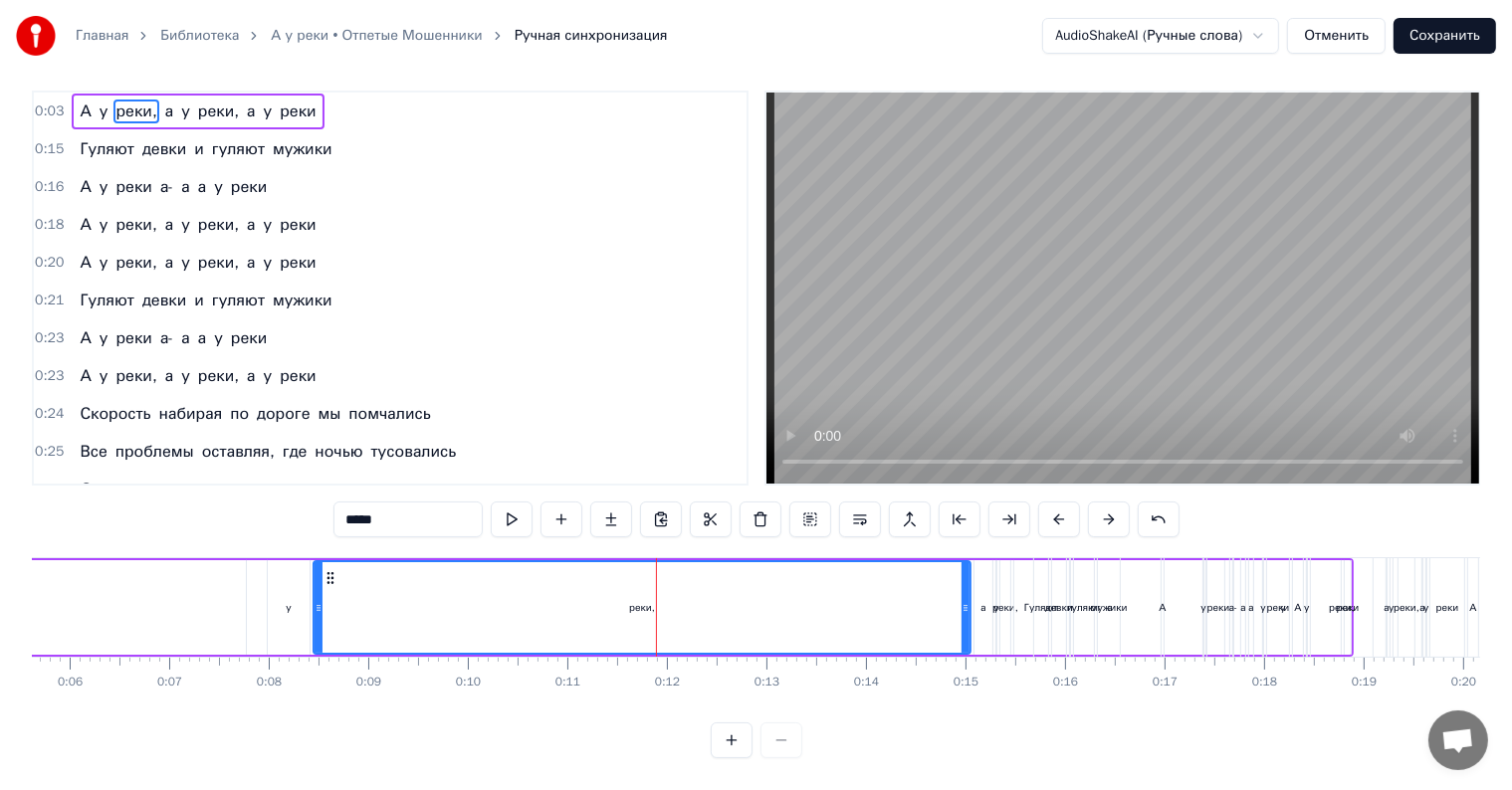 scroll, scrollTop: 0, scrollLeft: 0, axis: both 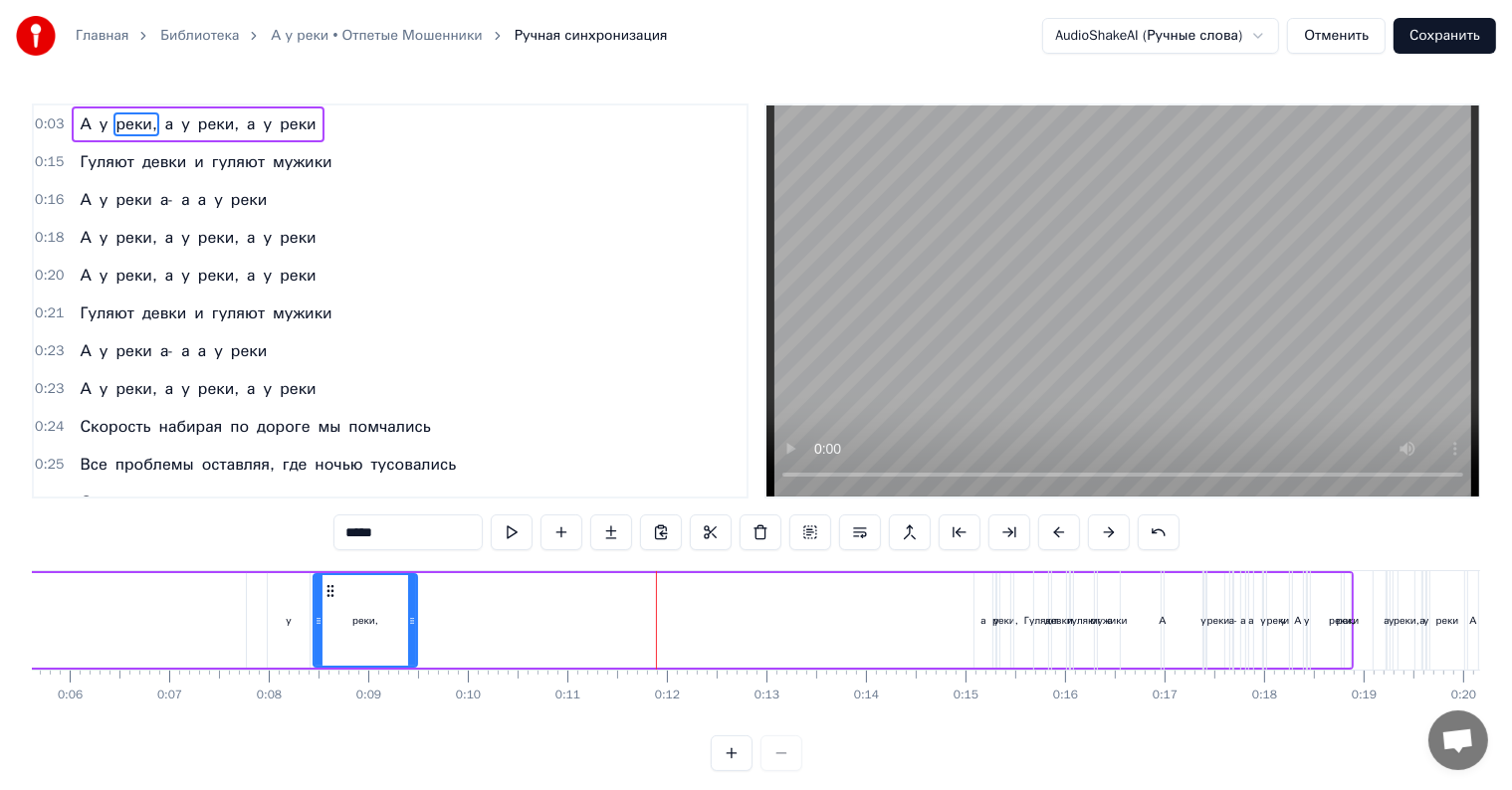 drag, startPoint x: 964, startPoint y: 609, endPoint x: 410, endPoint y: 606, distance: 554.0081 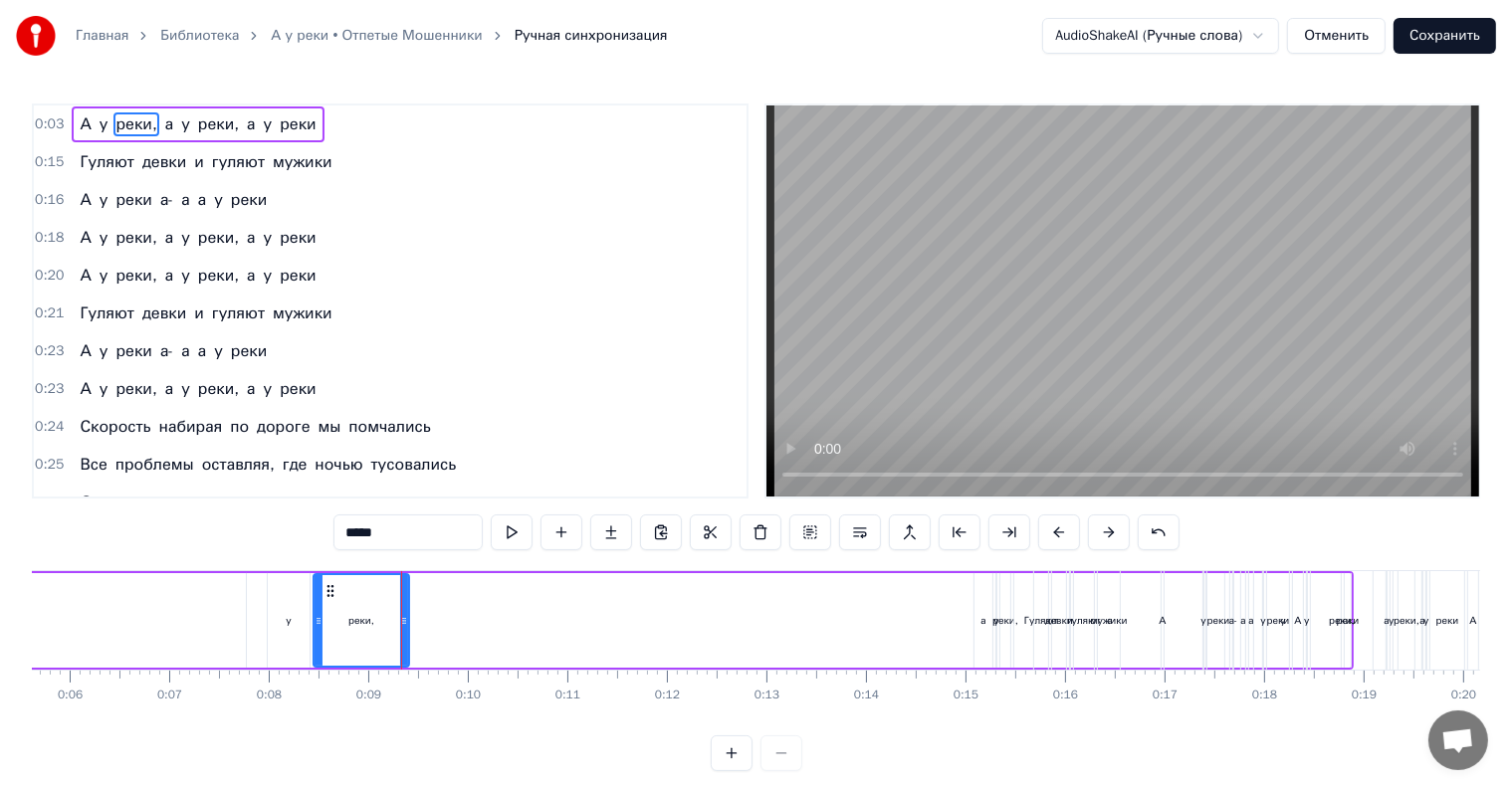 click on "А" at bounding box center [20, 620] 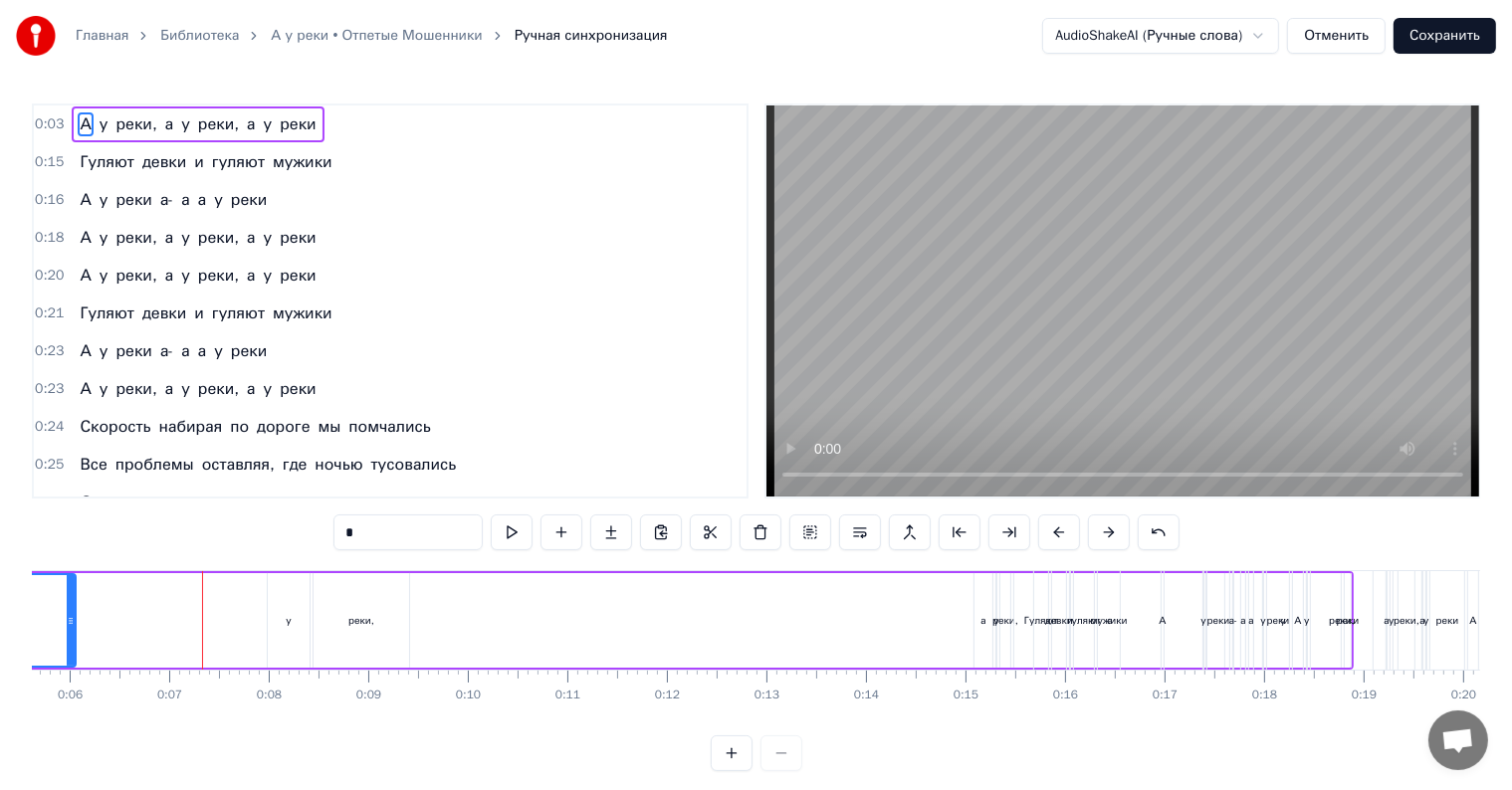 drag, startPoint x: 237, startPoint y: 614, endPoint x: 57, endPoint y: 607, distance: 180.13606 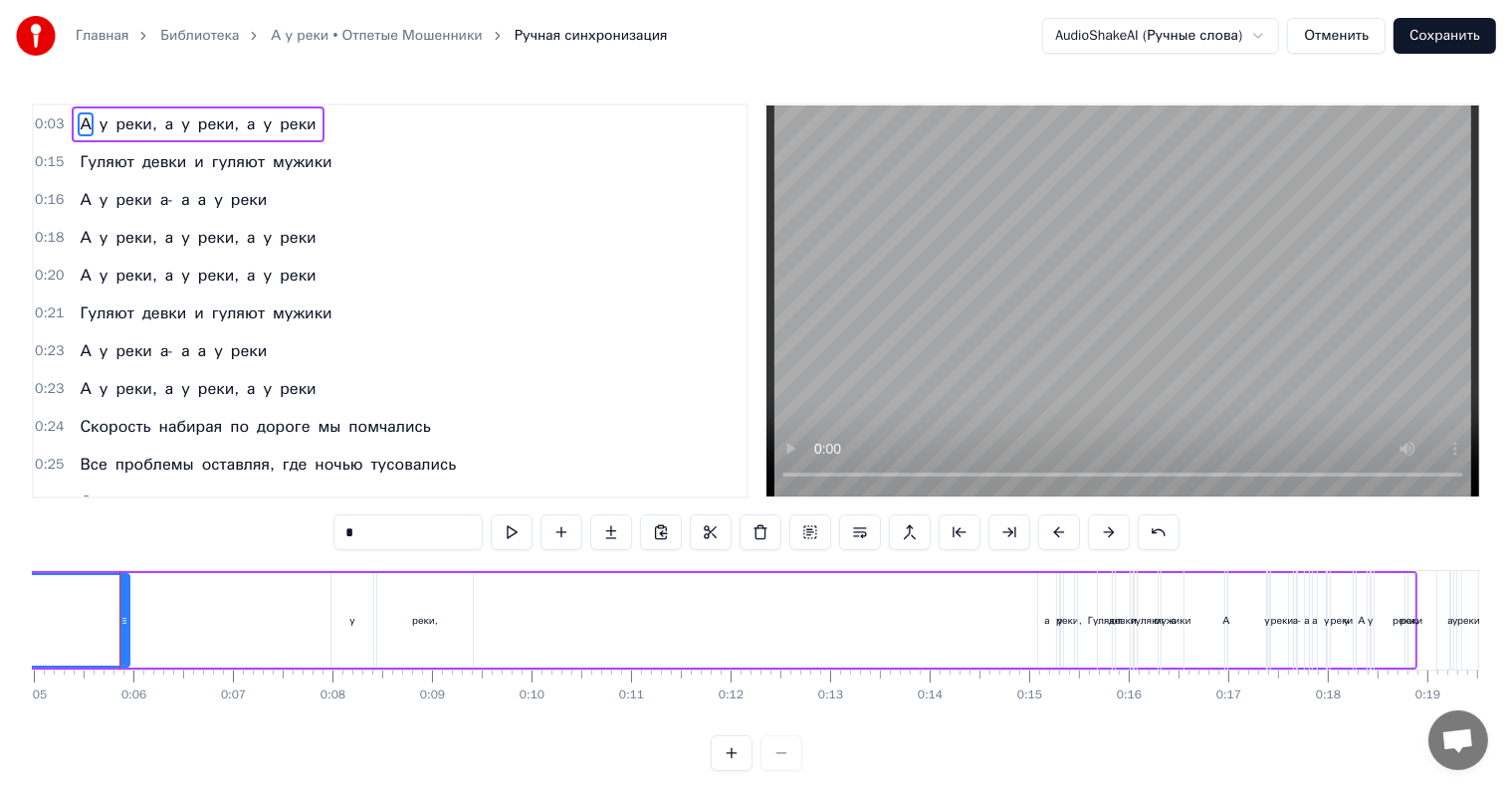 scroll, scrollTop: 0, scrollLeft: 483, axis: horizontal 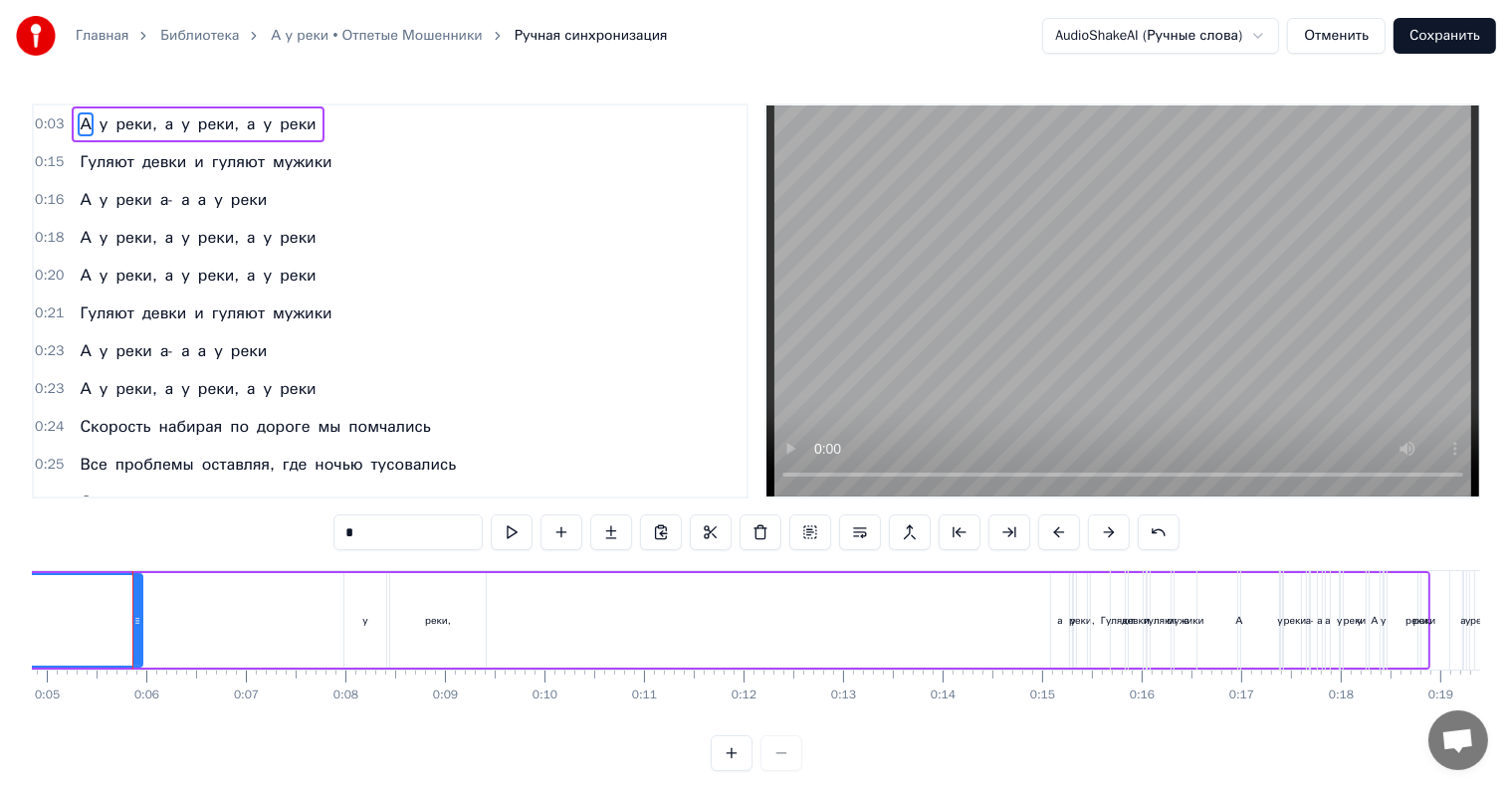 drag, startPoint x: 98, startPoint y: 601, endPoint x: 248, endPoint y: 605, distance: 150.05332 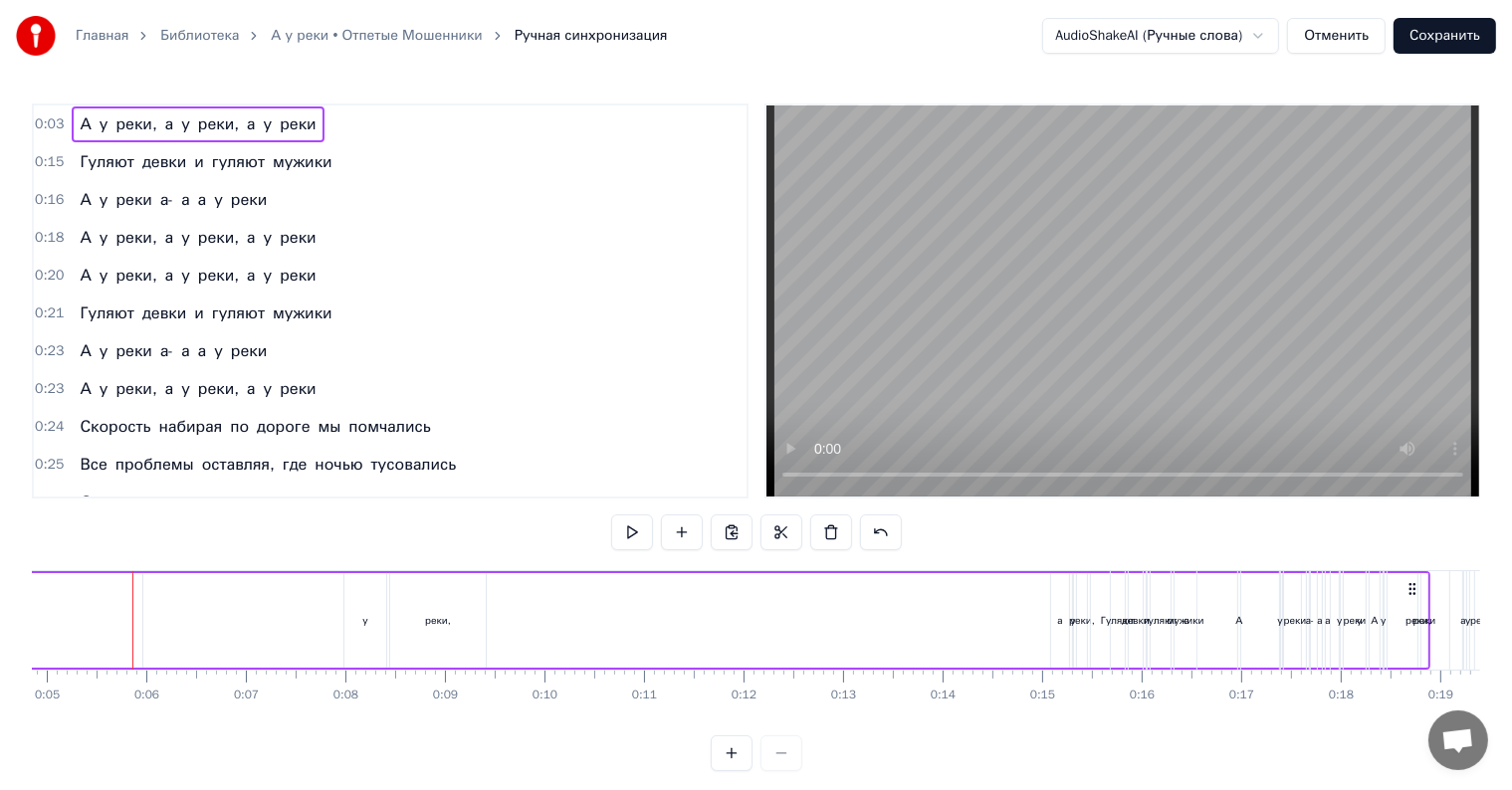 click on "А" at bounding box center [6, 620] 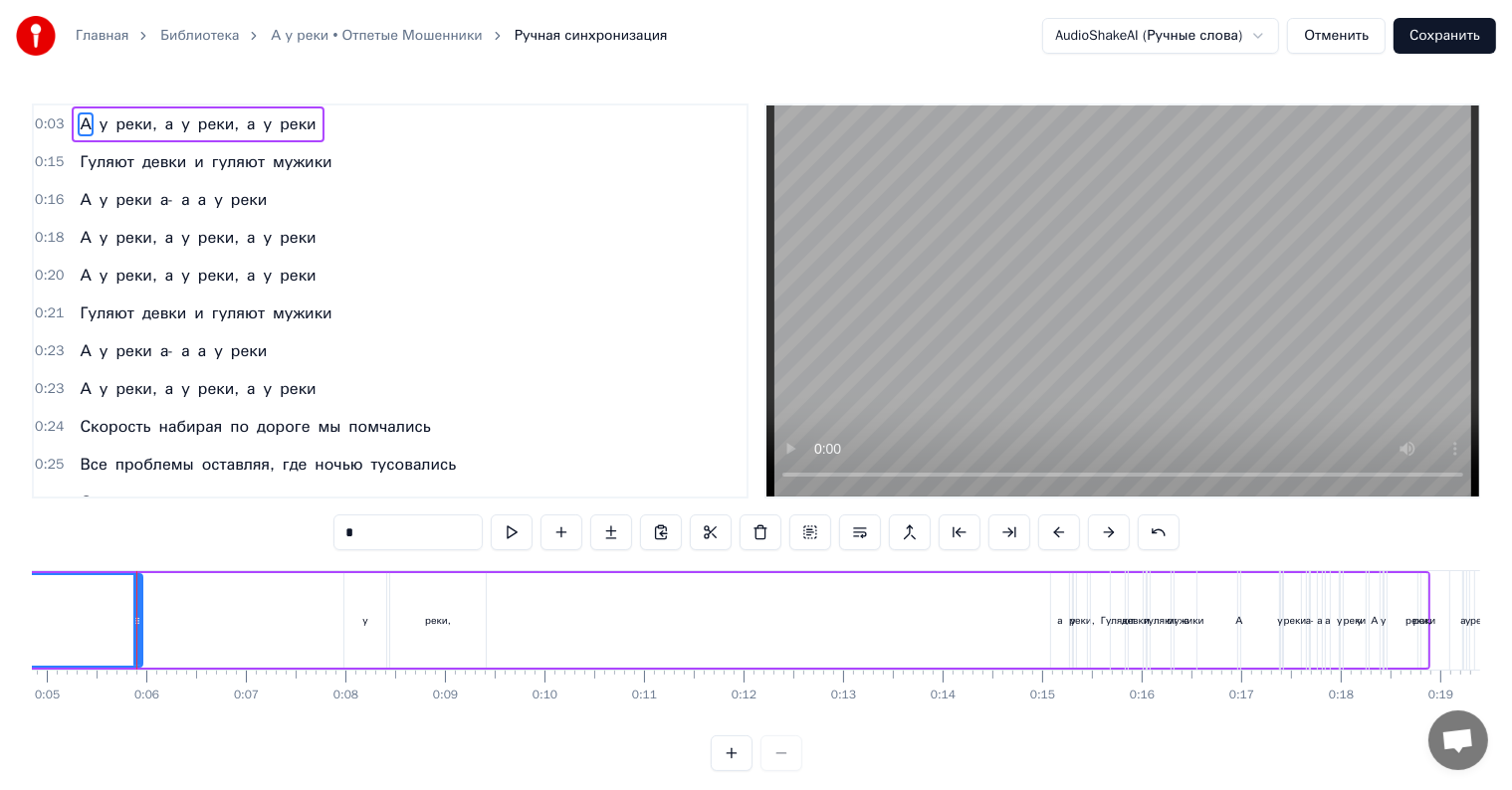 drag, startPoint x: 121, startPoint y: 592, endPoint x: 194, endPoint y: 594, distance: 73.02739 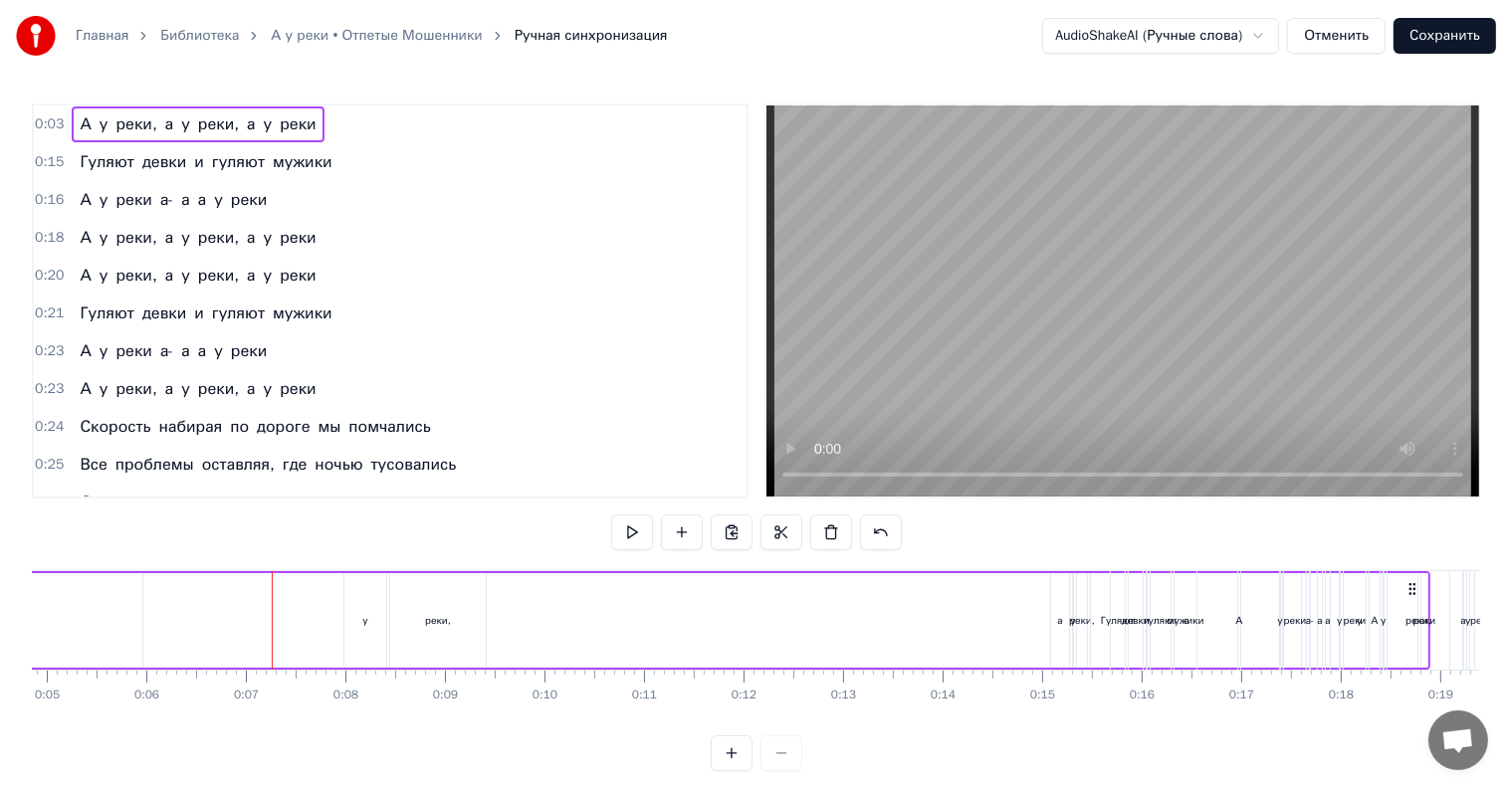 scroll, scrollTop: 0, scrollLeft: 0, axis: both 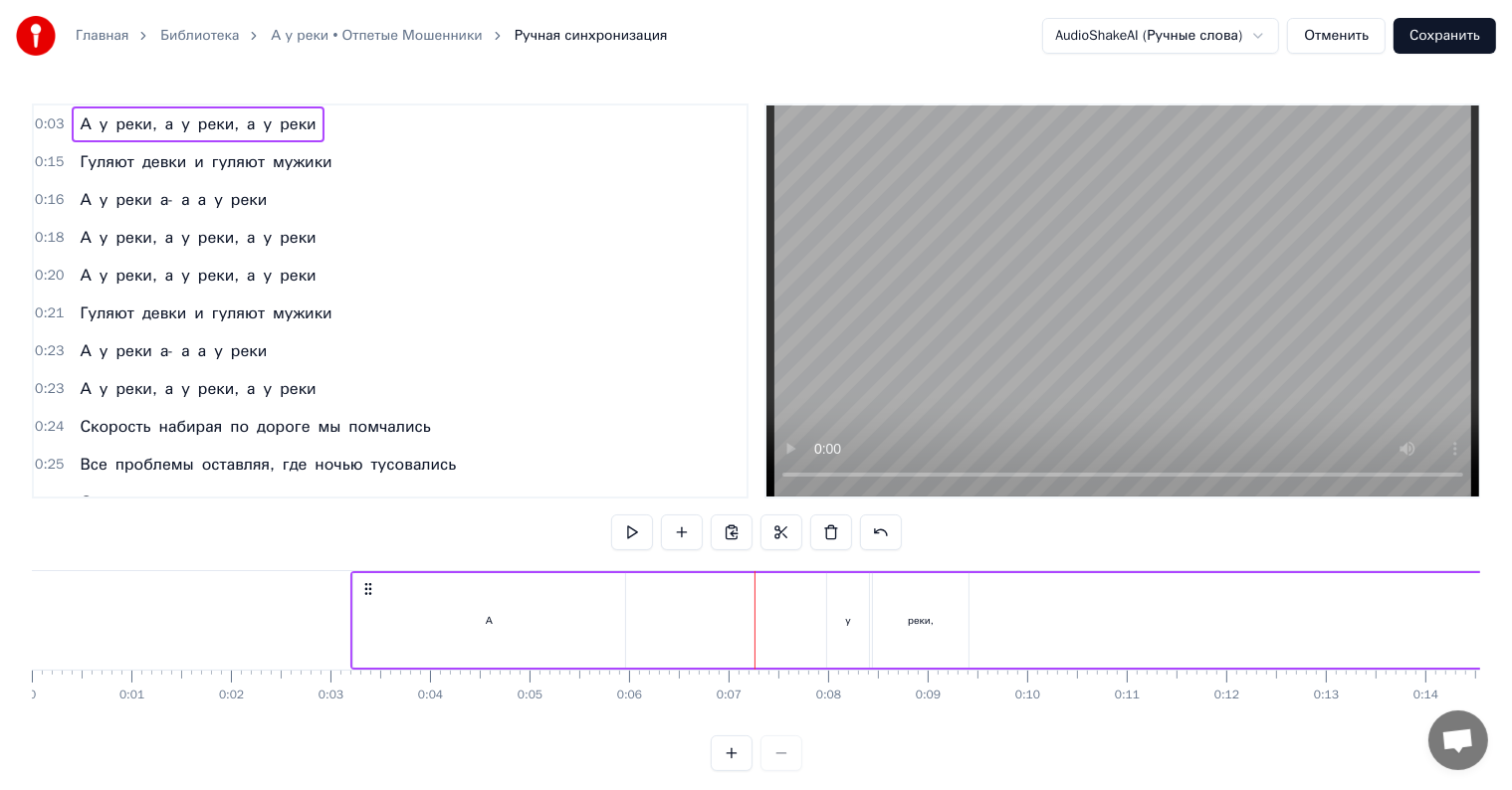 click on "А" at bounding box center (489, 620) 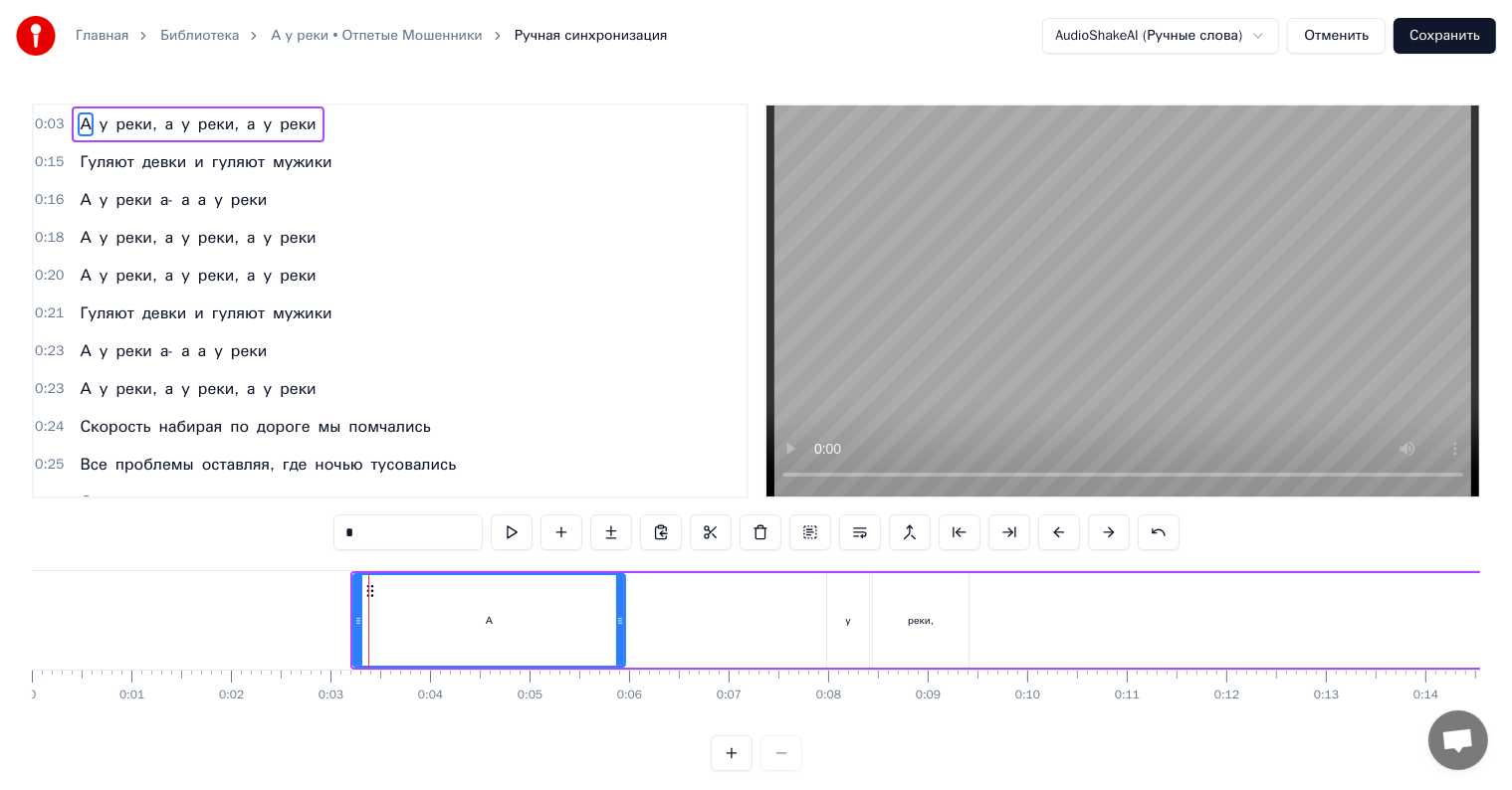 drag, startPoint x: 352, startPoint y: 610, endPoint x: 415, endPoint y: 610, distance: 63 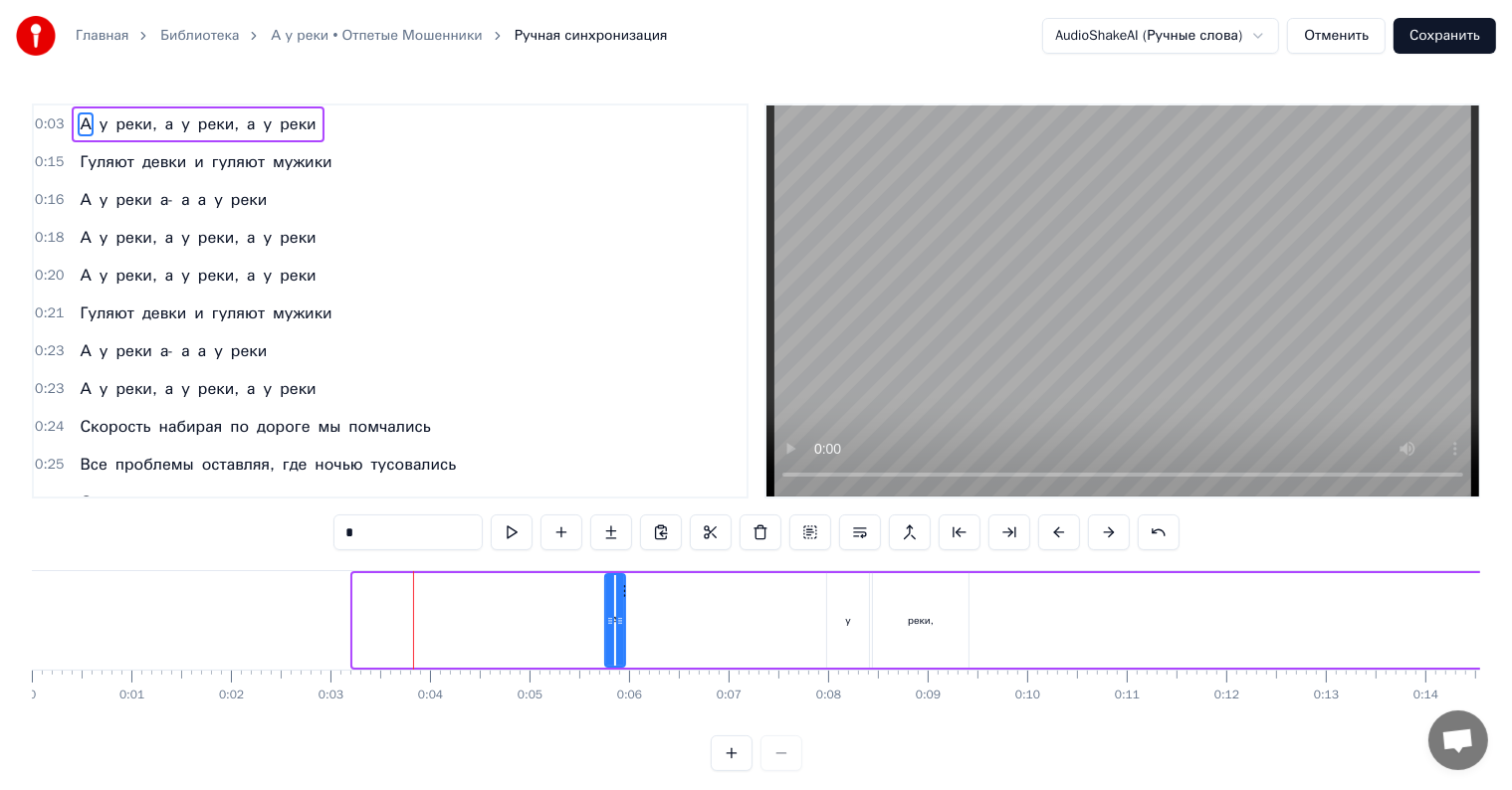 drag, startPoint x: 353, startPoint y: 626, endPoint x: 605, endPoint y: 628, distance: 252.0079 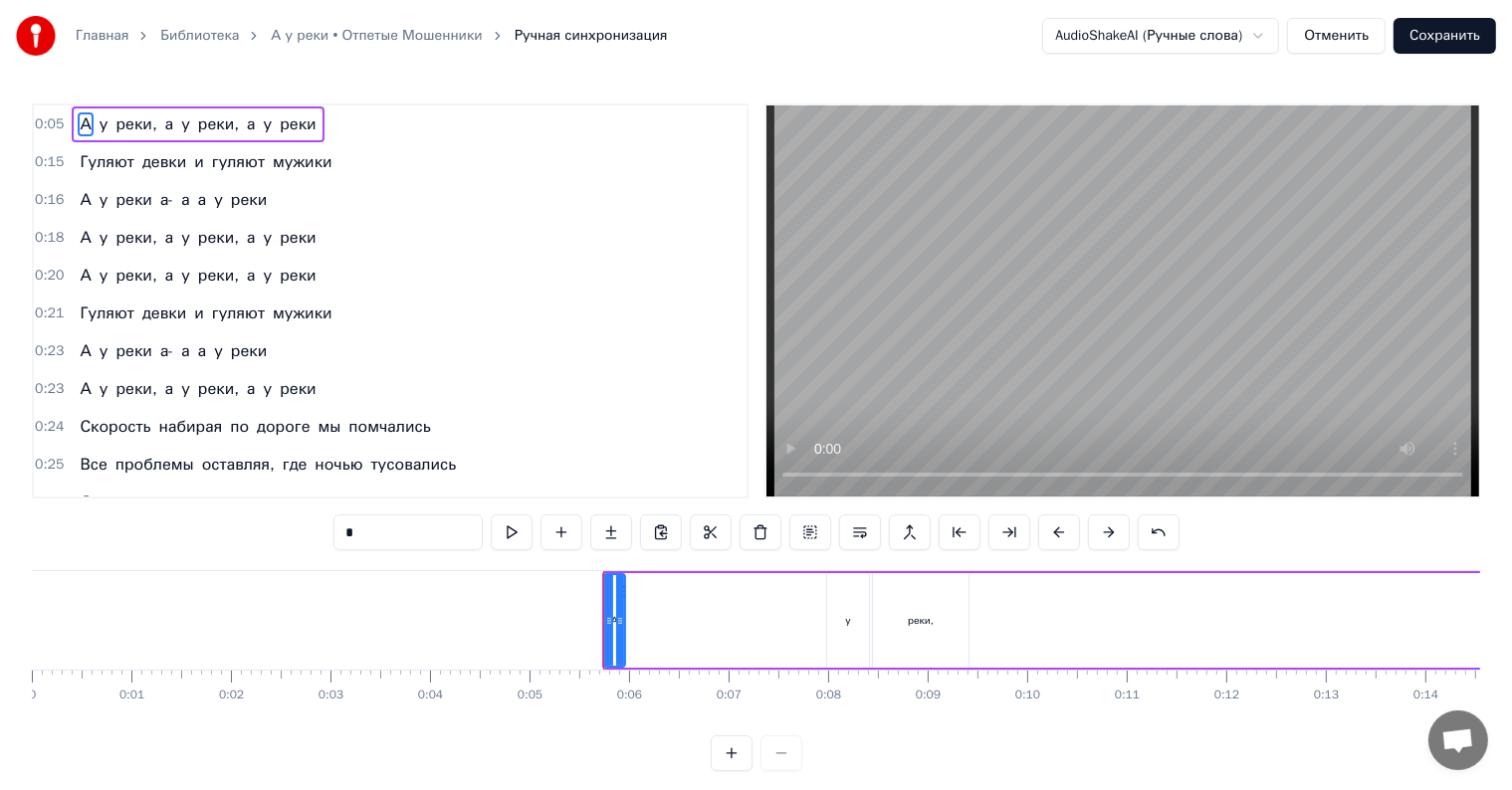 click at bounding box center (609, 620) 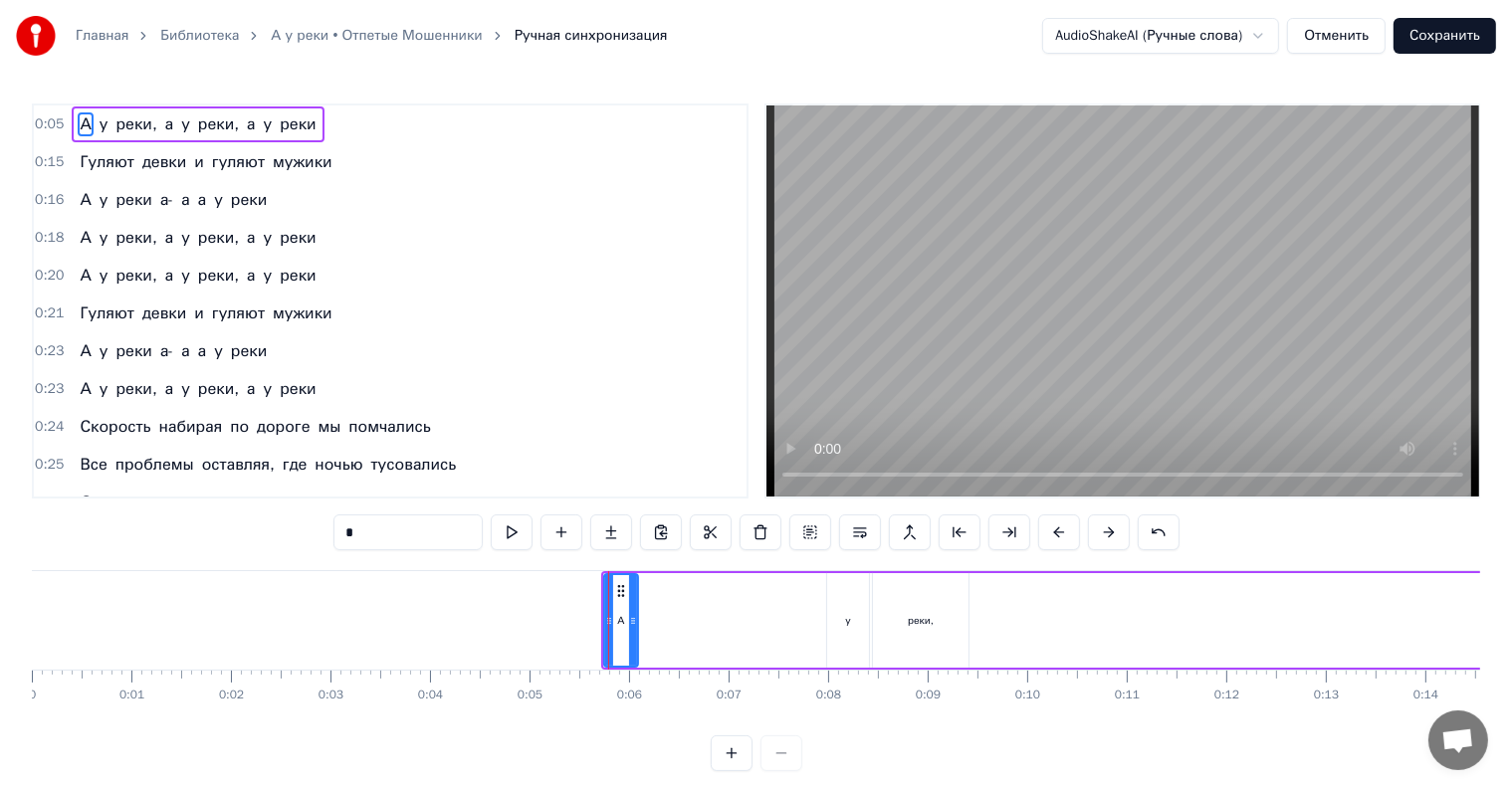 drag, startPoint x: 616, startPoint y: 586, endPoint x: 627, endPoint y: 598, distance: 16.27882 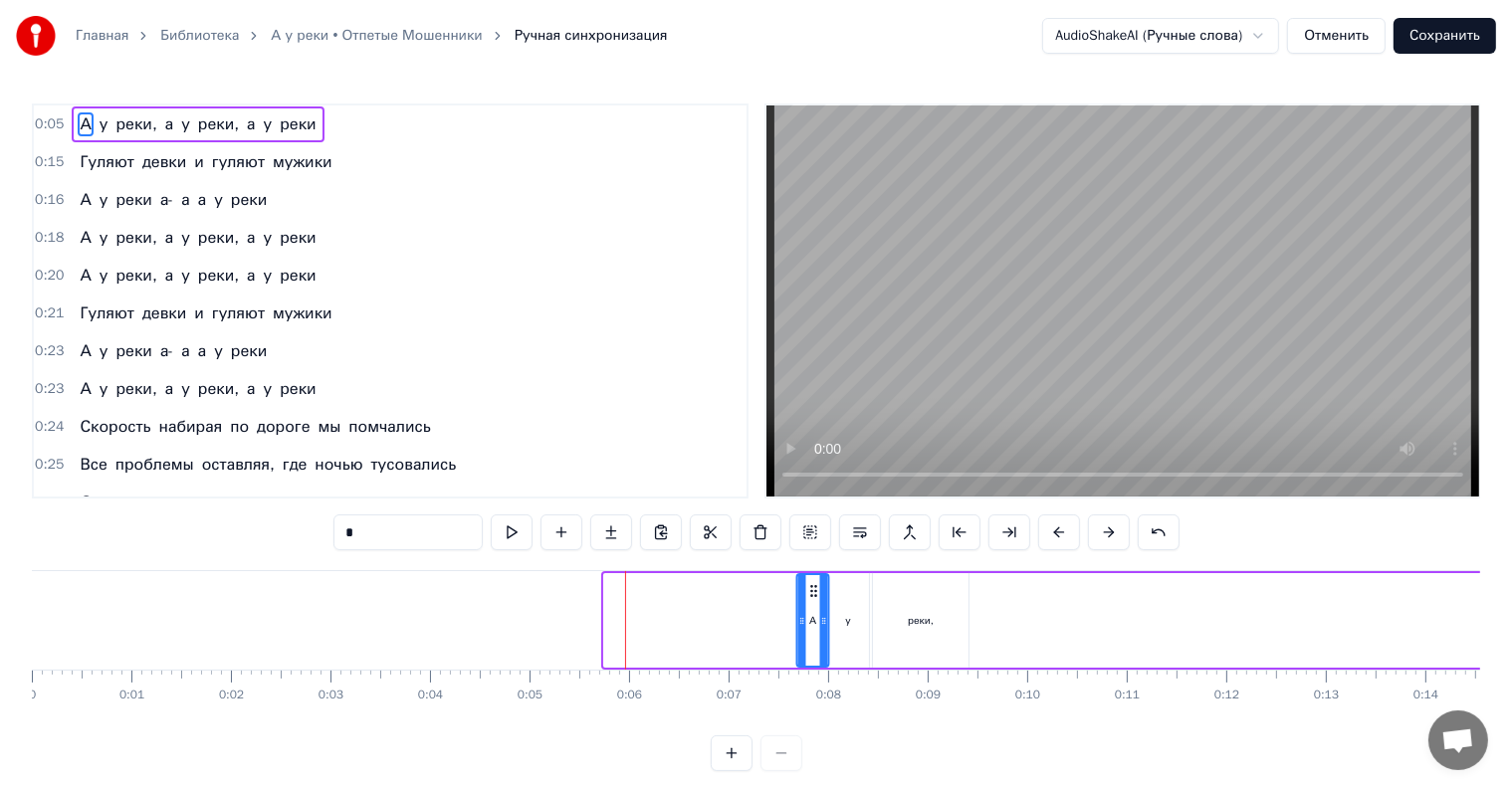 drag, startPoint x: 617, startPoint y: 584, endPoint x: 809, endPoint y: 598, distance: 192.50974 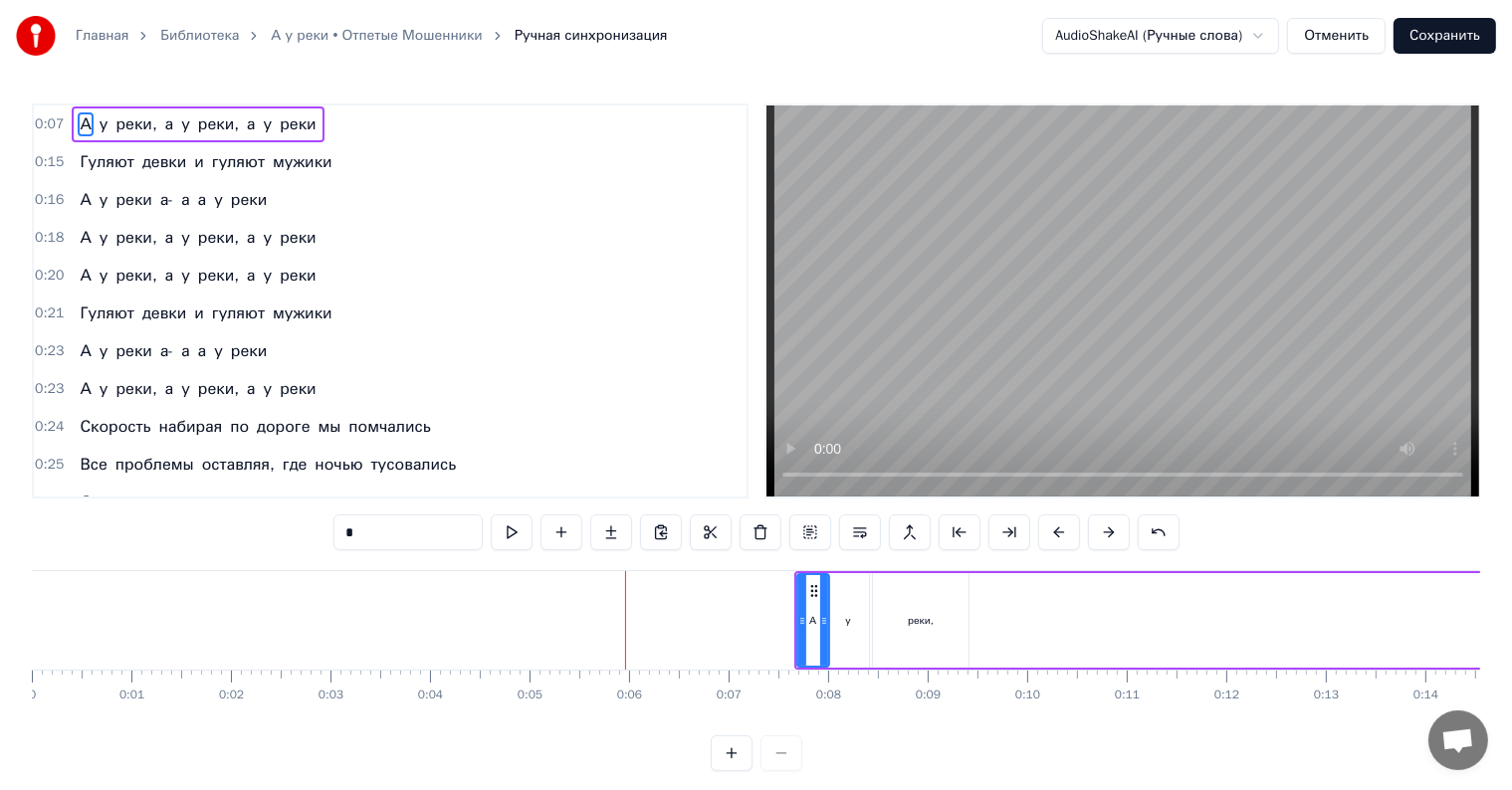 click at bounding box center [7293, 620] 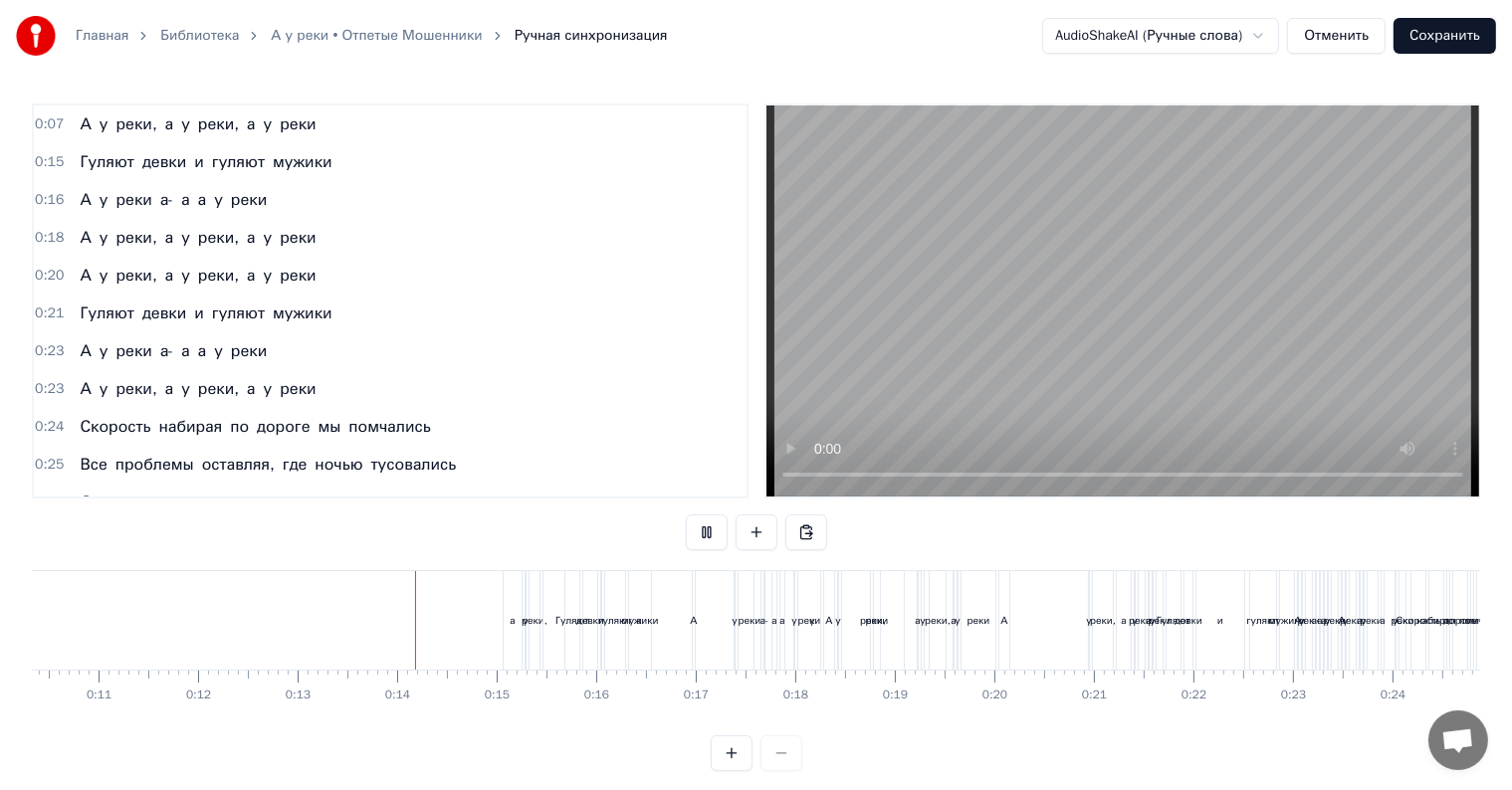 scroll, scrollTop: 0, scrollLeft: 1258, axis: horizontal 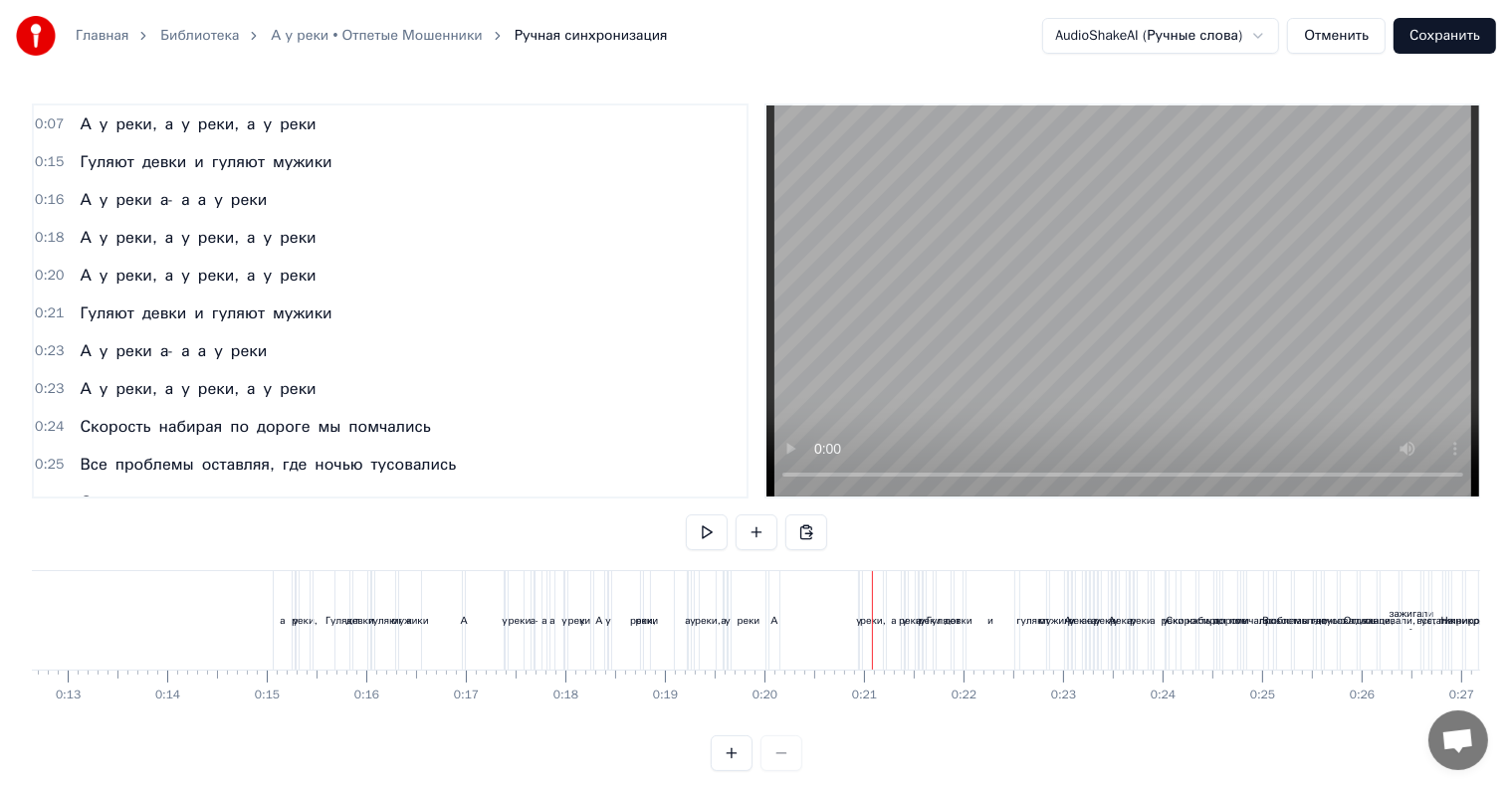 click on "Отменить" at bounding box center (1336, 36) 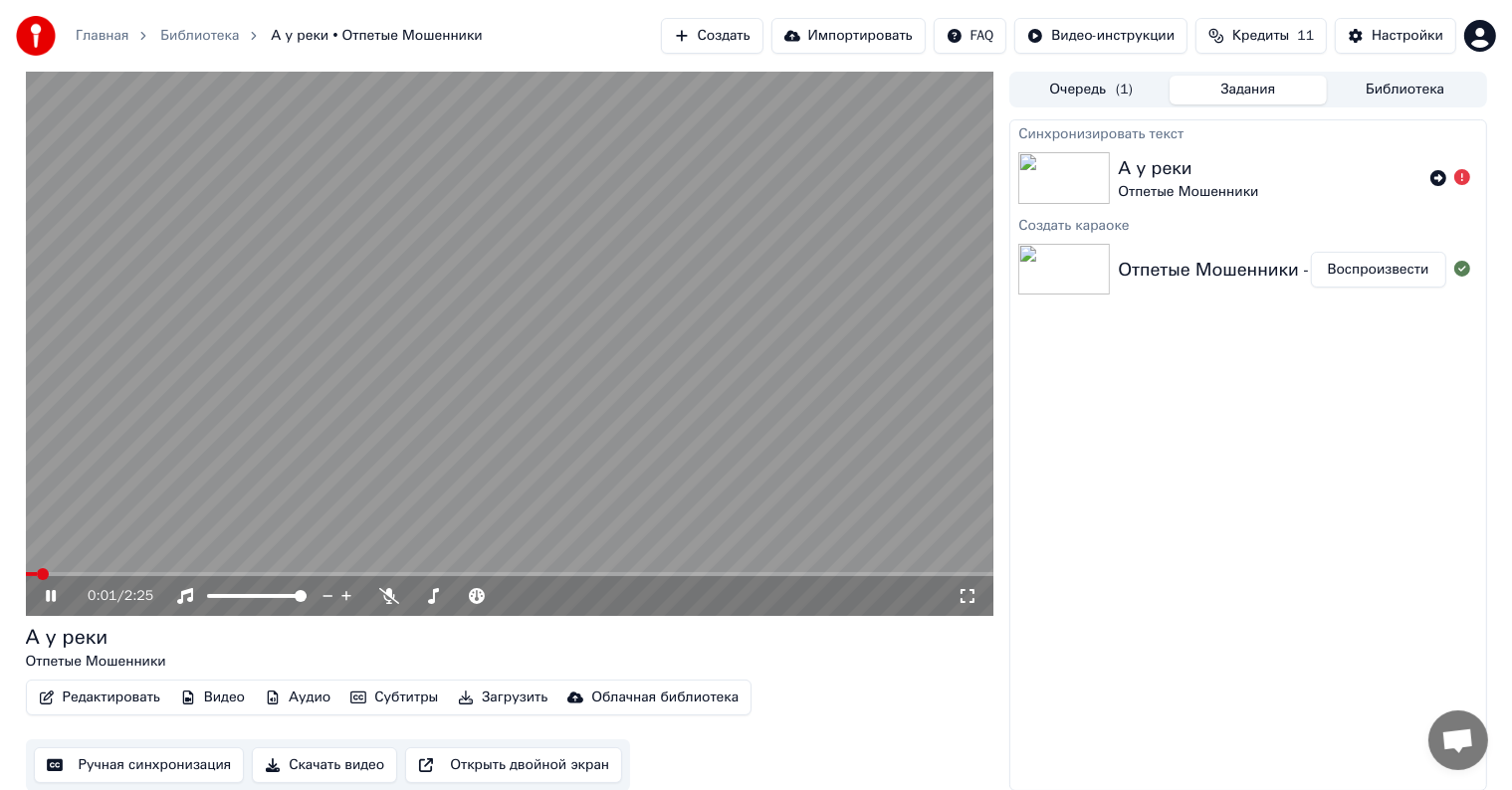 click on "А у реки Отпетые Мошенники" at bounding box center (1269, 178) 